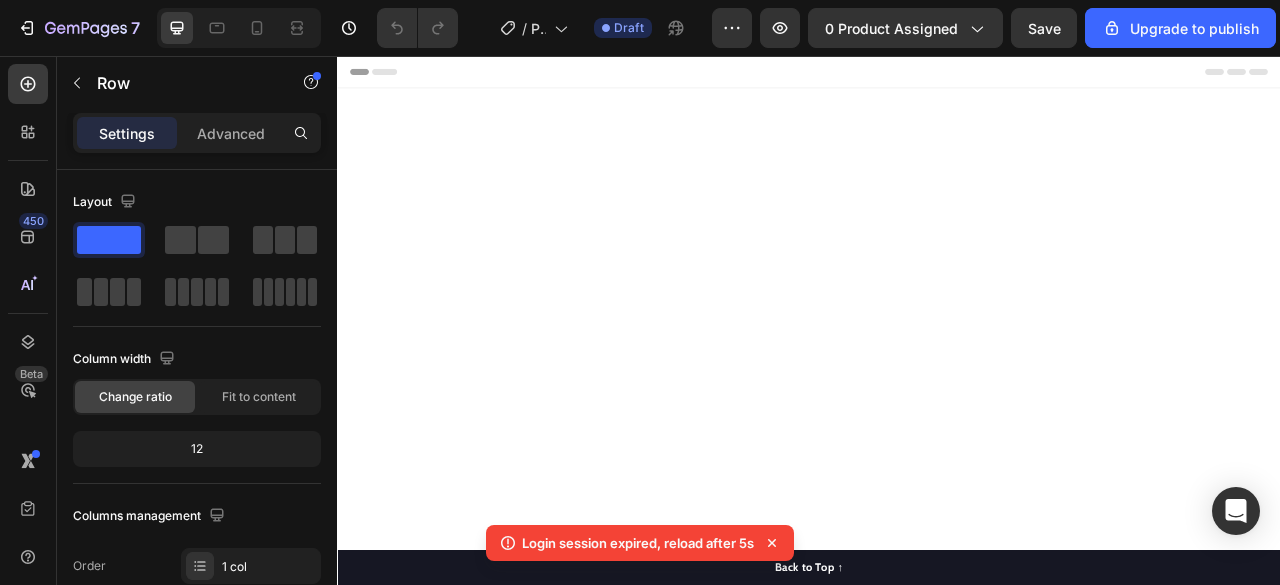 scroll, scrollTop: 0, scrollLeft: 0, axis: both 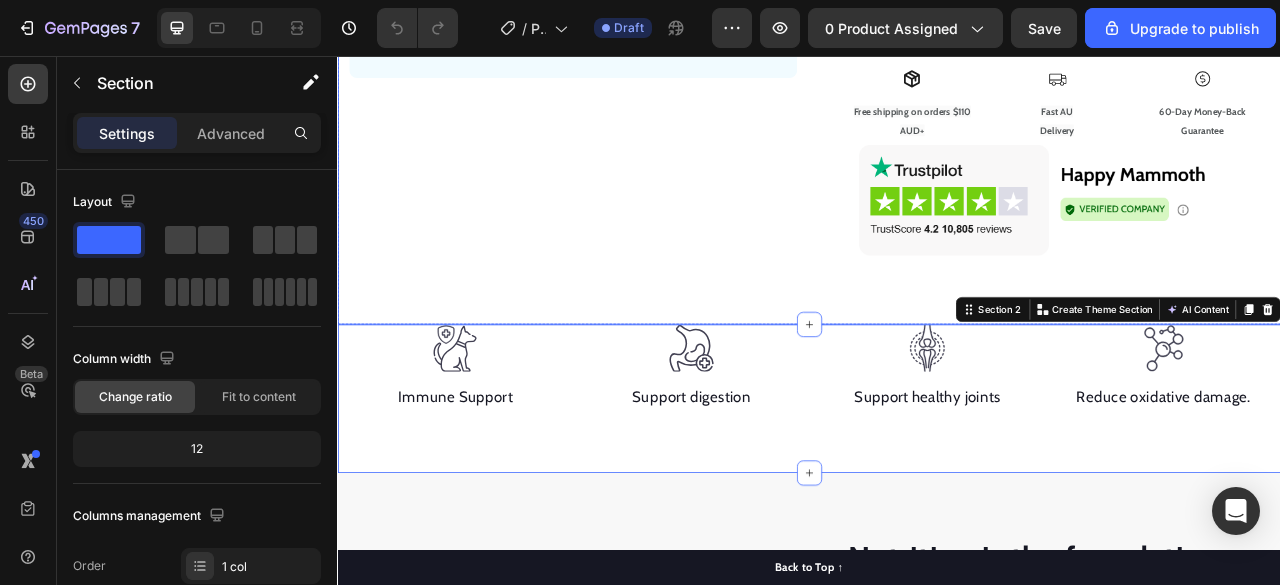 drag, startPoint x: 925, startPoint y: 392, endPoint x: 926, endPoint y: 365, distance: 27.018513 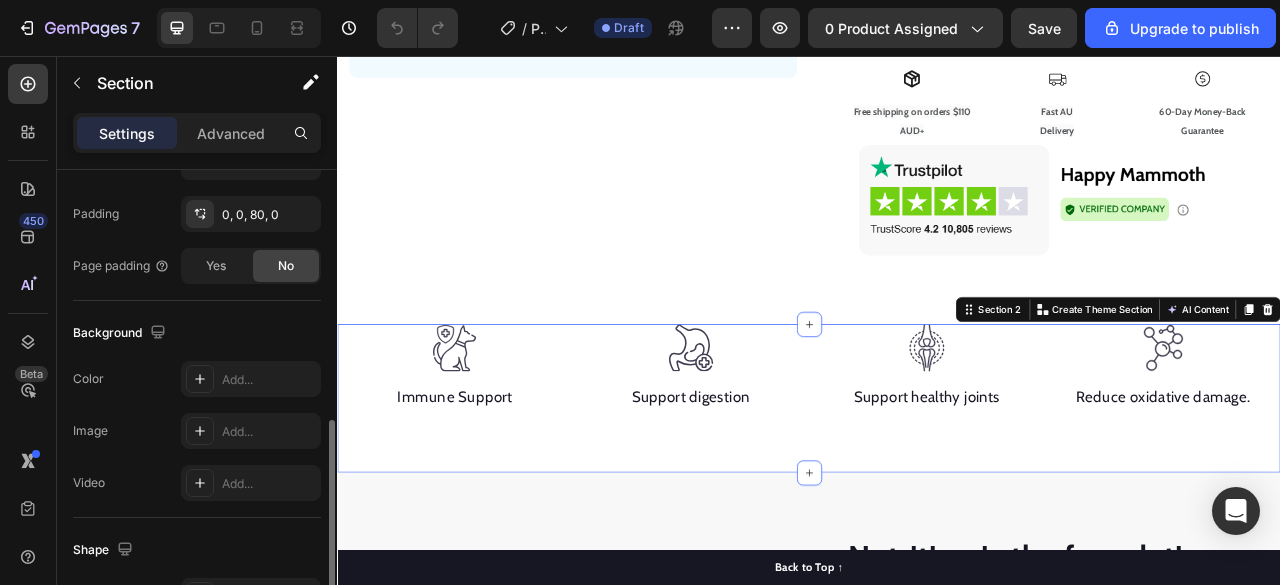 scroll, scrollTop: 565, scrollLeft: 0, axis: vertical 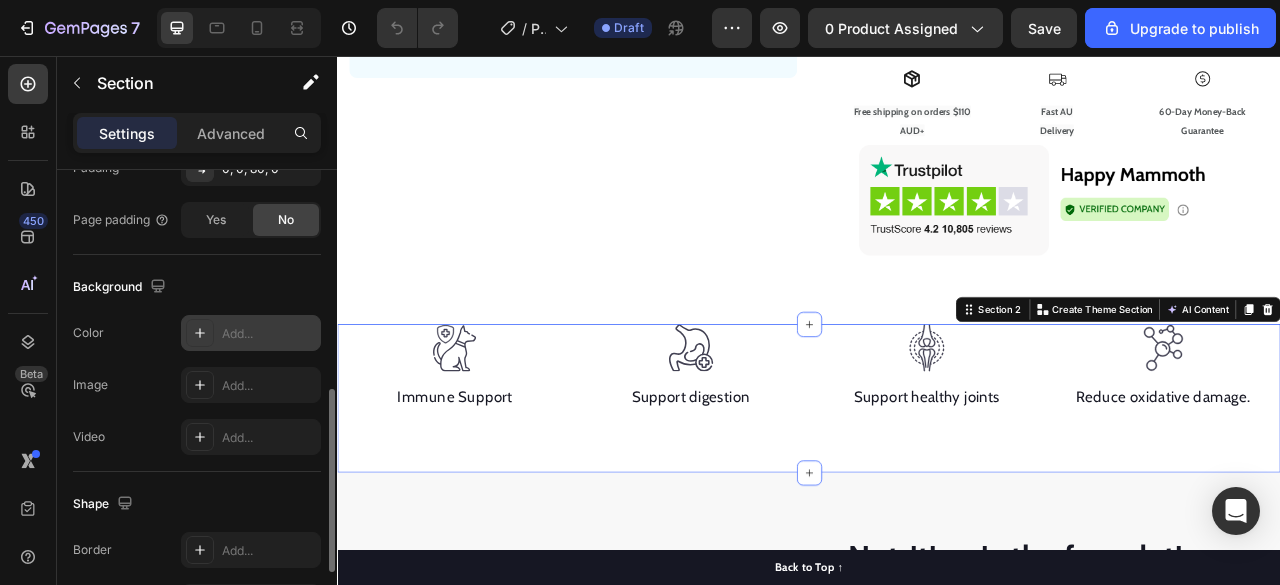 click 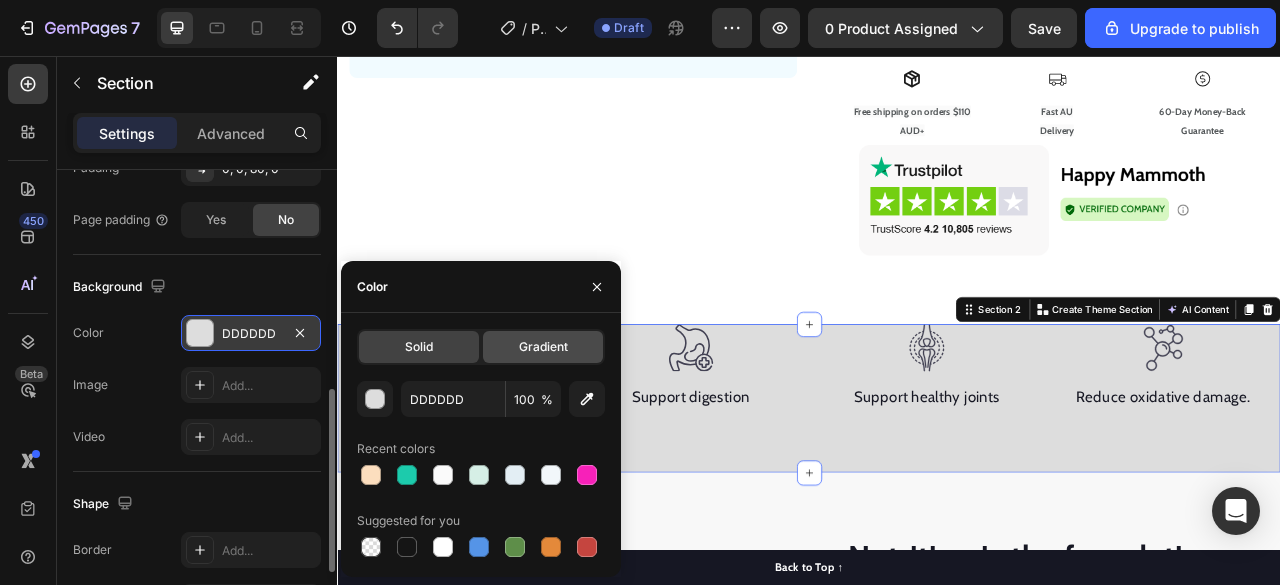 click on "Gradient" 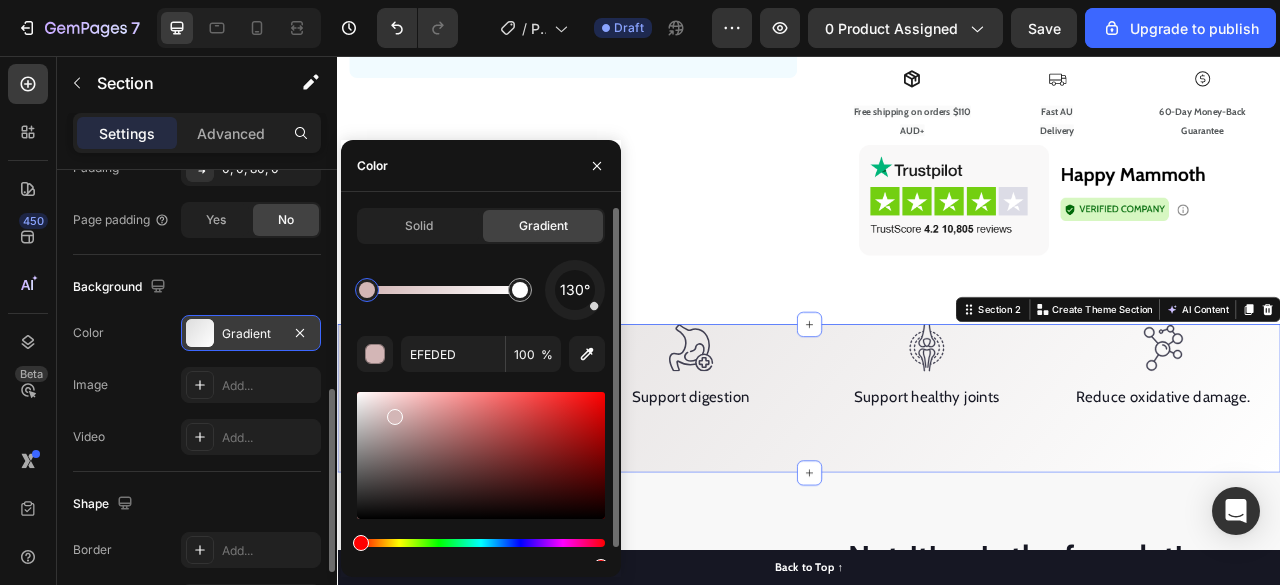 drag, startPoint x: 422, startPoint y: 437, endPoint x: 360, endPoint y: 399, distance: 72.718636 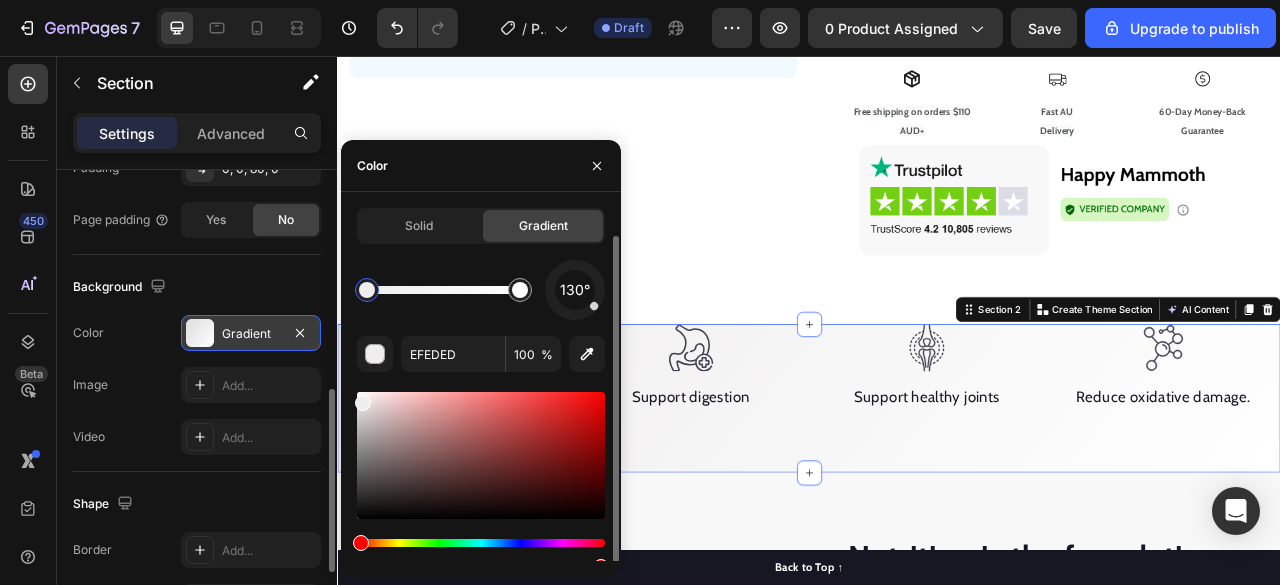 scroll, scrollTop: 14, scrollLeft: 0, axis: vertical 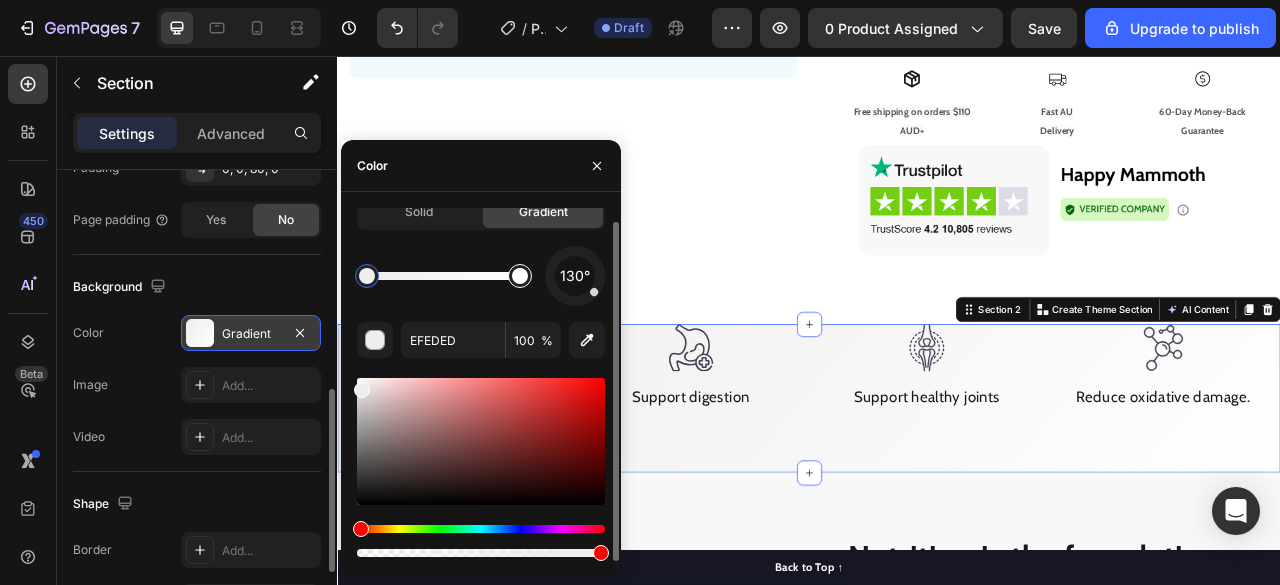type on "FFFFFF" 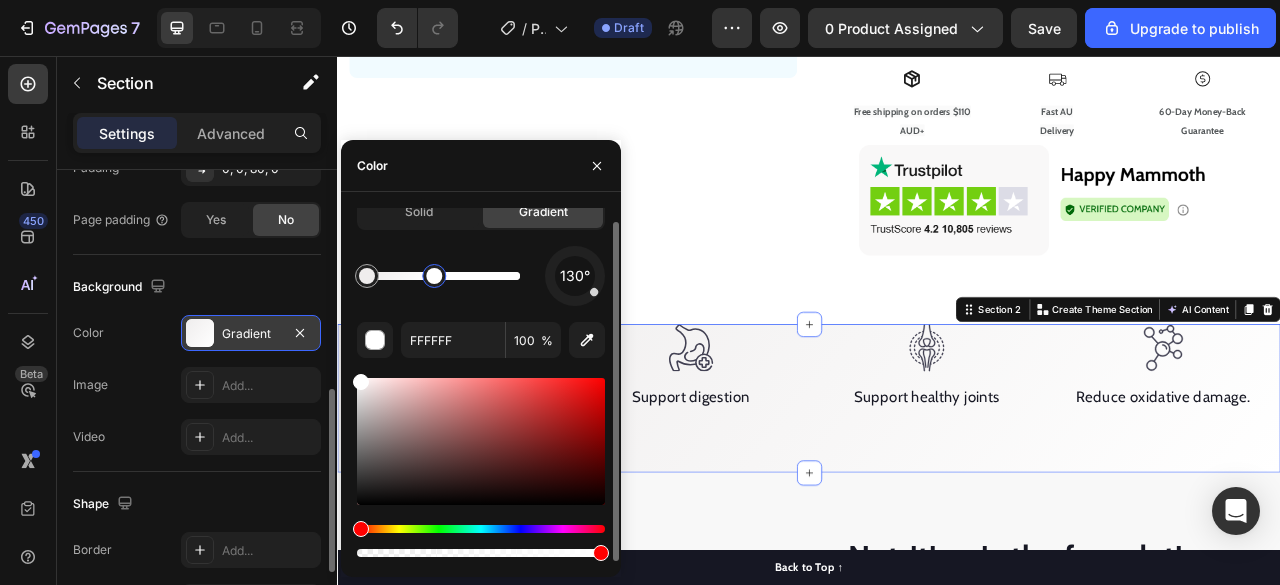 drag, startPoint x: 512, startPoint y: 281, endPoint x: 435, endPoint y: 289, distance: 77.41447 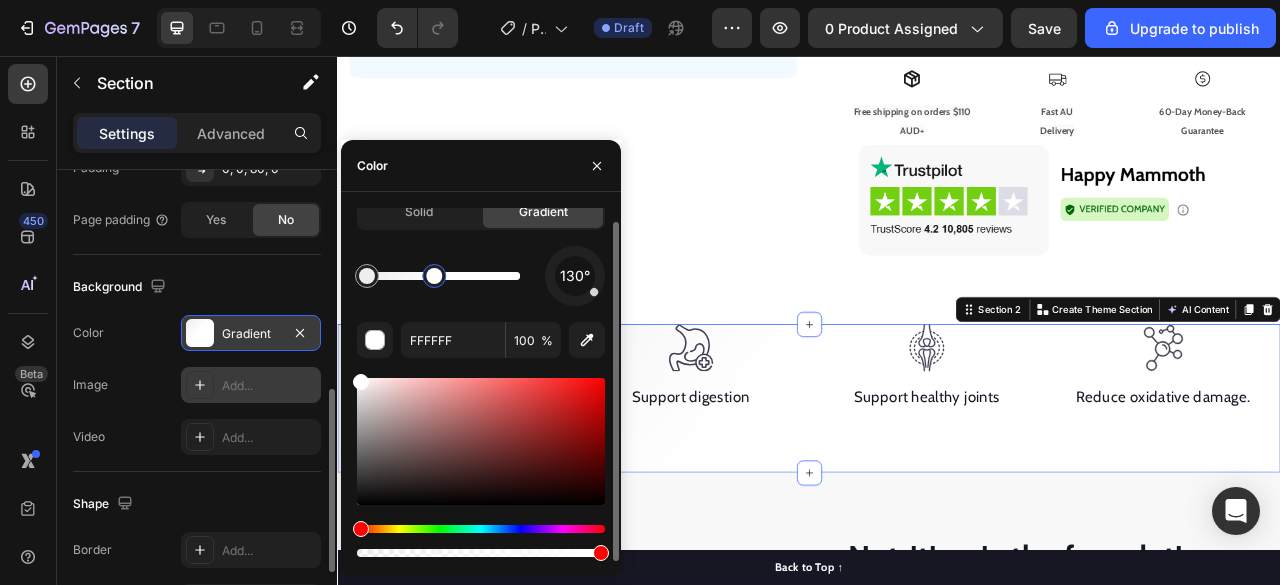 click 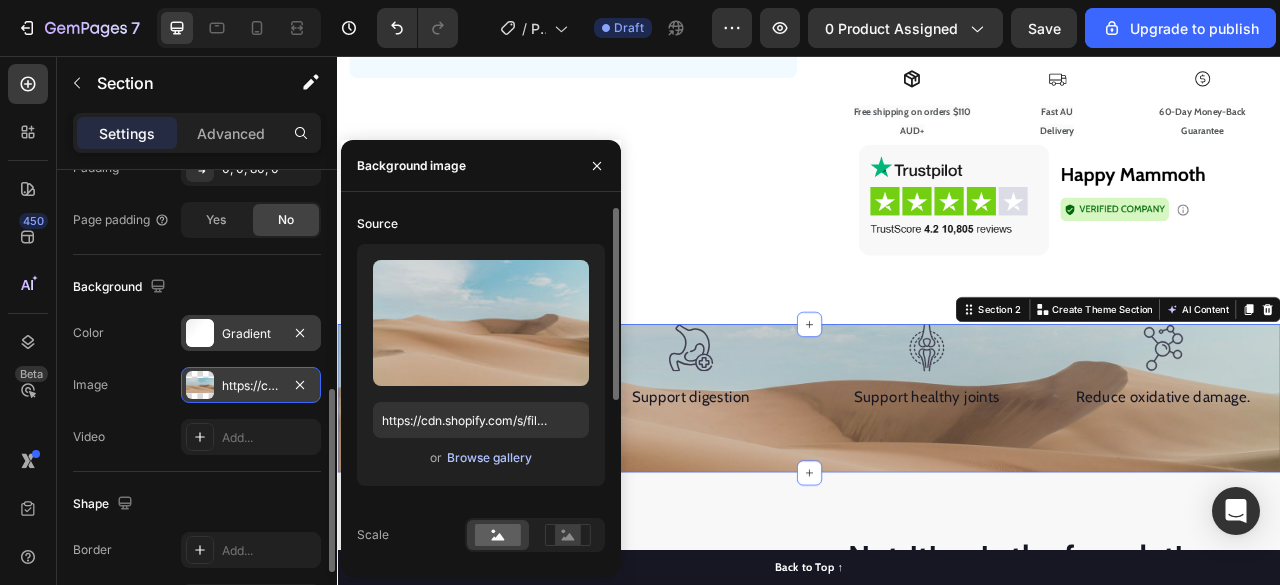 click on "Browse gallery" at bounding box center [489, 458] 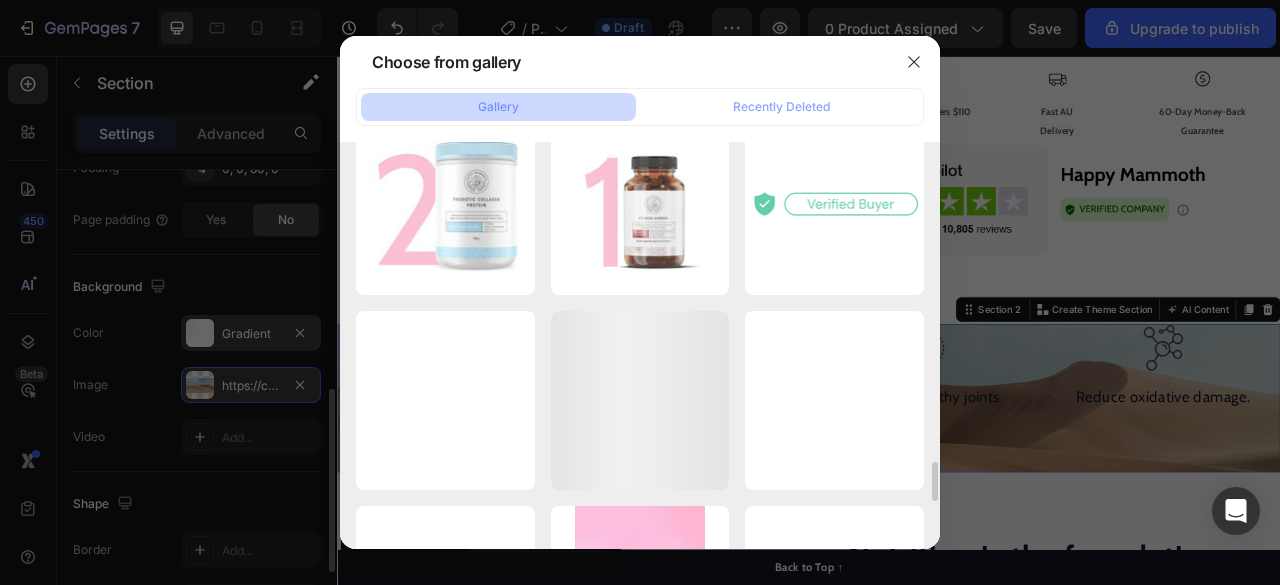 scroll, scrollTop: 3360, scrollLeft: 0, axis: vertical 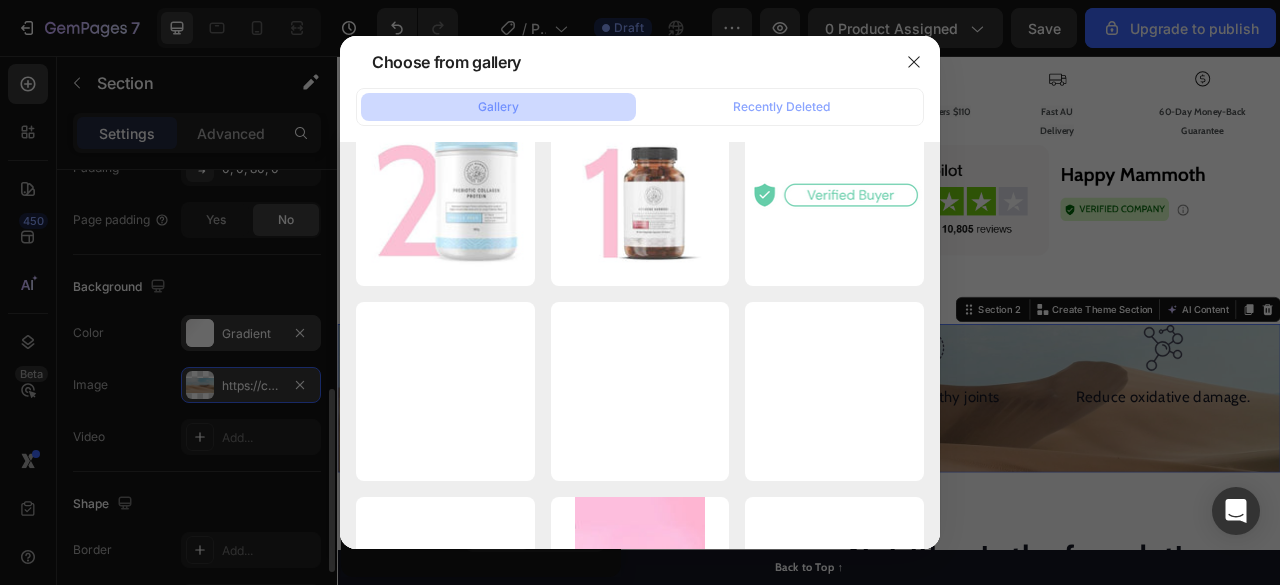 click on "Gallery" 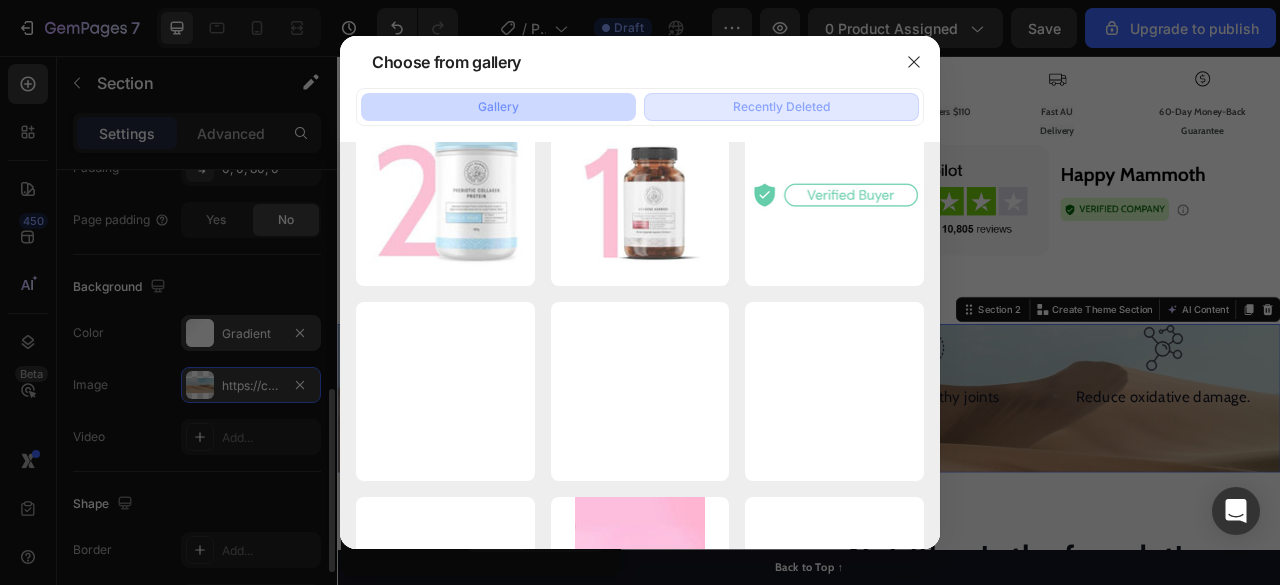 click on "Recently Deleted" at bounding box center [781, 107] 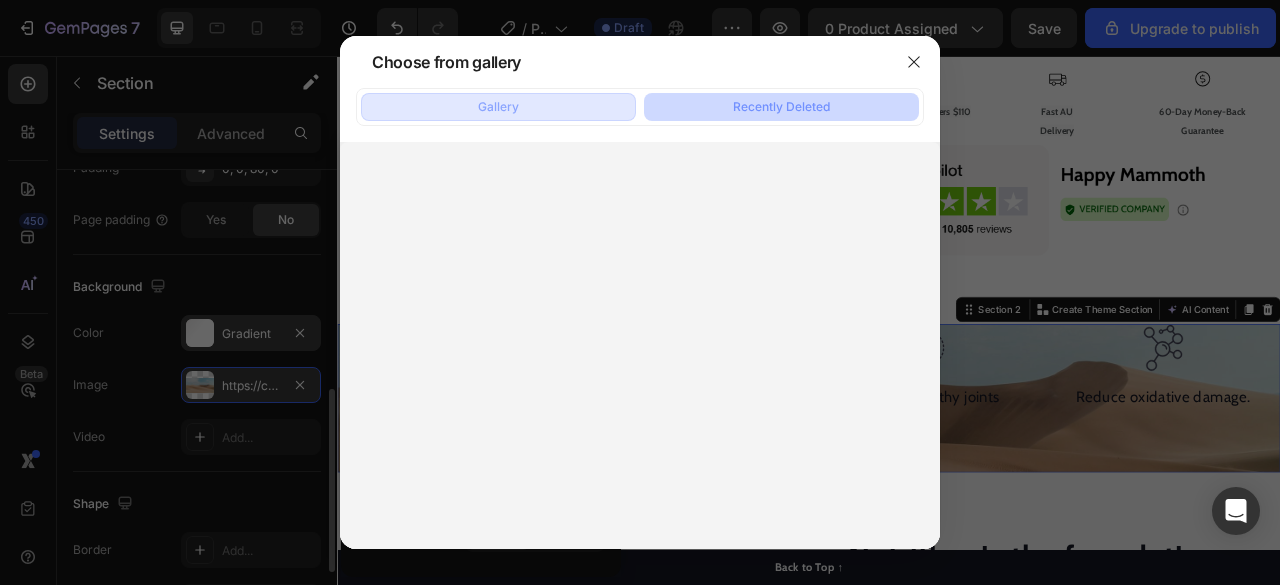 click on "Gallery" 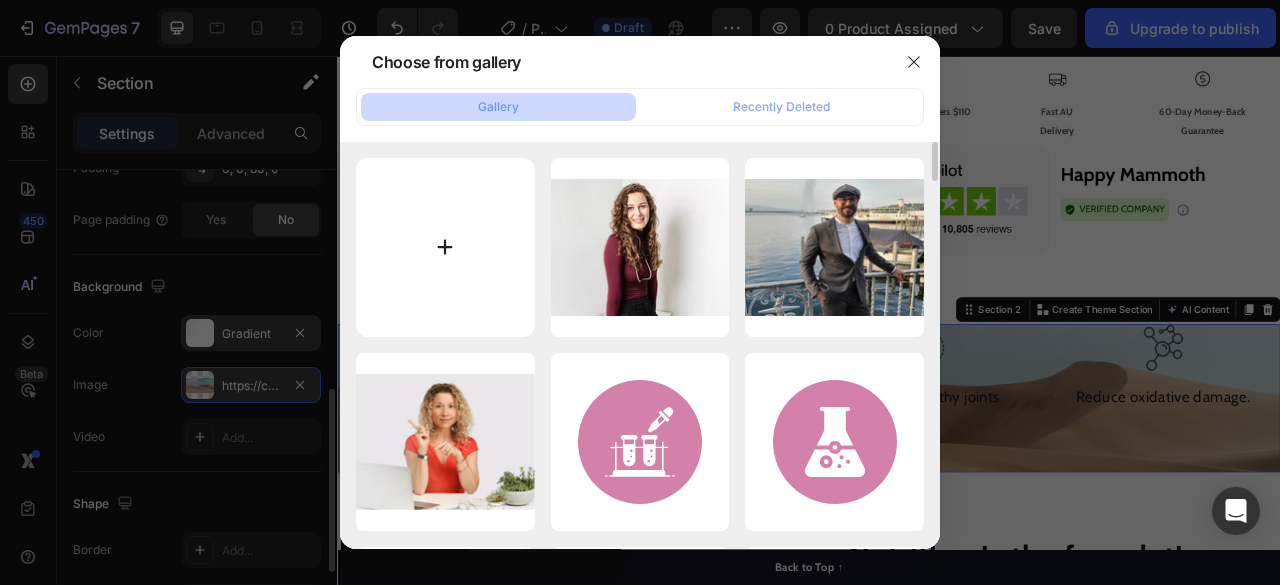 click at bounding box center (445, 247) 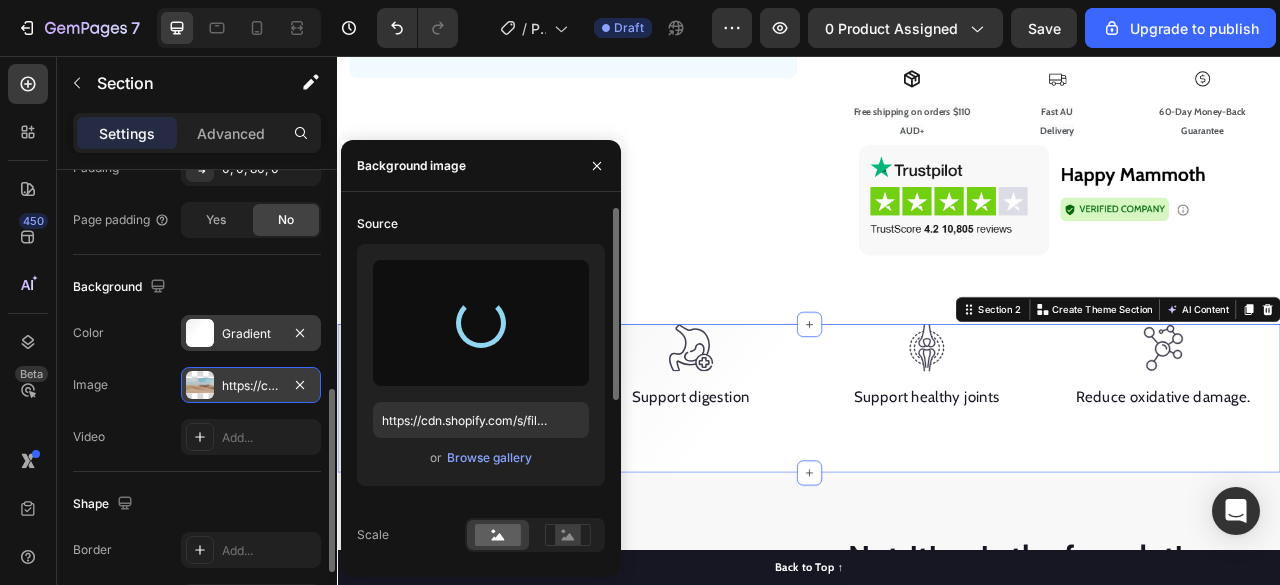 type on "https://cdn.shopify.com/s/files/1/0948/5395/5901/files/gempages_577662925980828434-424f0551-2df2-4fee-a224-2f1549f3281c.svg" 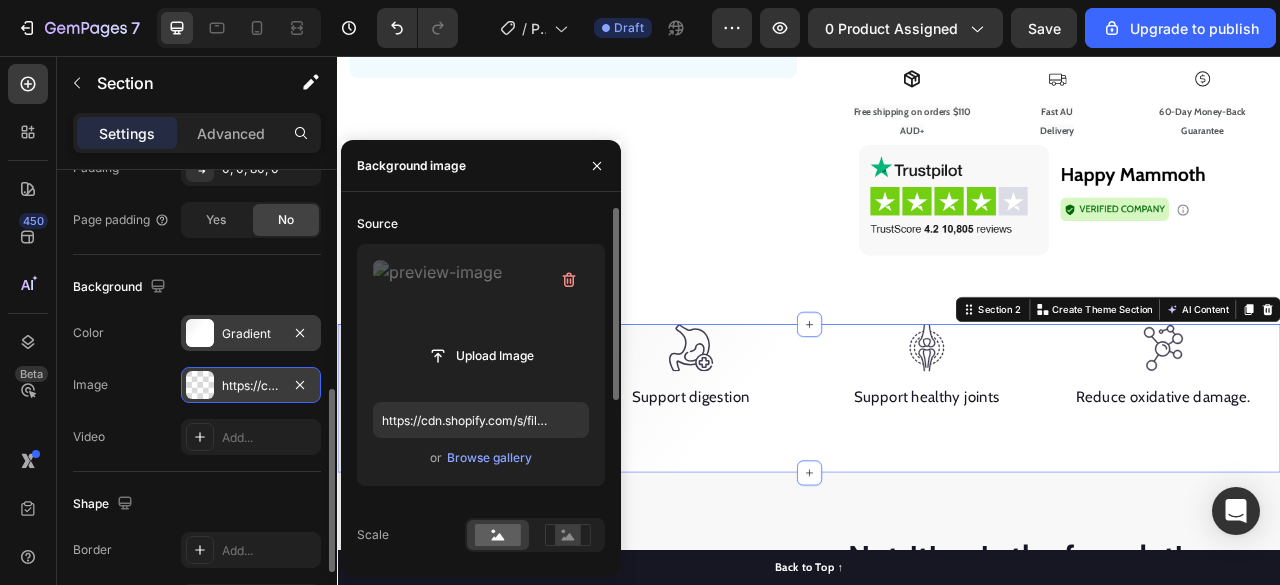 click at bounding box center [481, 323] 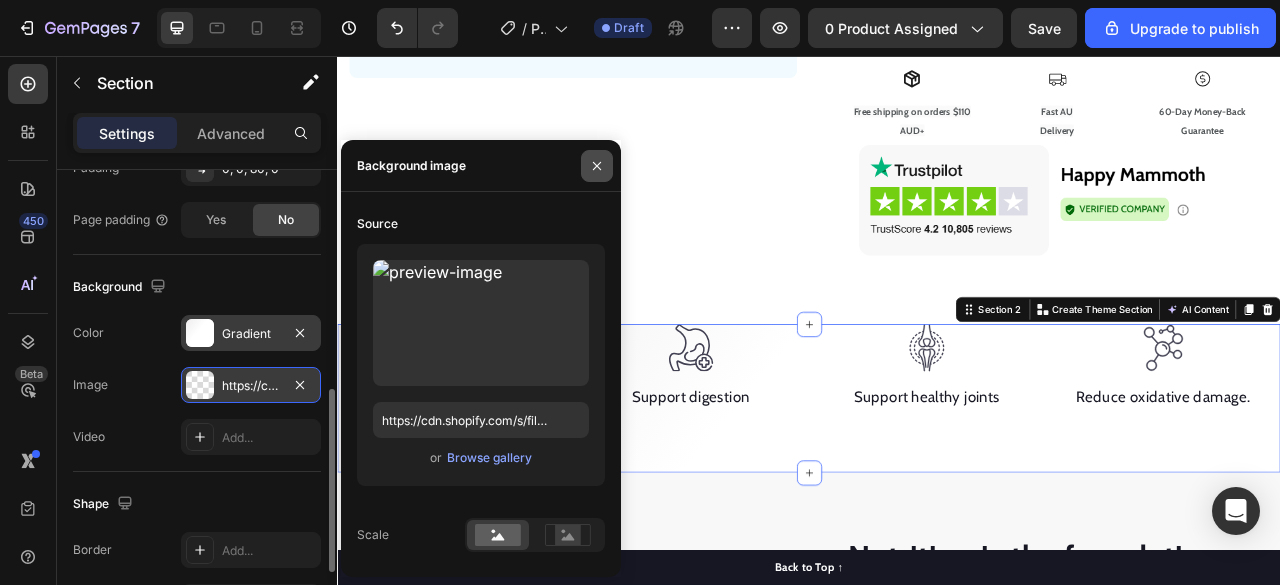 click 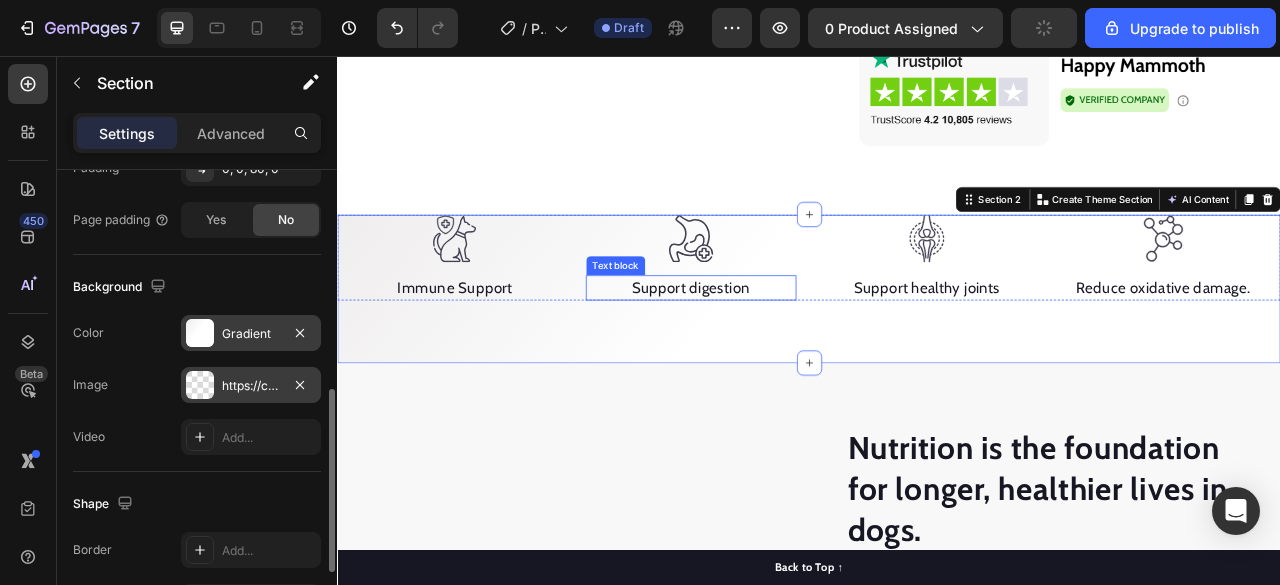 scroll, scrollTop: 906, scrollLeft: 0, axis: vertical 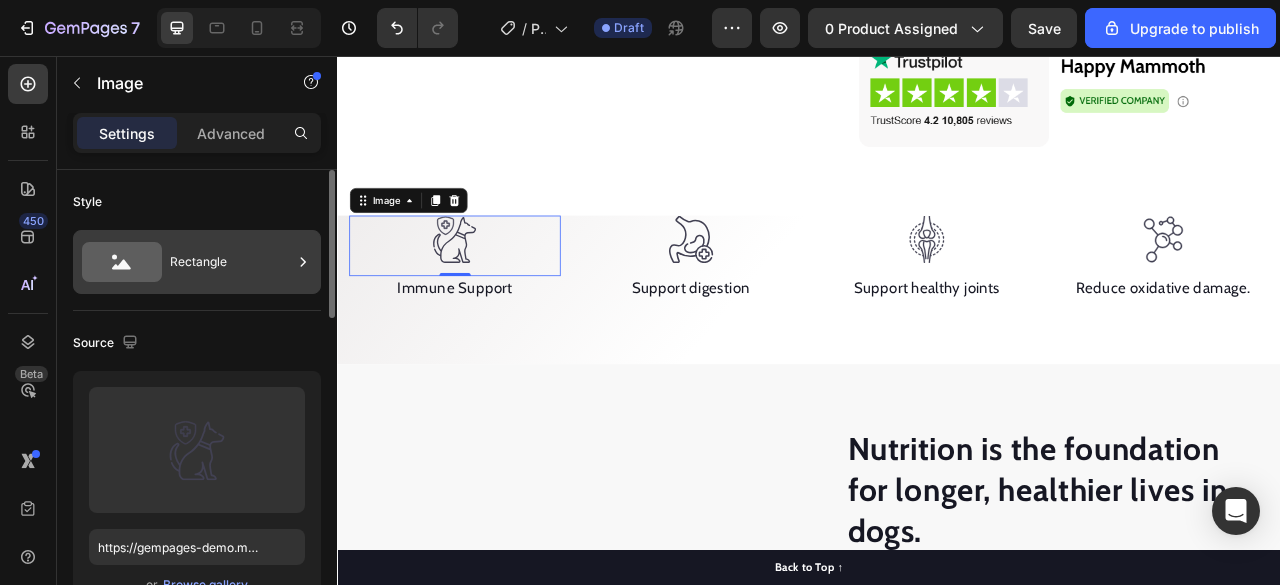 click 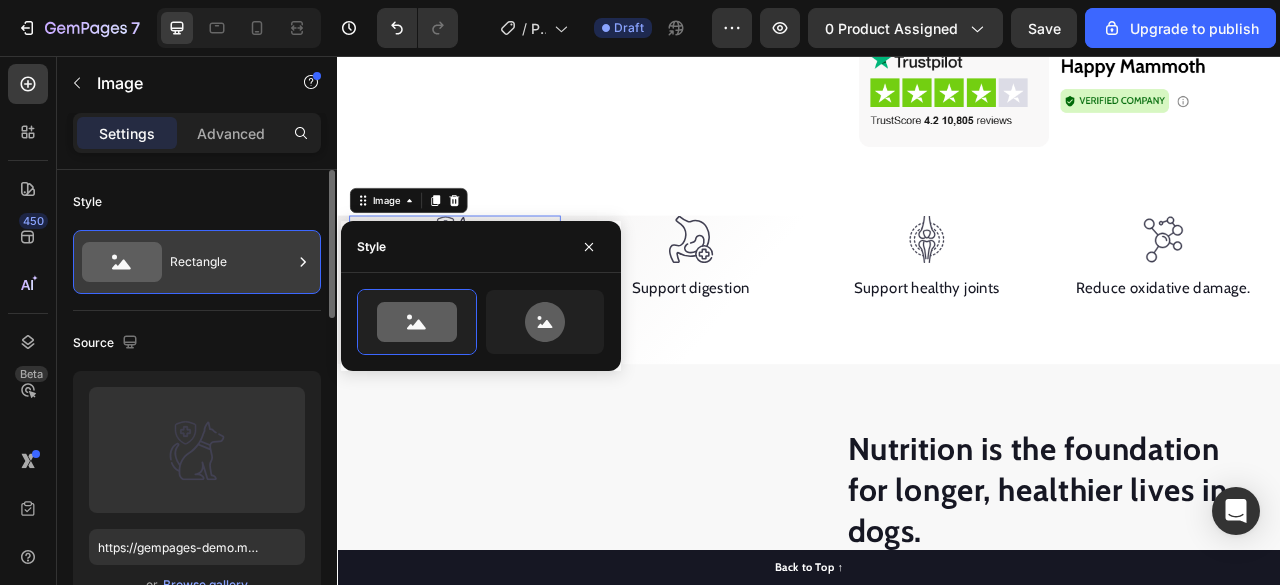 click on "Rectangle" at bounding box center (231, 262) 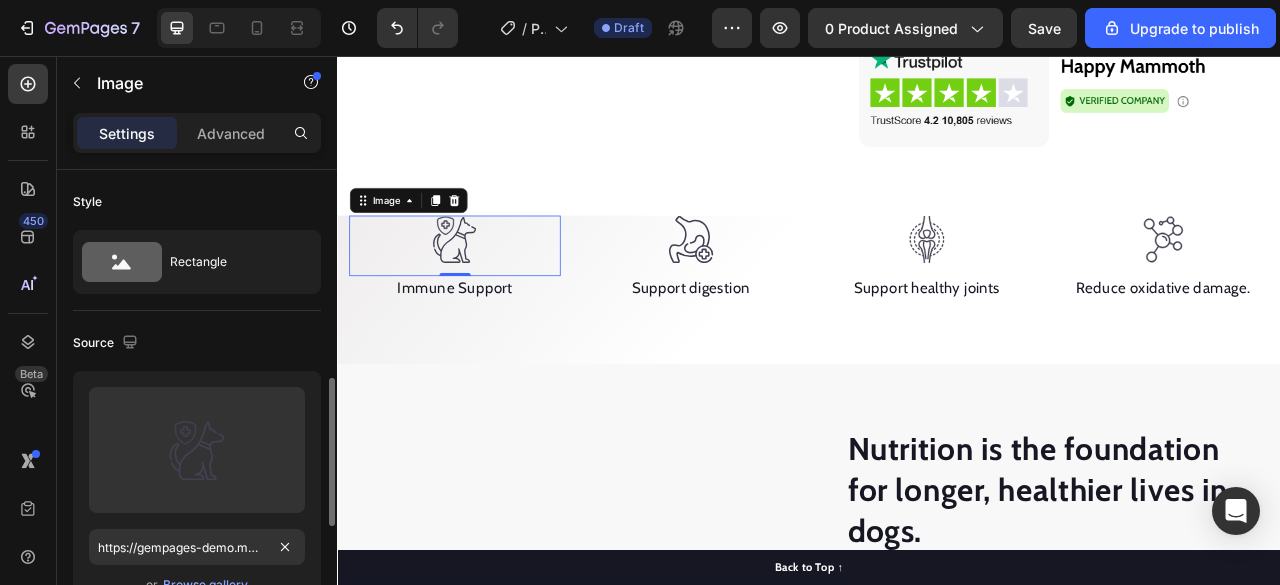 scroll, scrollTop: 284, scrollLeft: 0, axis: vertical 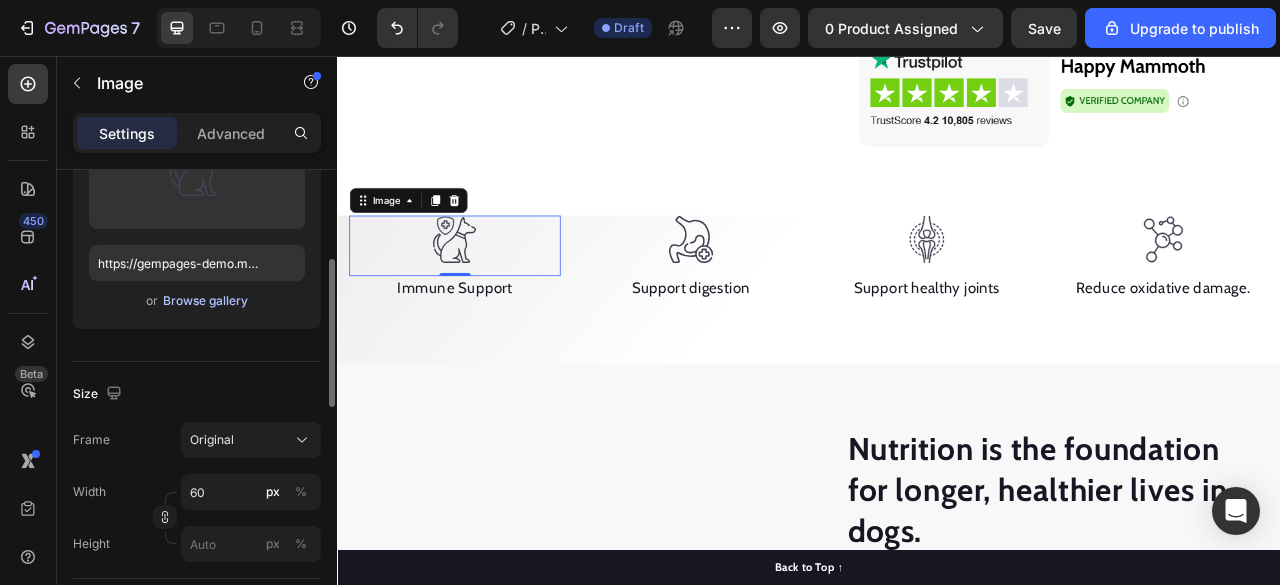 click on "Browse gallery" at bounding box center [205, 301] 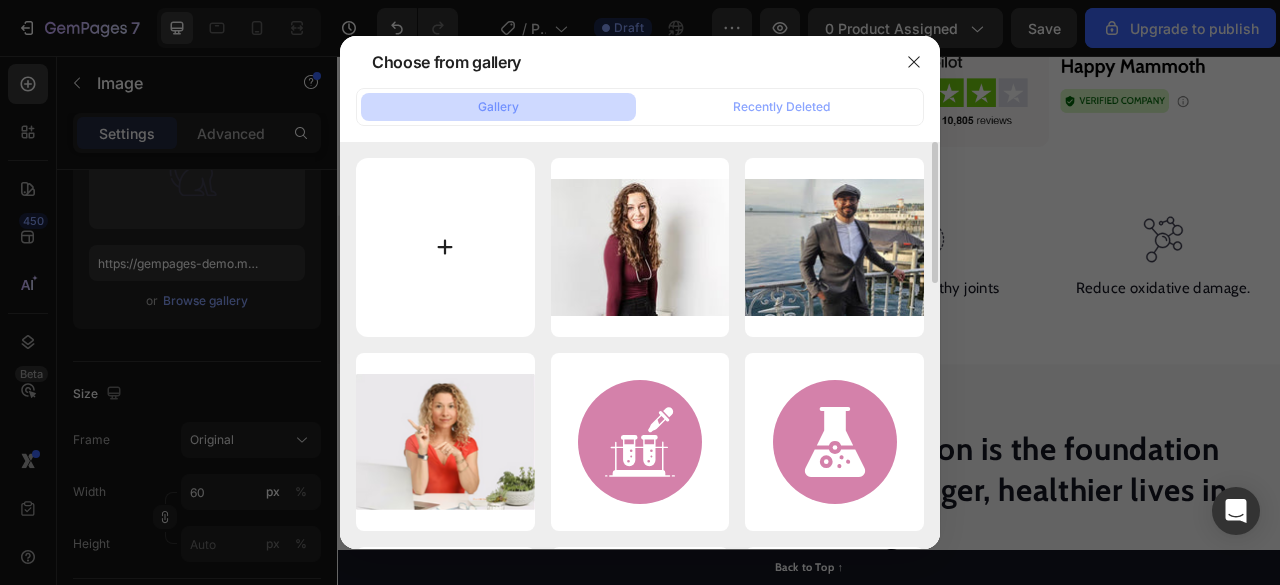 click at bounding box center [445, 247] 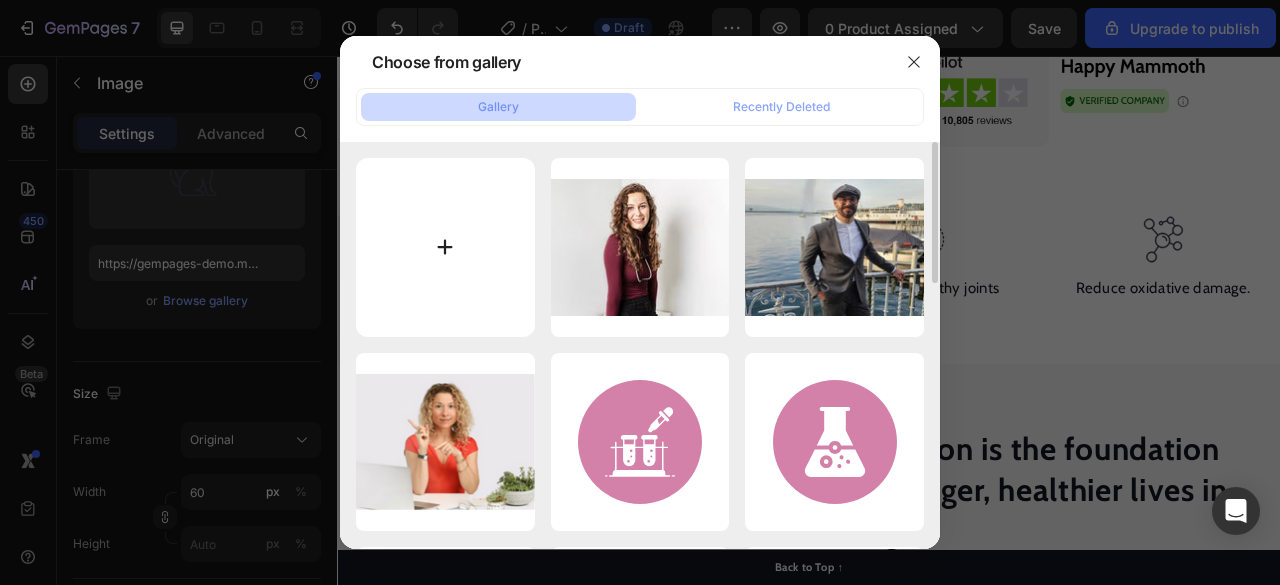 type on "C:\fakepath\3.avif" 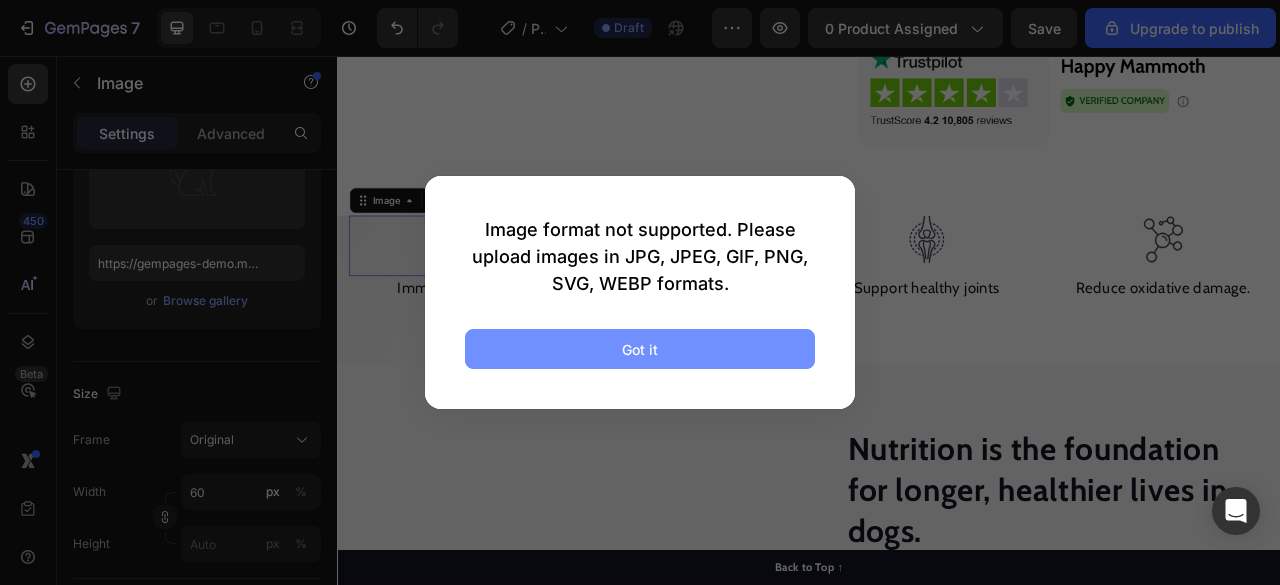 click on "Got it" at bounding box center [640, 349] 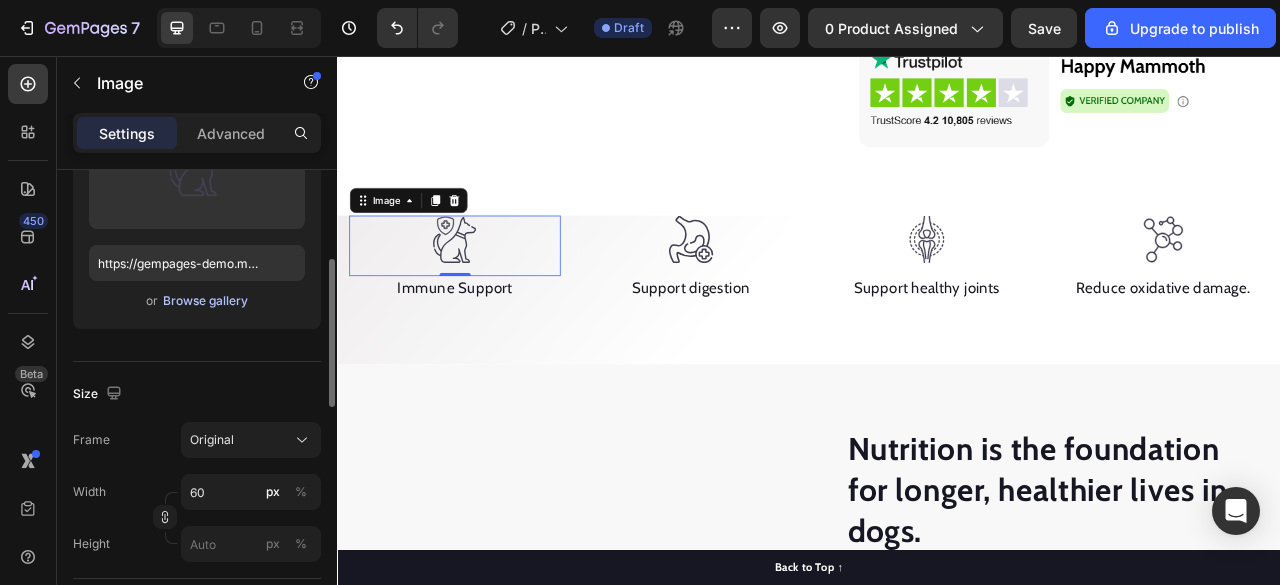 click on "Browse gallery" at bounding box center [205, 301] 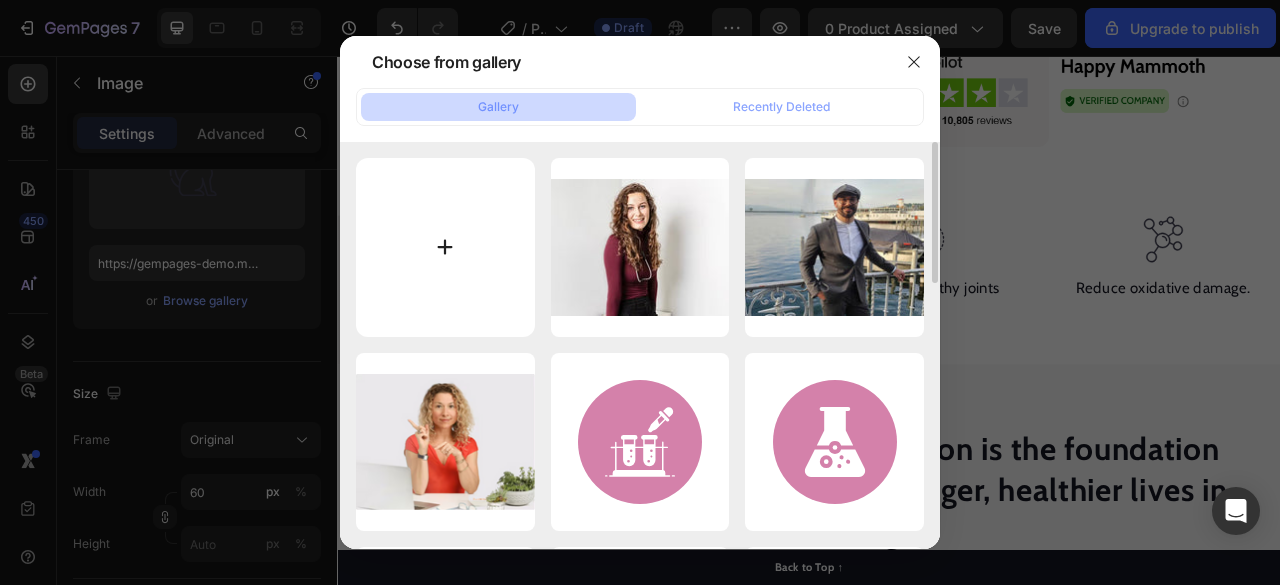 click at bounding box center (445, 247) 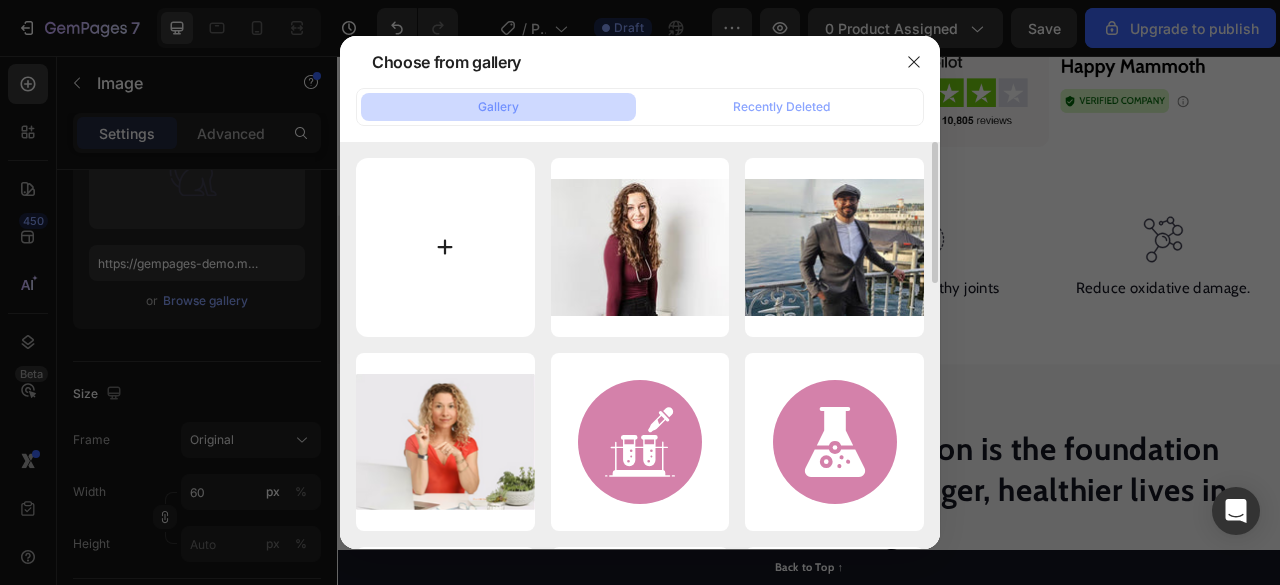 type on "C:\fakepath\3.avif" 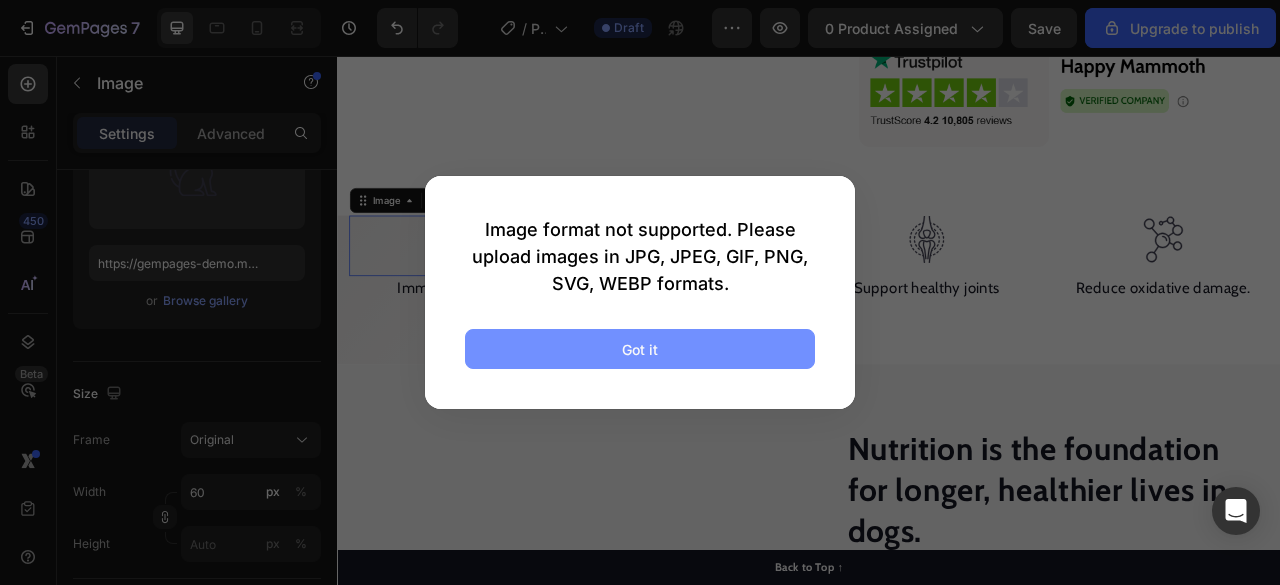 click on "Got it" at bounding box center (640, 349) 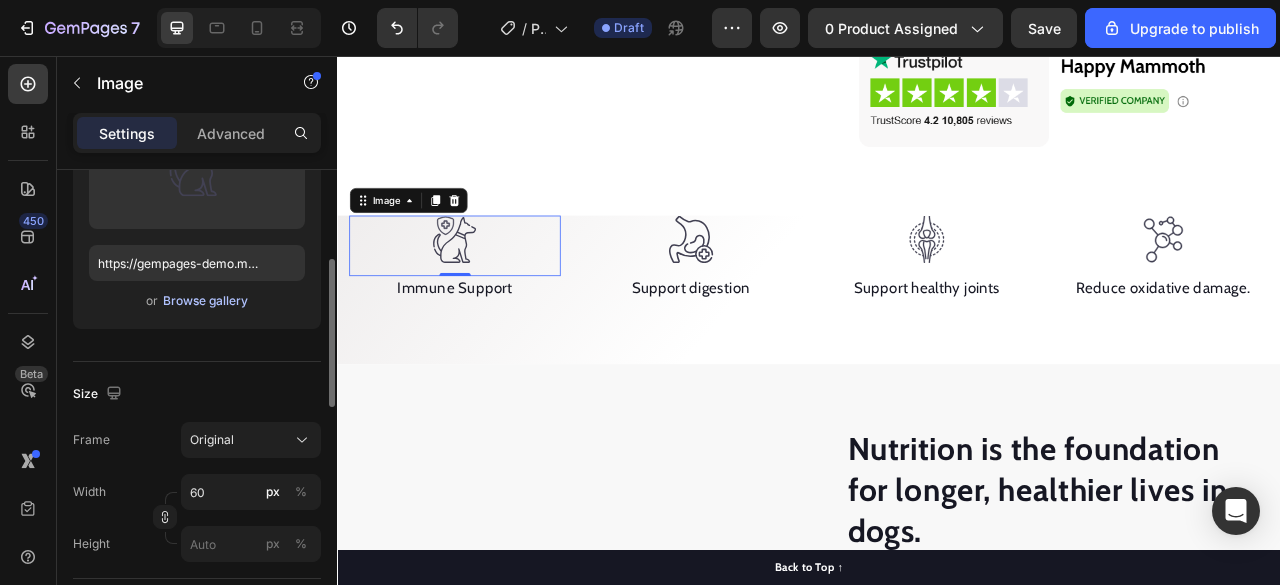 click on "Browse gallery" at bounding box center [205, 301] 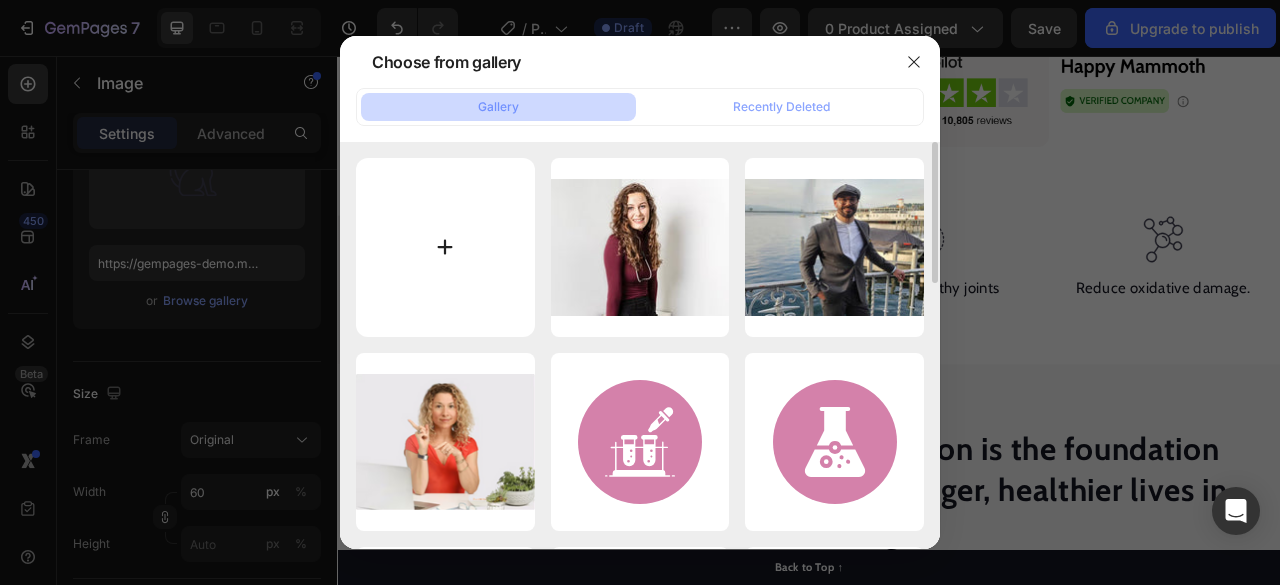 click at bounding box center [445, 247] 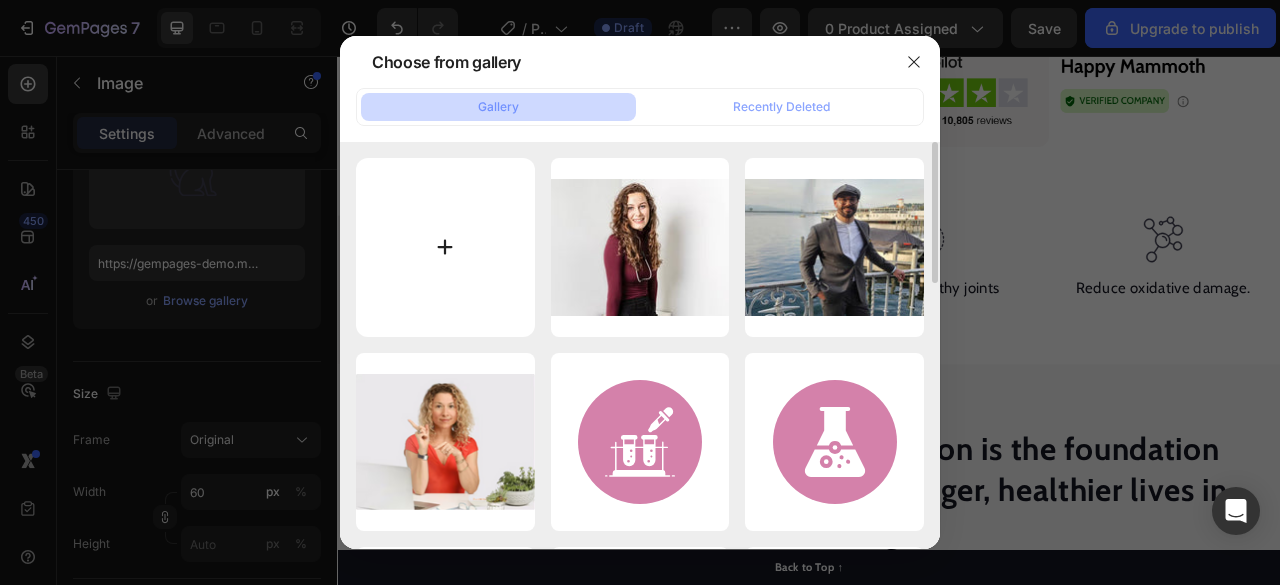 type on "C:\fakepath\1.png.avif" 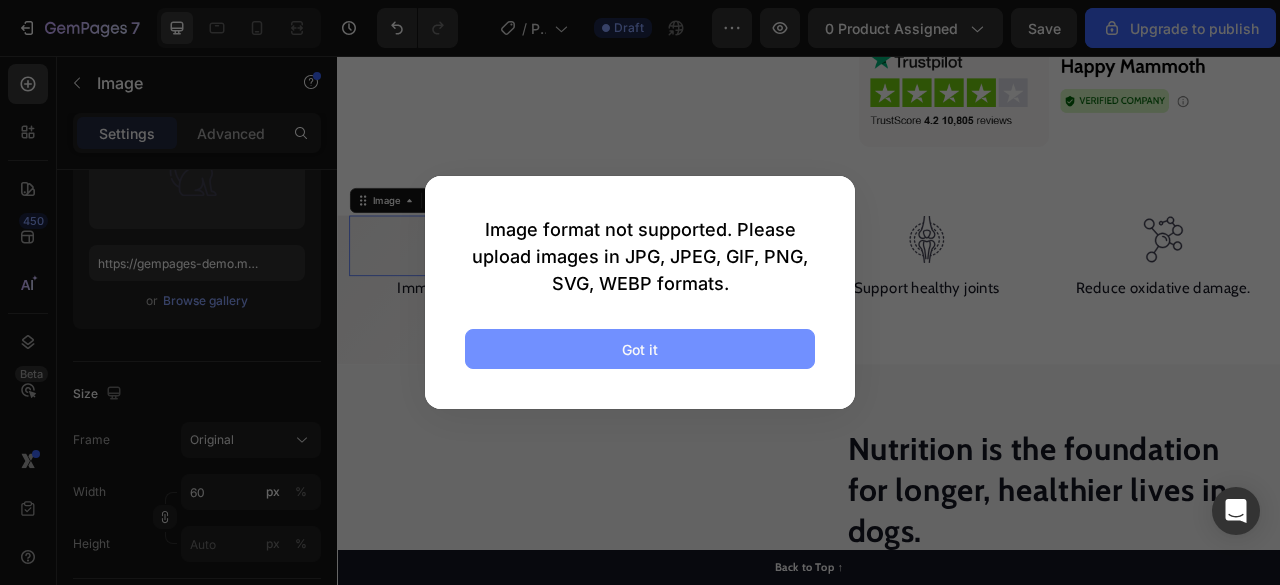 click on "Got it" at bounding box center (640, 349) 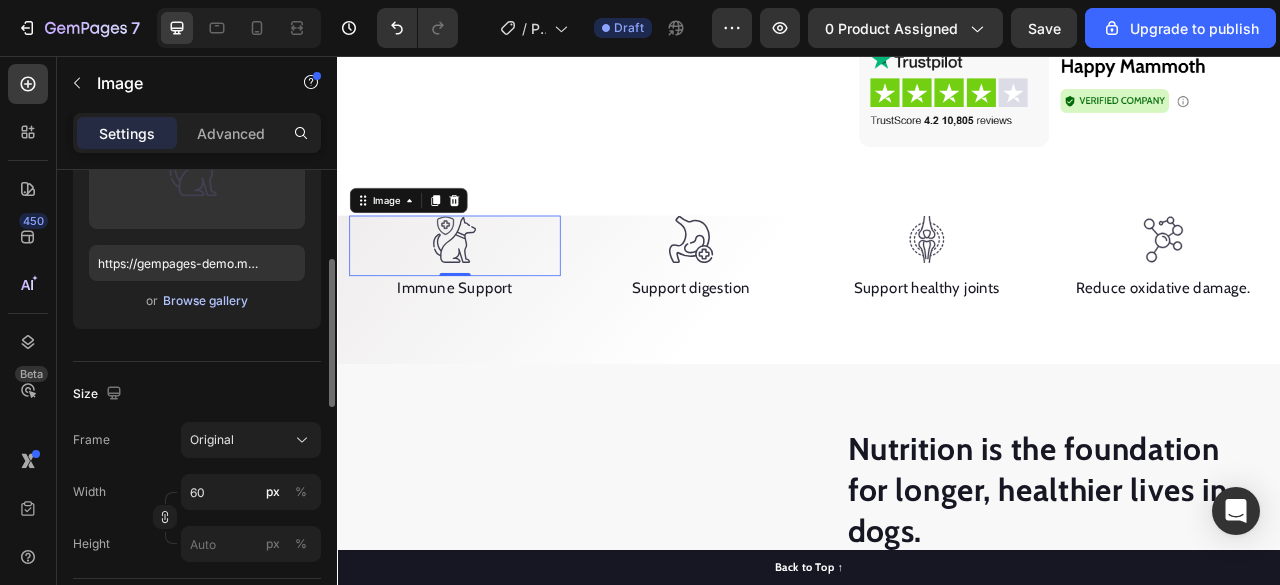 click on "Browse gallery" at bounding box center [205, 301] 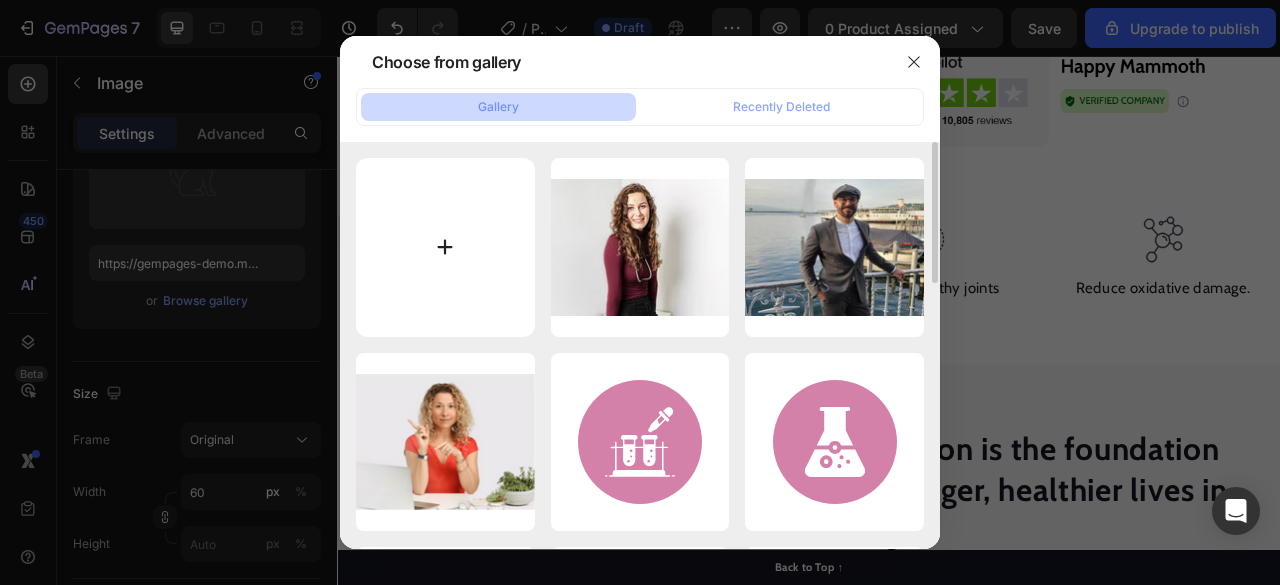 click at bounding box center (445, 247) 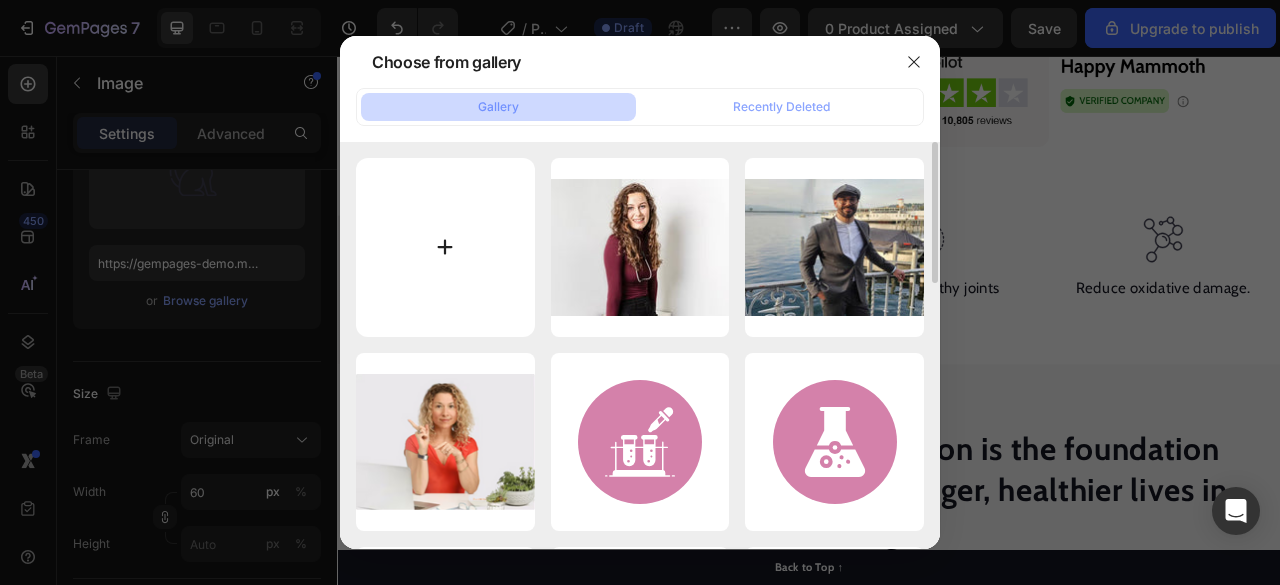 type on "C:\fakepath\1.png" 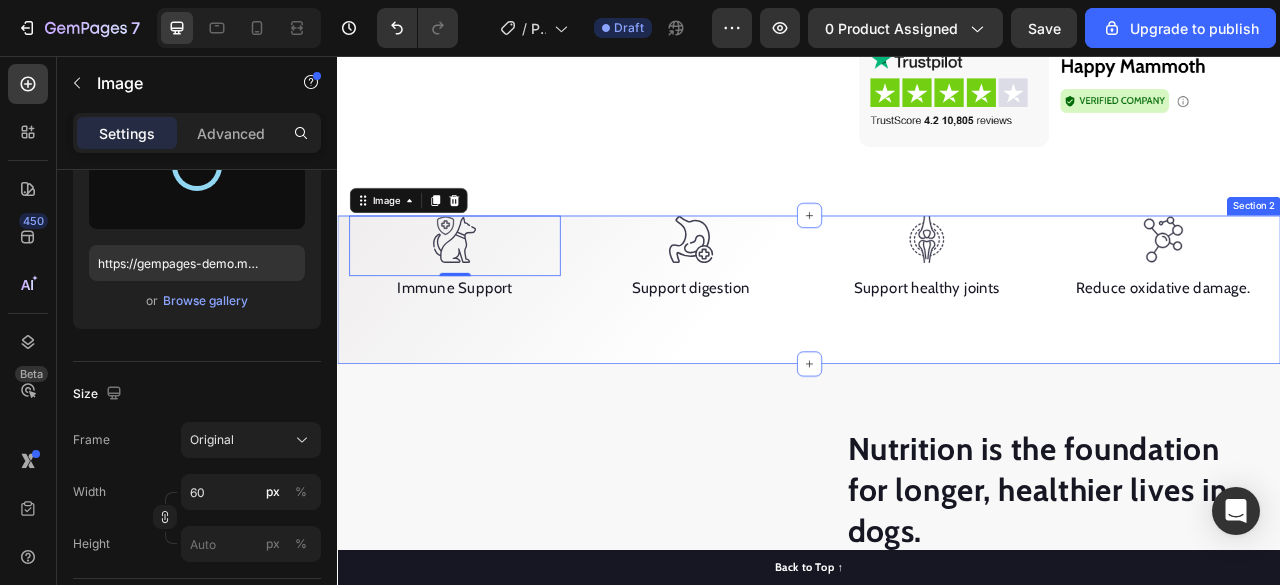 type on "https://cdn.shopify.com/s/files/1/0948/5395/5901/files/gempages_577662925980828434-2527cdcc-3bef-4ae5-944b-72155c4f22ce.png" 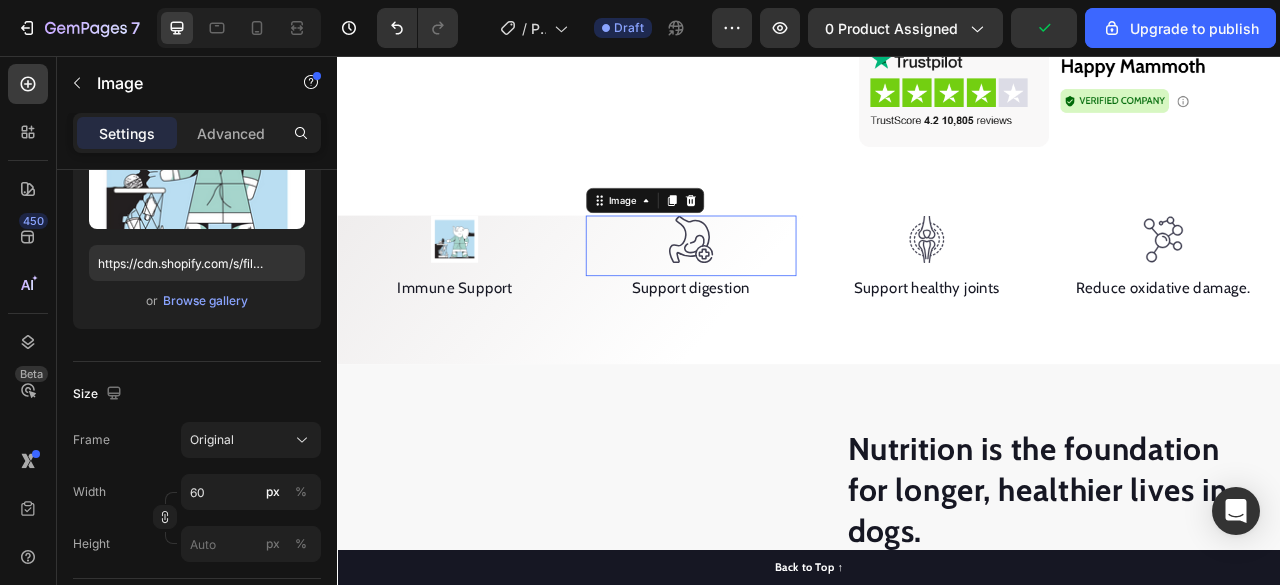scroll, scrollTop: 284, scrollLeft: 0, axis: vertical 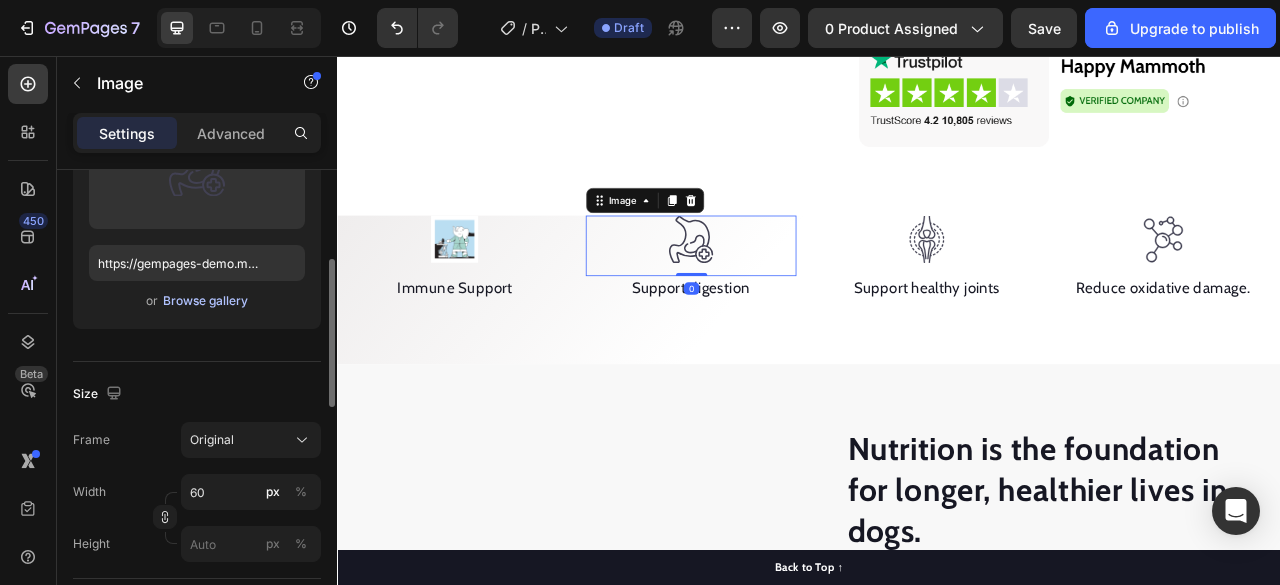 click on "Browse gallery" at bounding box center (205, 301) 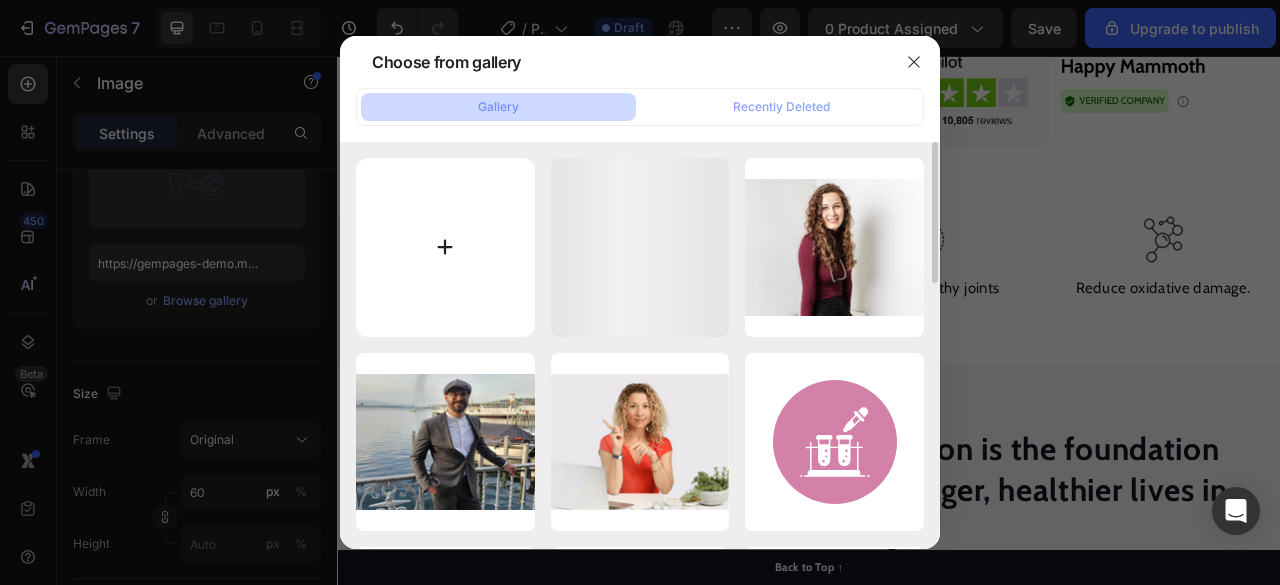 click at bounding box center [445, 247] 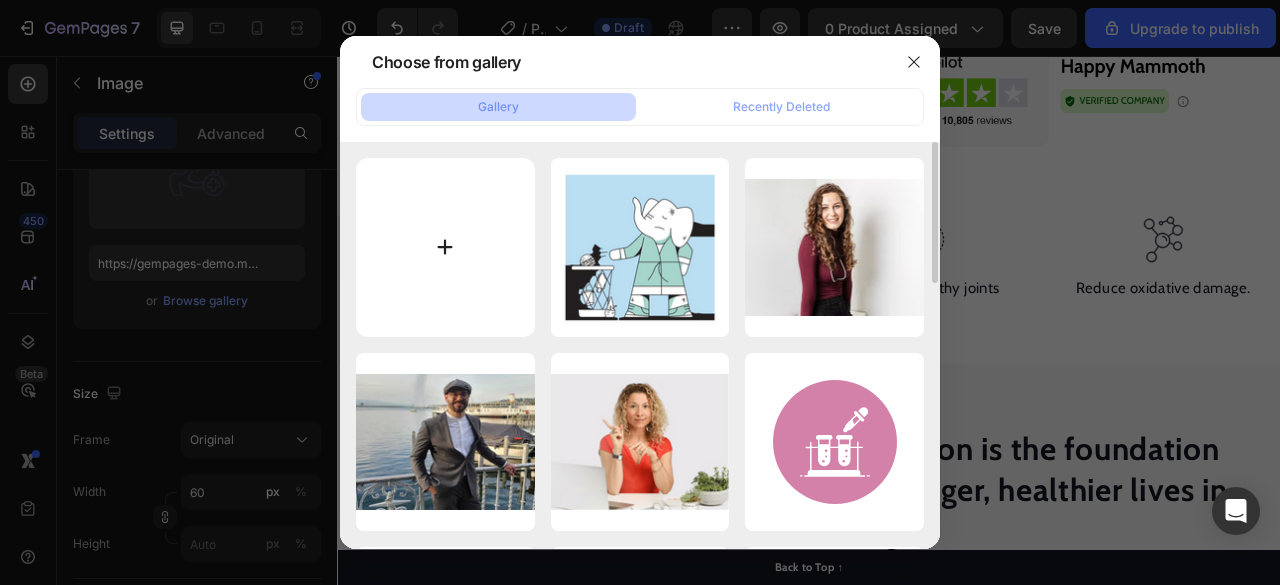 type on "C:\fakepath\2.png" 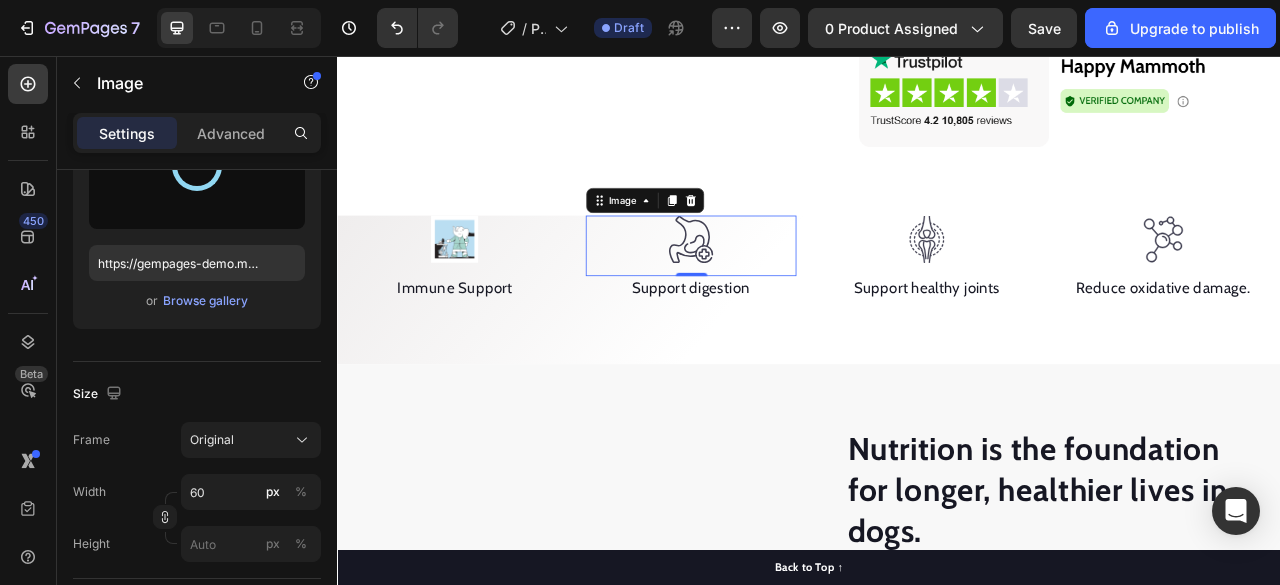 type on "https://cdn.shopify.com/s/files/1/0948/5395/5901/files/gempages_577662925980828434-7d21974f-bf47-4bb6-8362-843afb06faef.png" 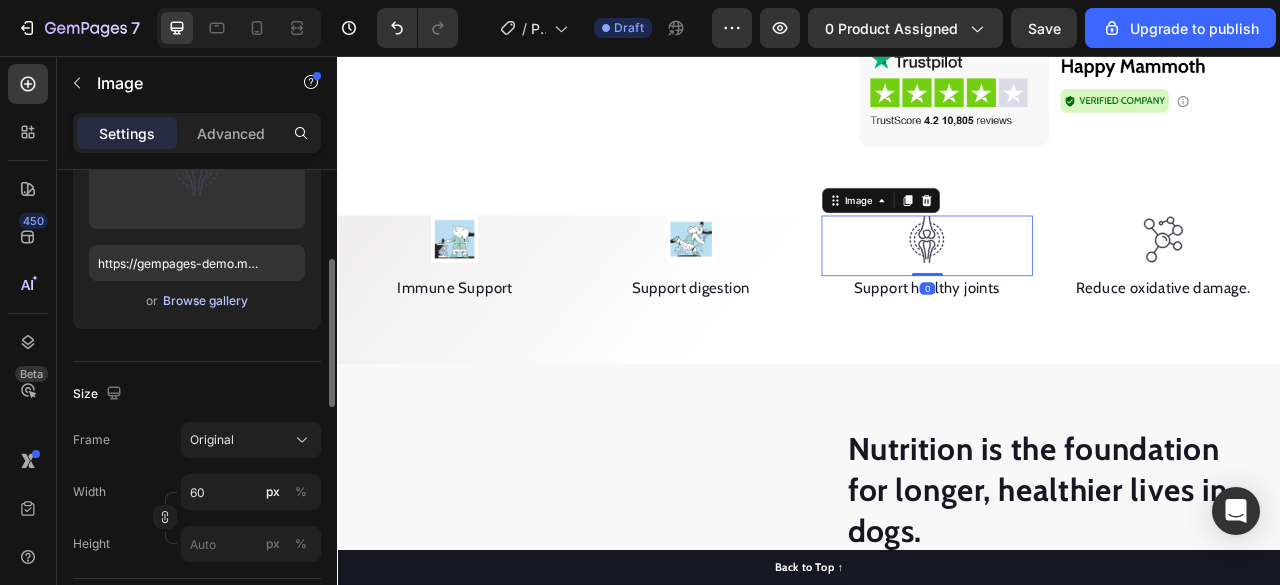 click on "Browse gallery" at bounding box center [205, 301] 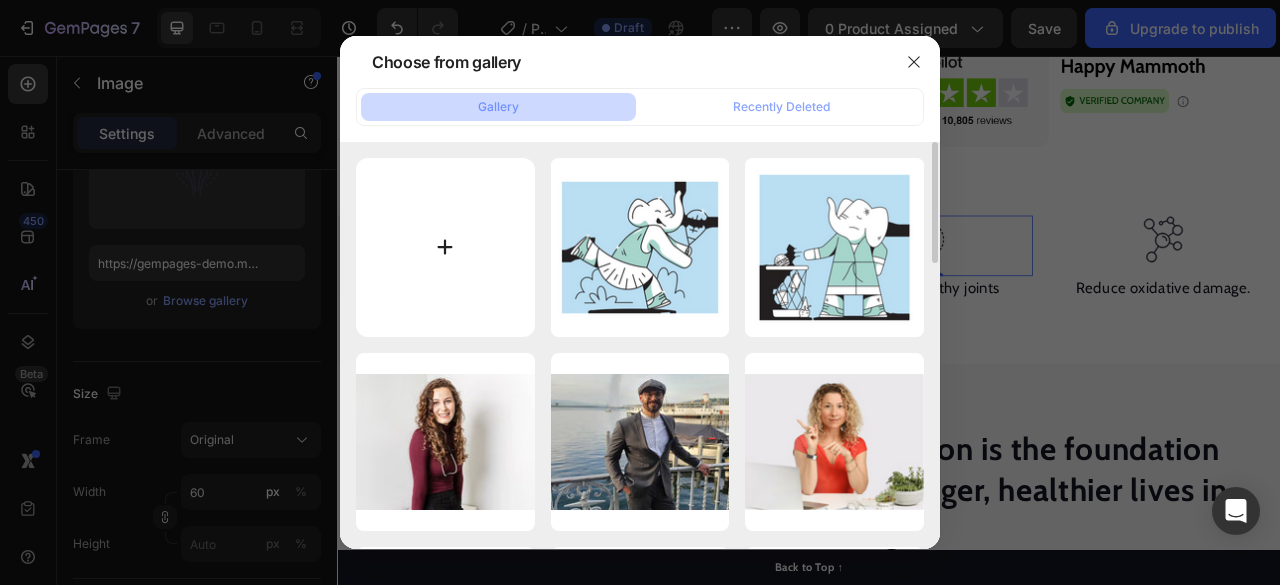 click at bounding box center (445, 247) 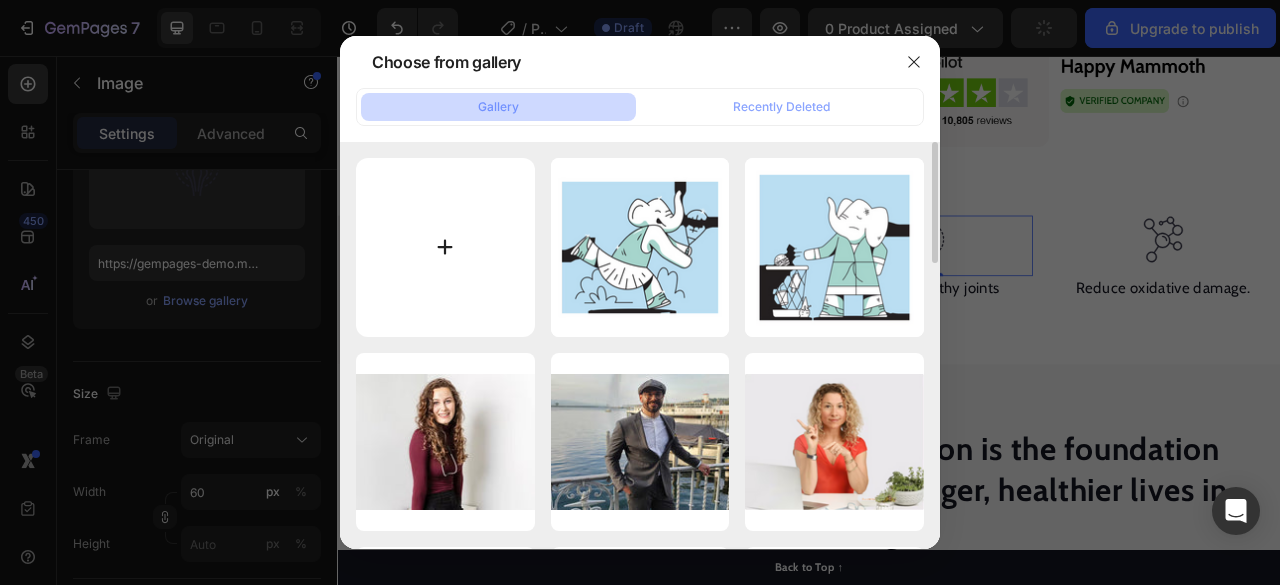 type on "C:\fakepath\3.png" 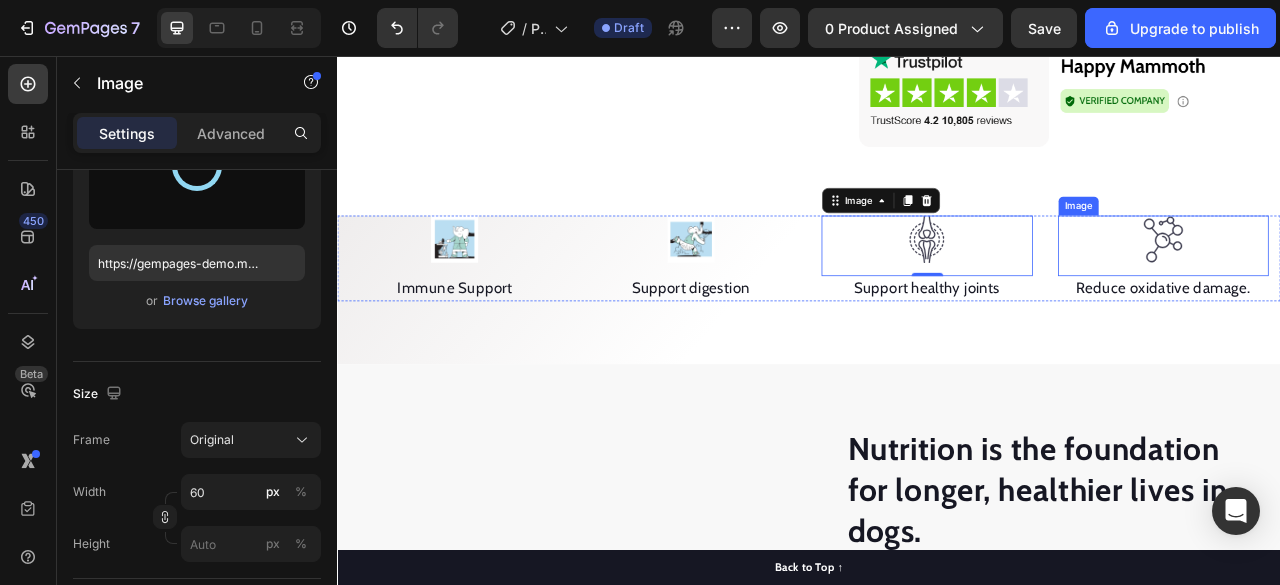 type on "https://cdn.shopify.com/s/files/1/0948/5395/5901/files/gempages_577662925980828434-579a155d-3ae0-497d-ad4e-5195d3c8a271.png" 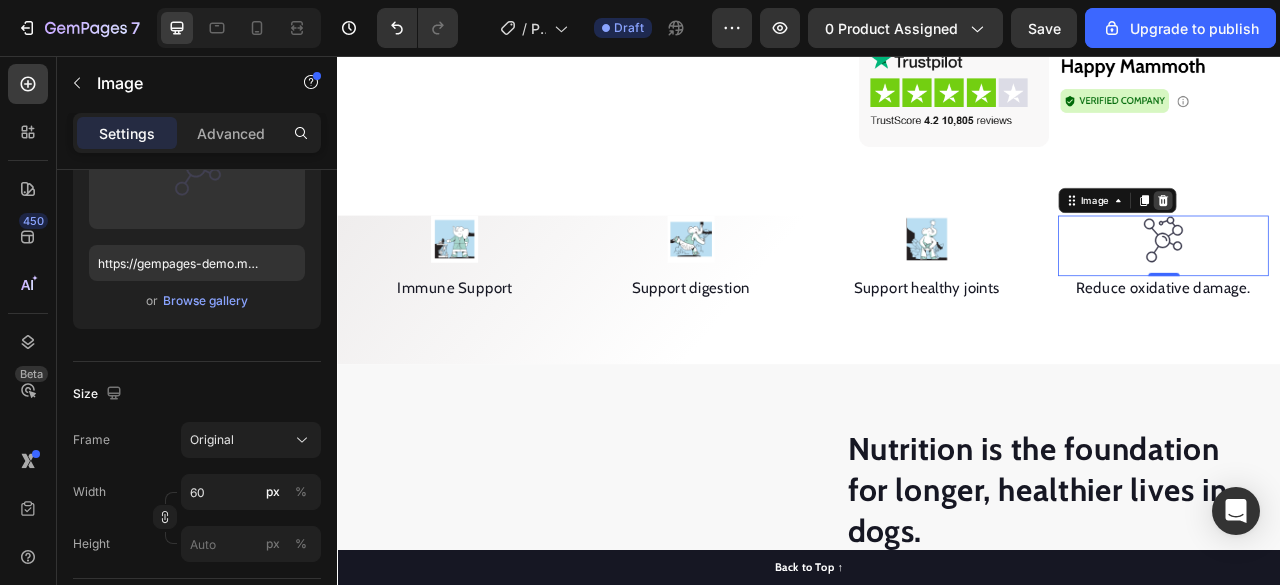 click 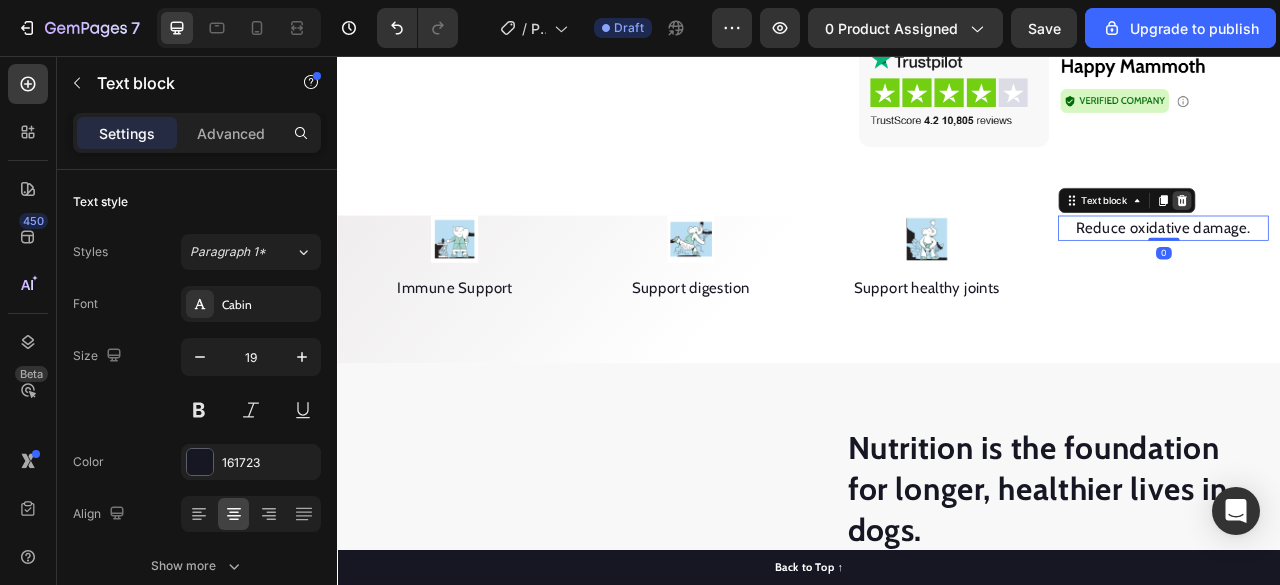 click 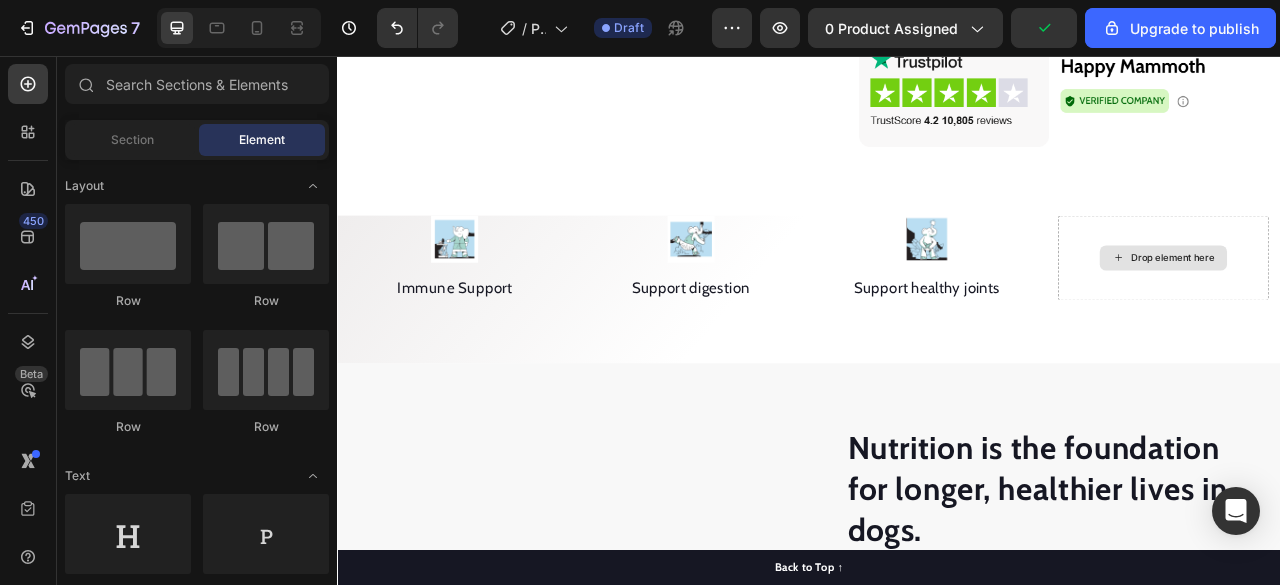 click on "Drop element here" at bounding box center [1400, 313] 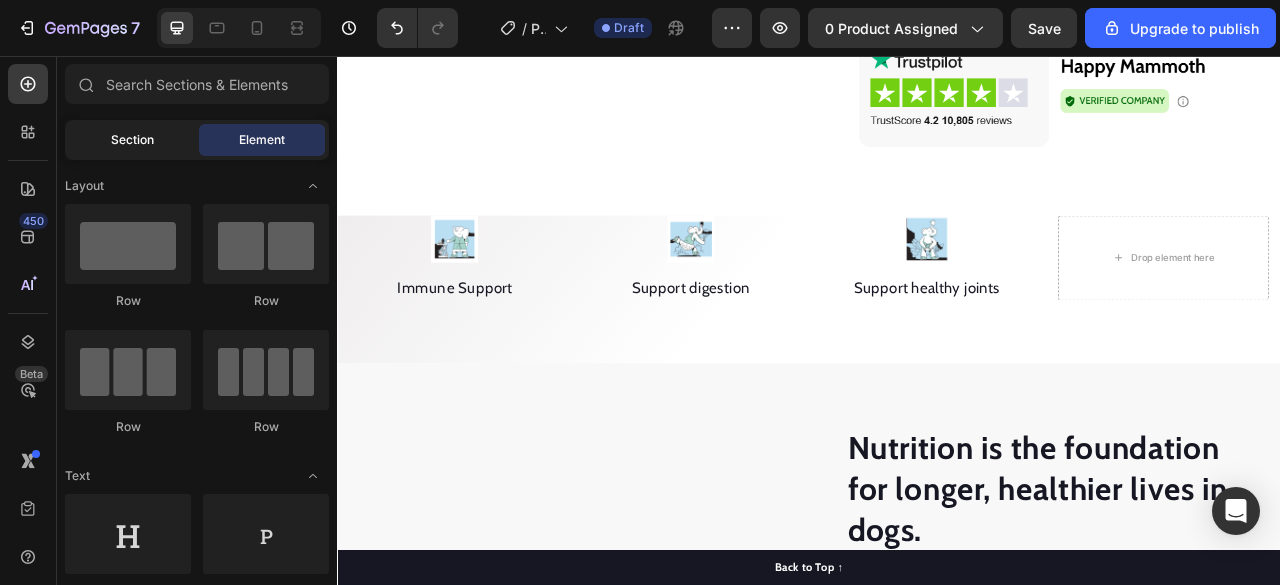 click on "Section" 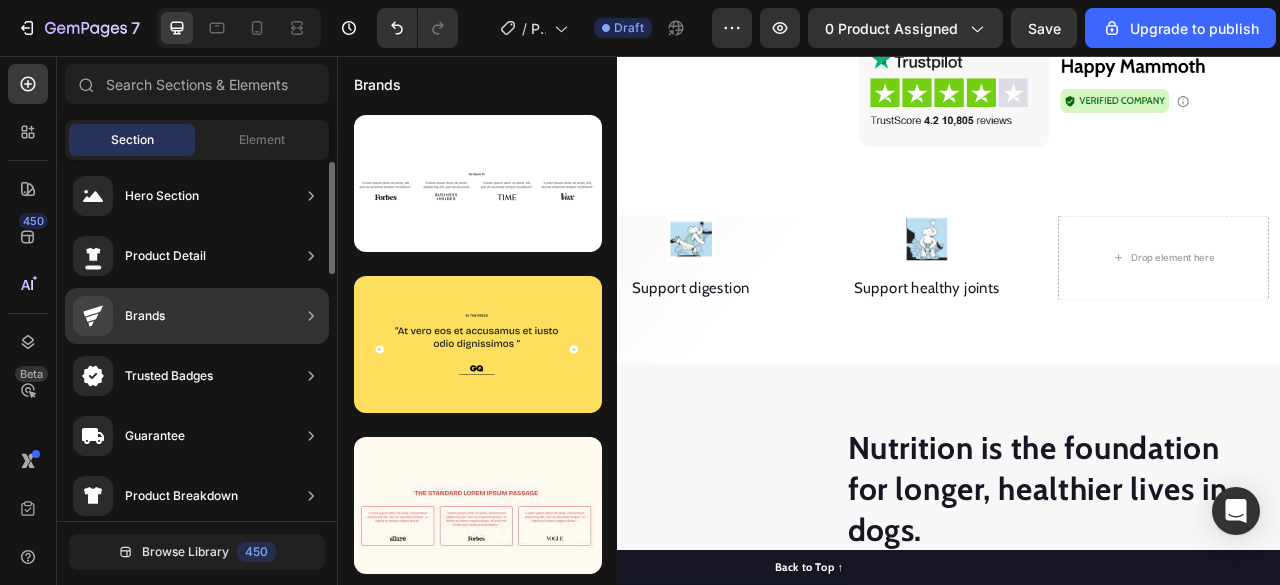 scroll, scrollTop: 0, scrollLeft: 0, axis: both 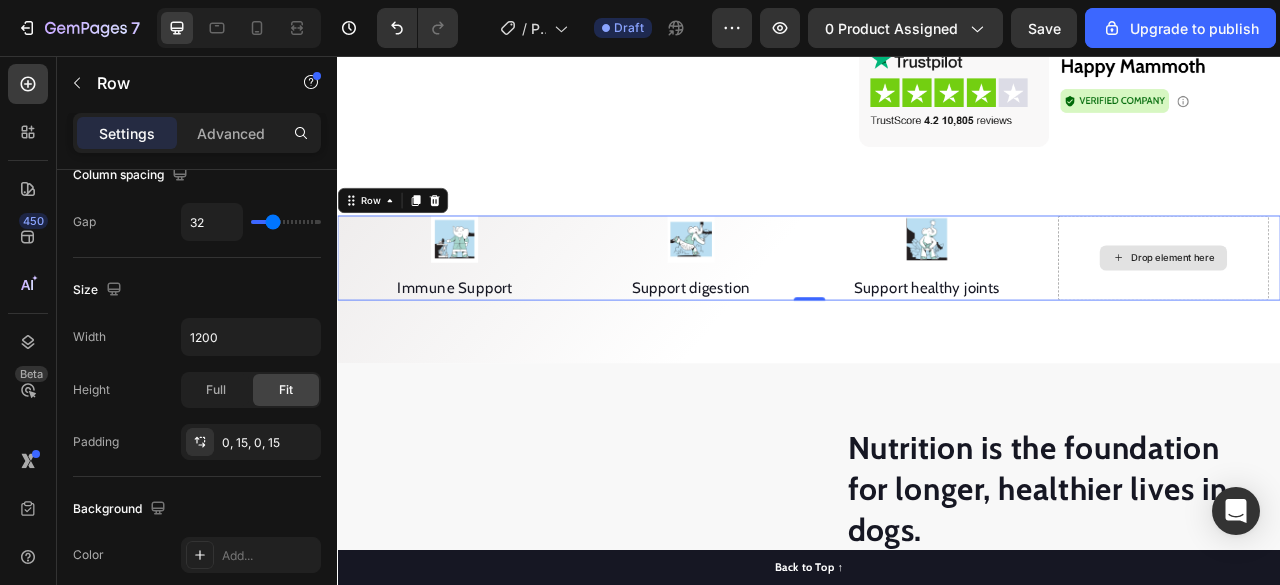 click on "Drop element here" at bounding box center [1388, 313] 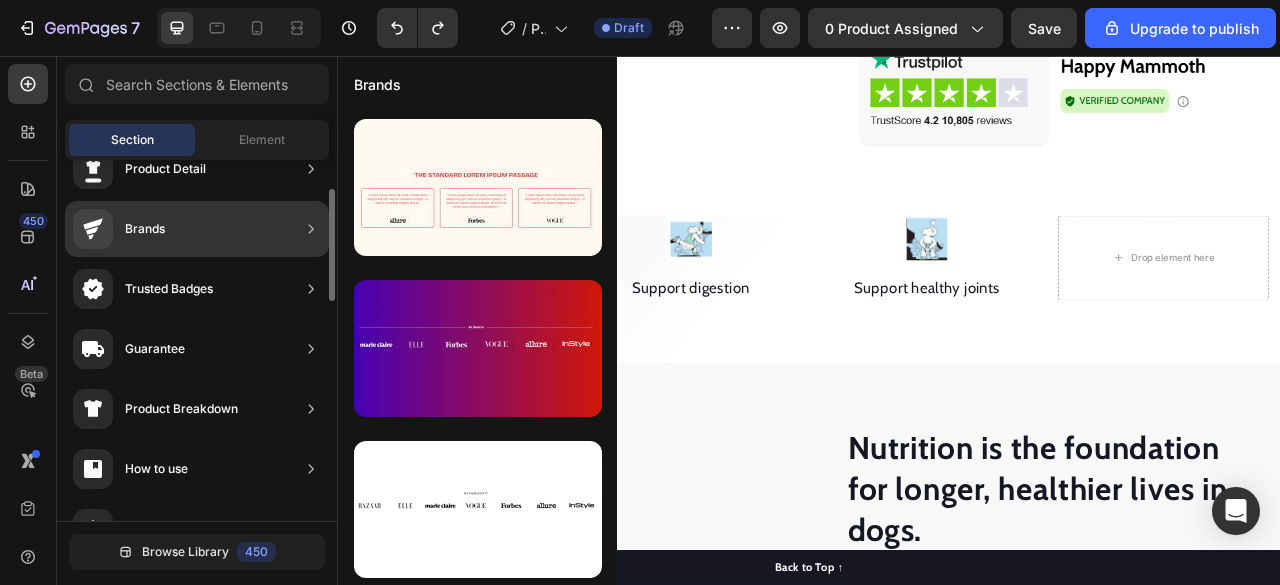 scroll, scrollTop: 0, scrollLeft: 0, axis: both 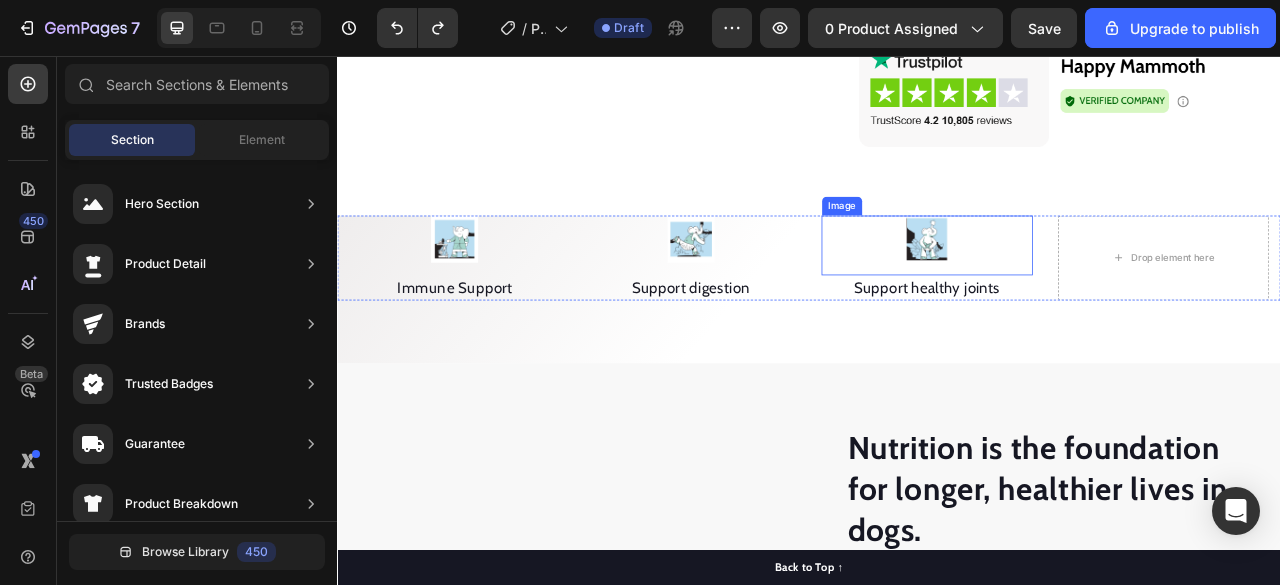 click on "Image" at bounding box center [1087, 297] 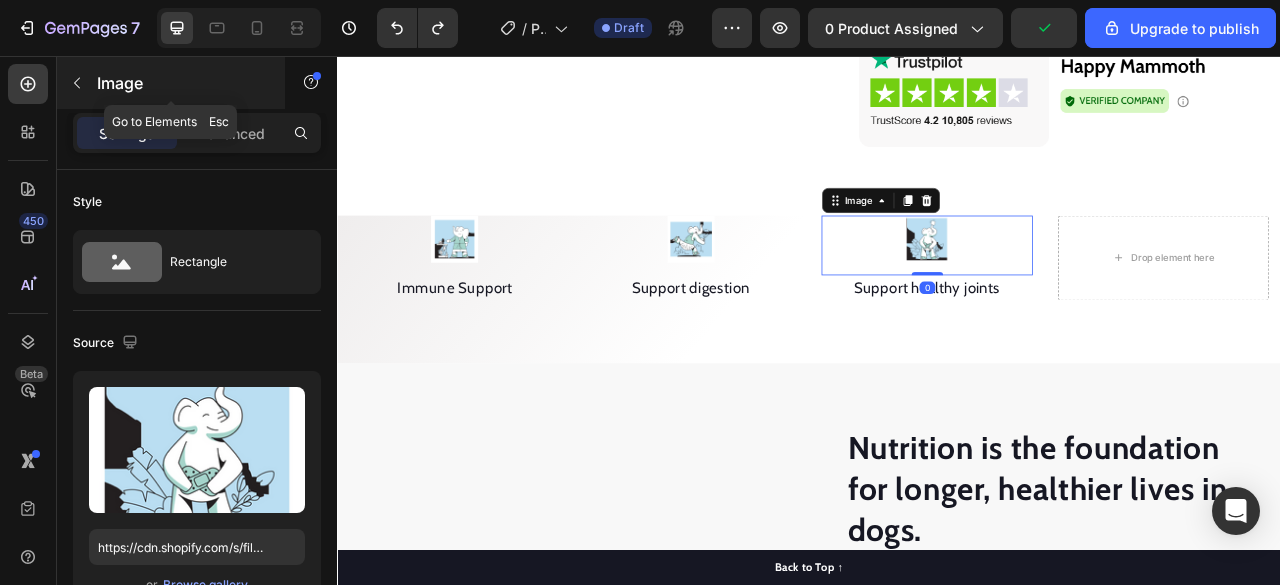 click 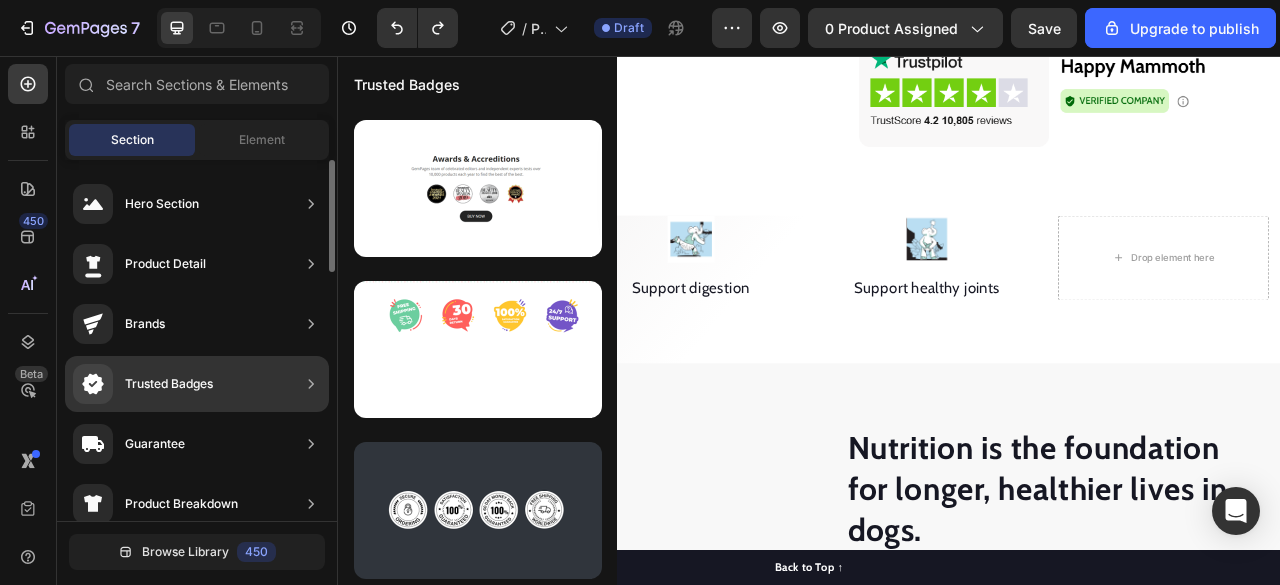 scroll, scrollTop: 318, scrollLeft: 0, axis: vertical 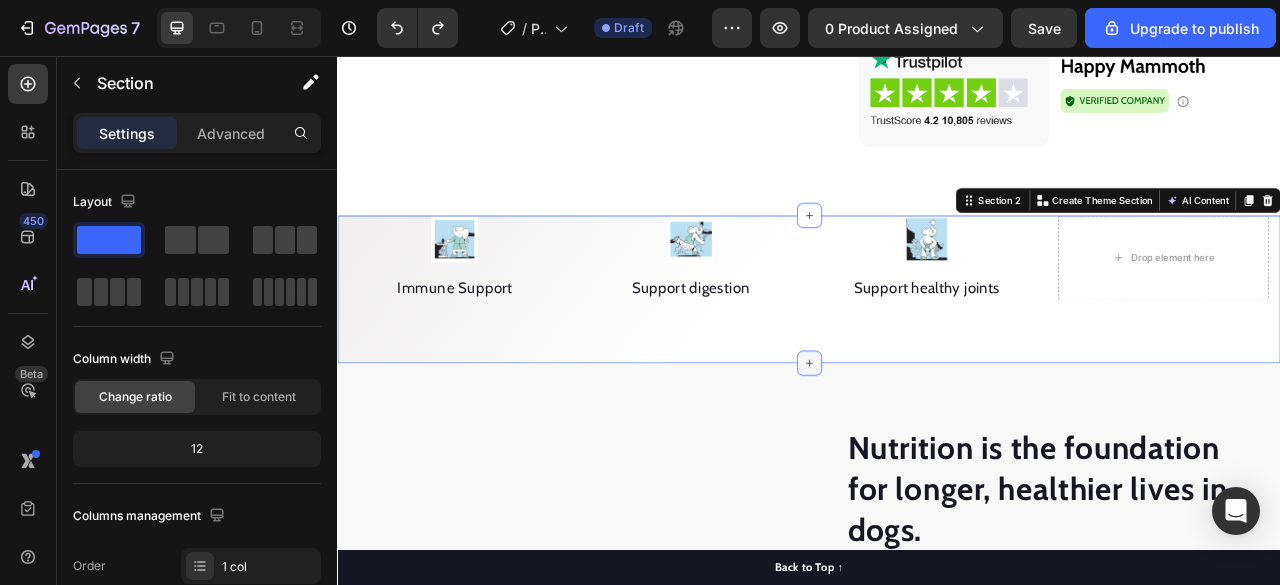 click 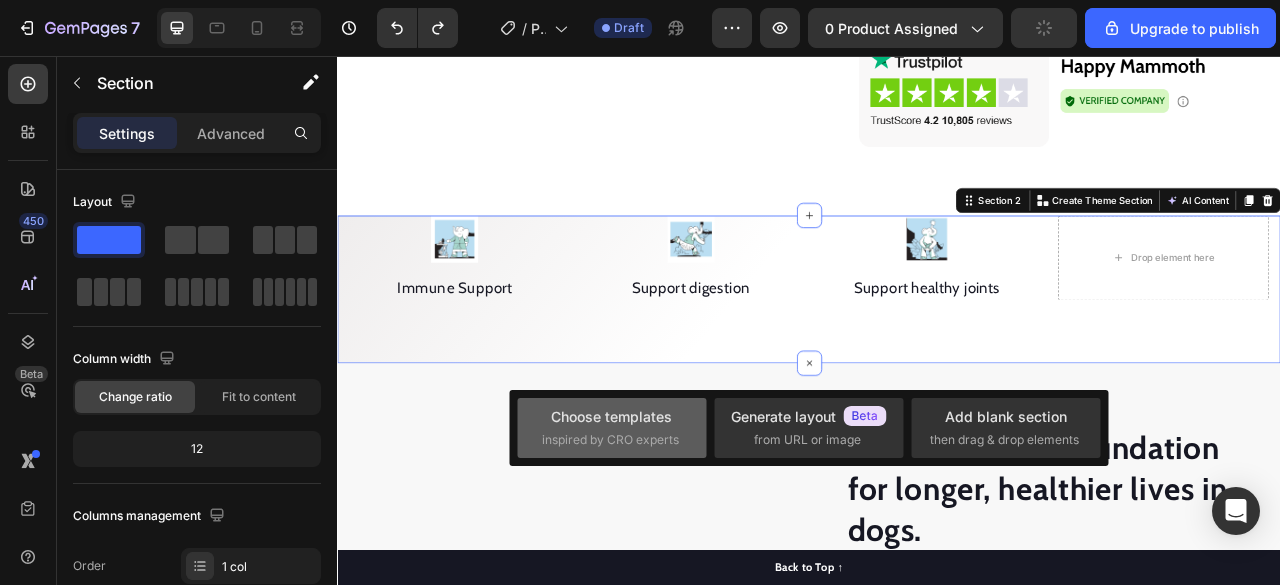 click on "inspired by CRO experts" at bounding box center (610, 440) 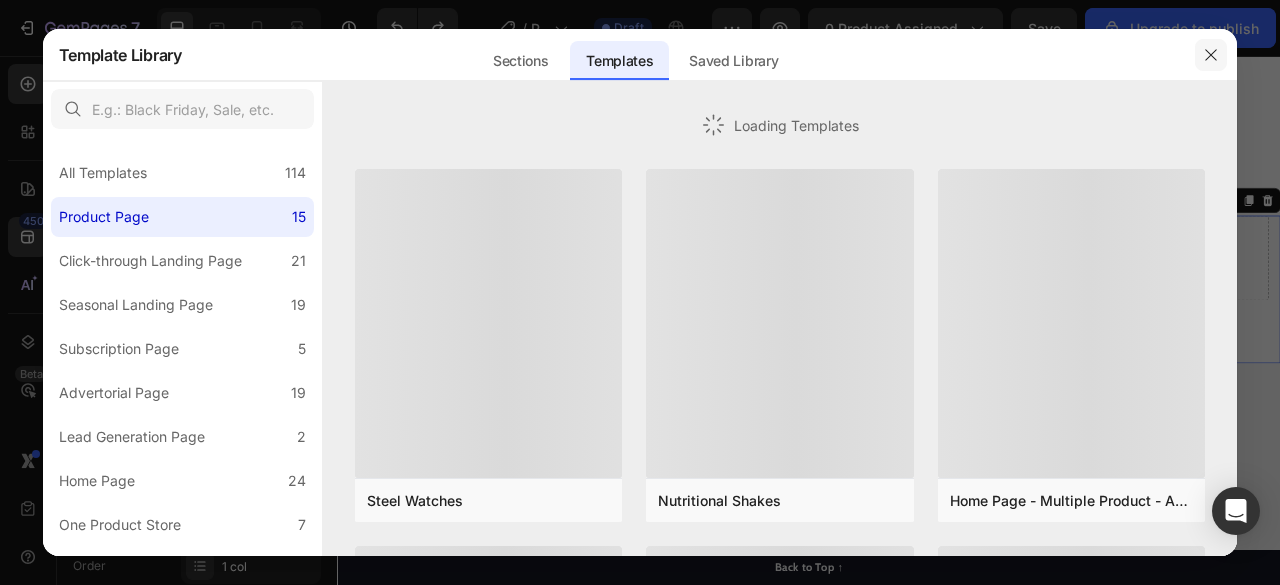 click 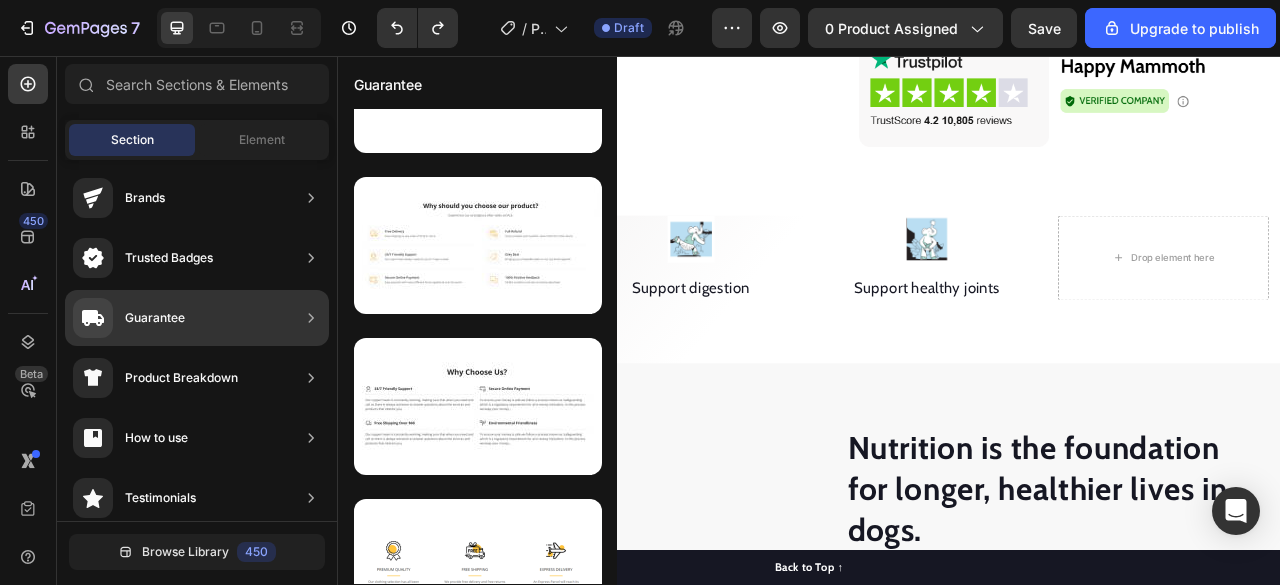 scroll, scrollTop: 3890, scrollLeft: 0, axis: vertical 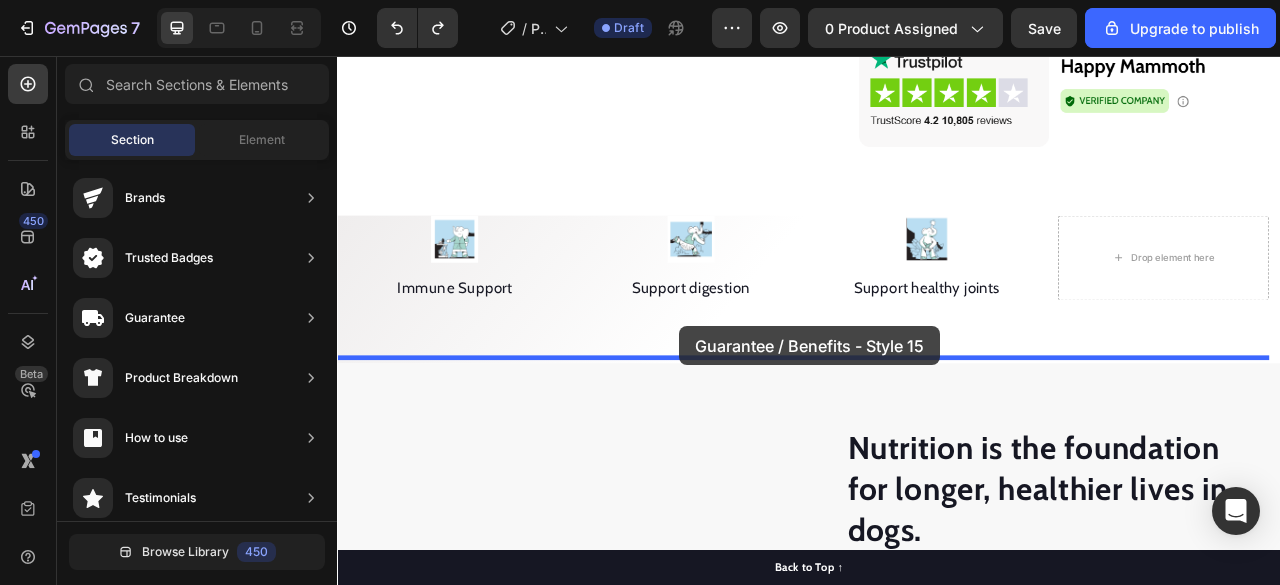 drag, startPoint x: 783, startPoint y: 405, endPoint x: 772, endPoint y: 400, distance: 12.083046 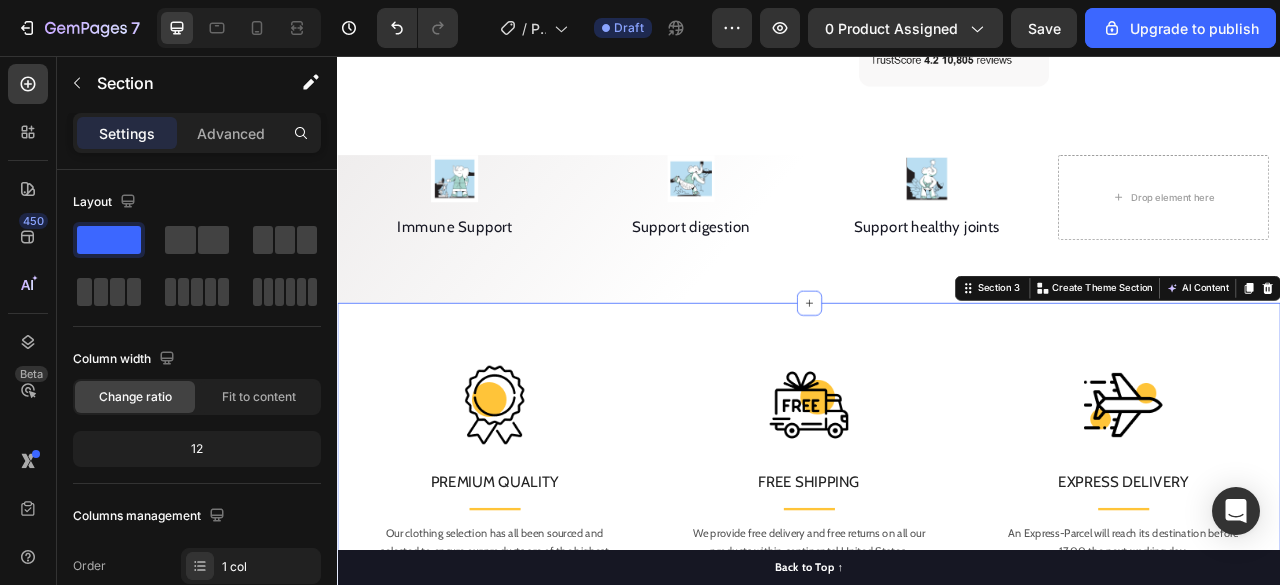 scroll, scrollTop: 938, scrollLeft: 0, axis: vertical 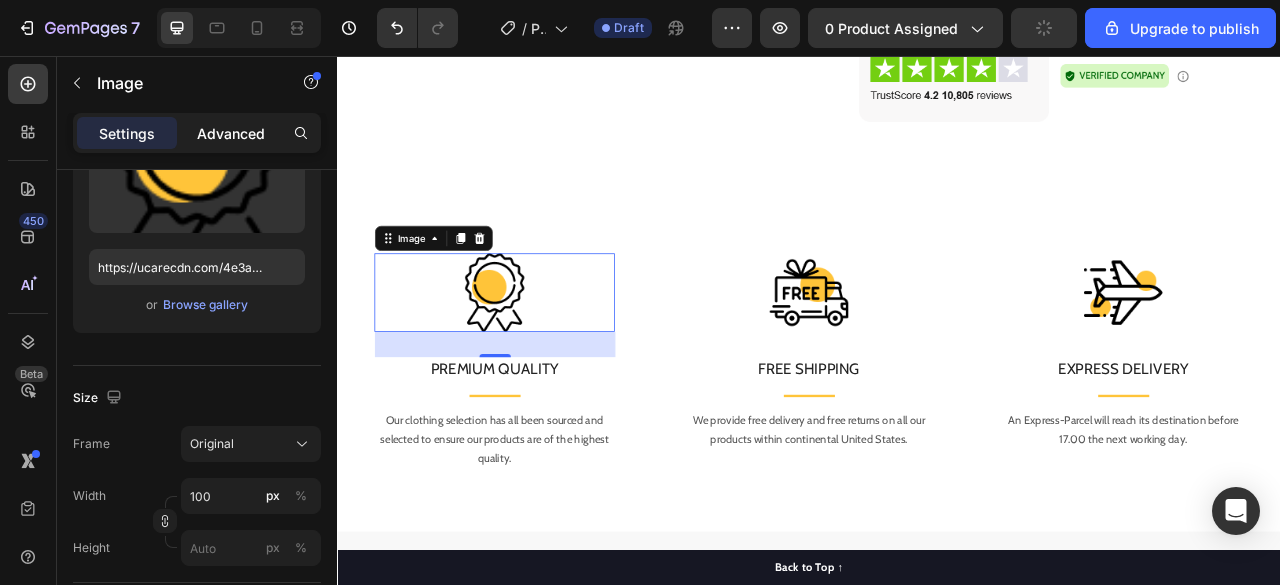 click on "Advanced" at bounding box center (231, 133) 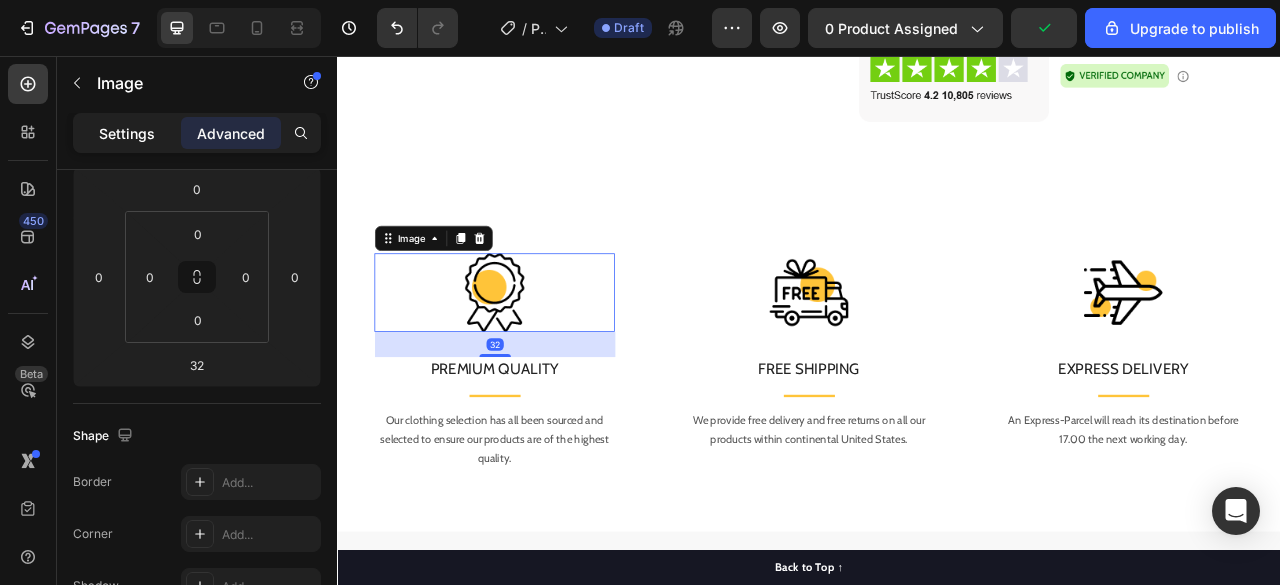 click on "Settings" at bounding box center (127, 133) 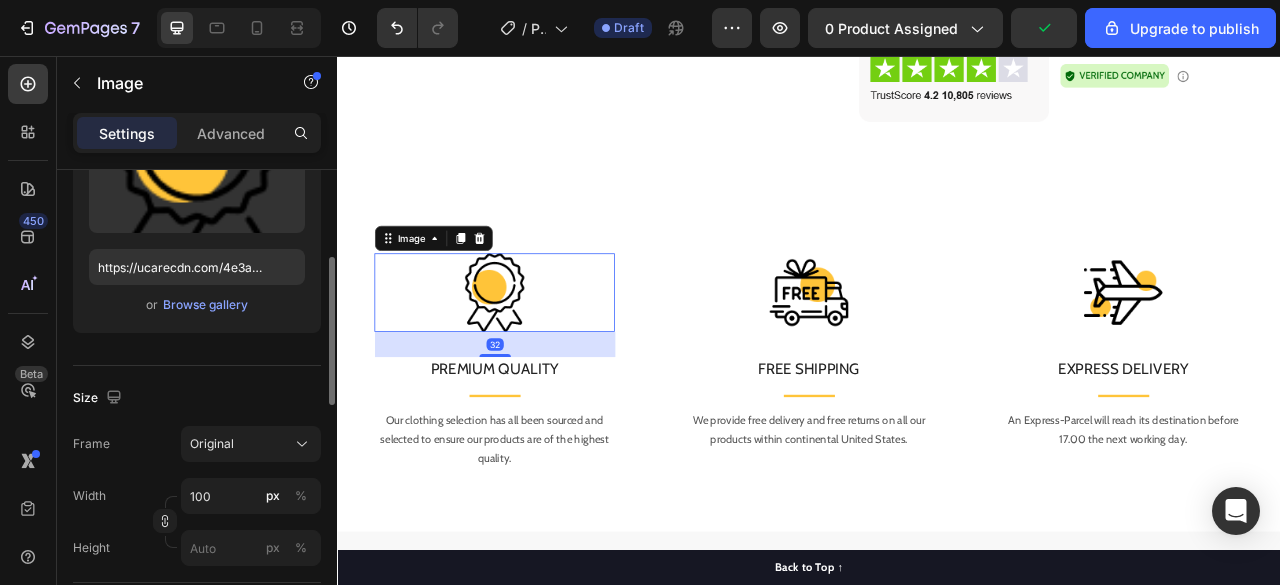click on "or  Browse gallery" at bounding box center (197, 305) 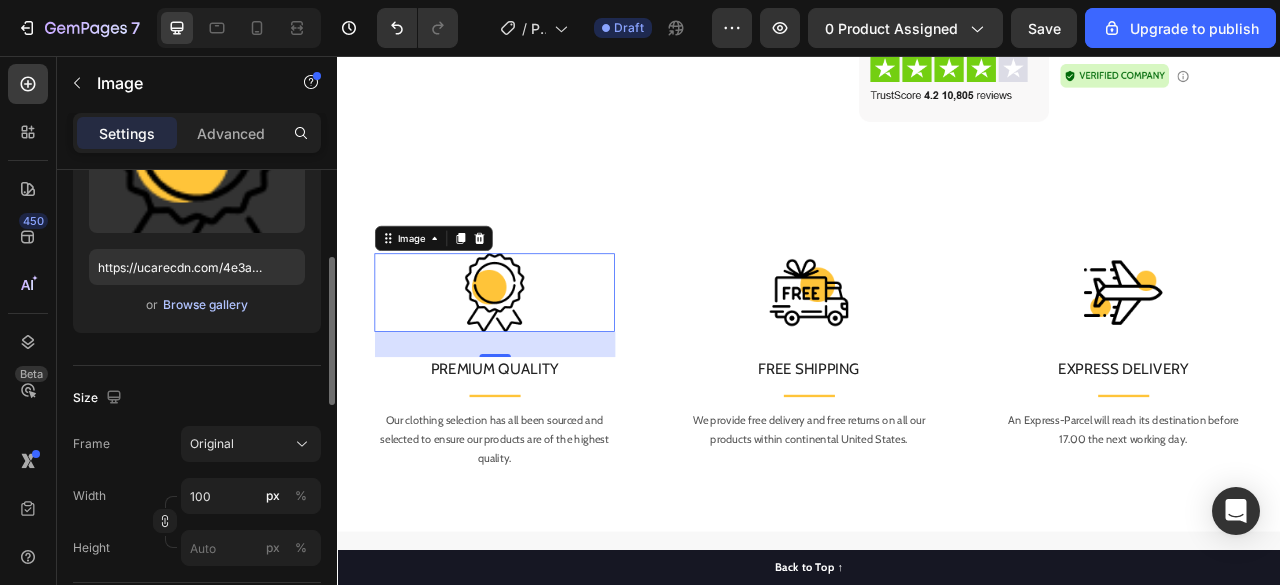 click on "Browse gallery" at bounding box center [205, 305] 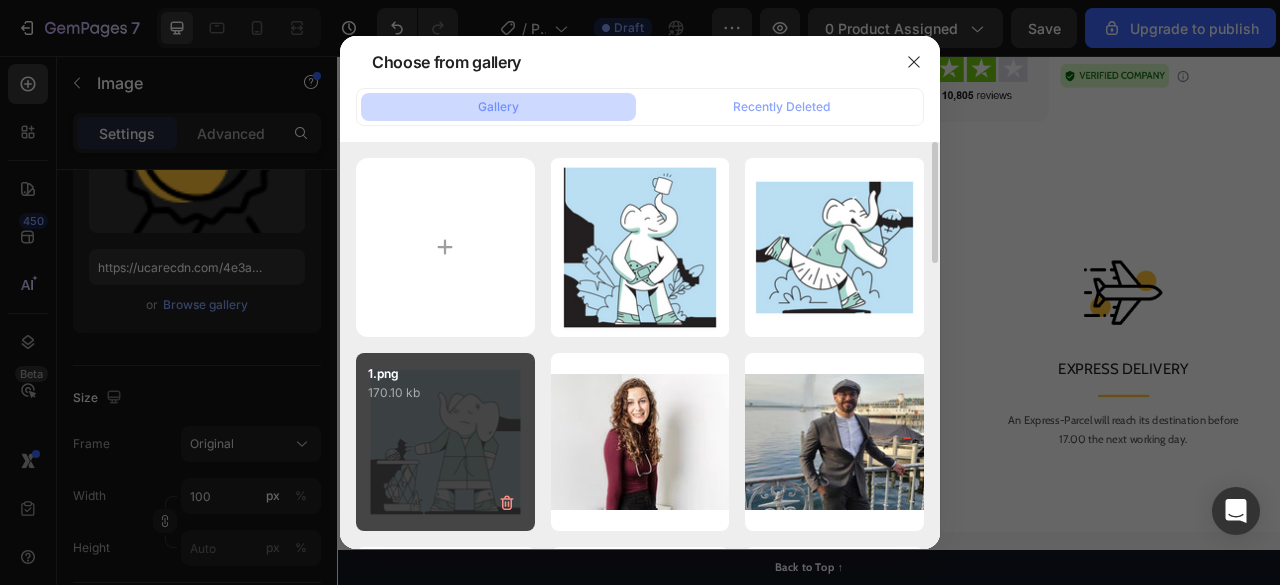 click on "1.png 170.10 kb" at bounding box center [445, 442] 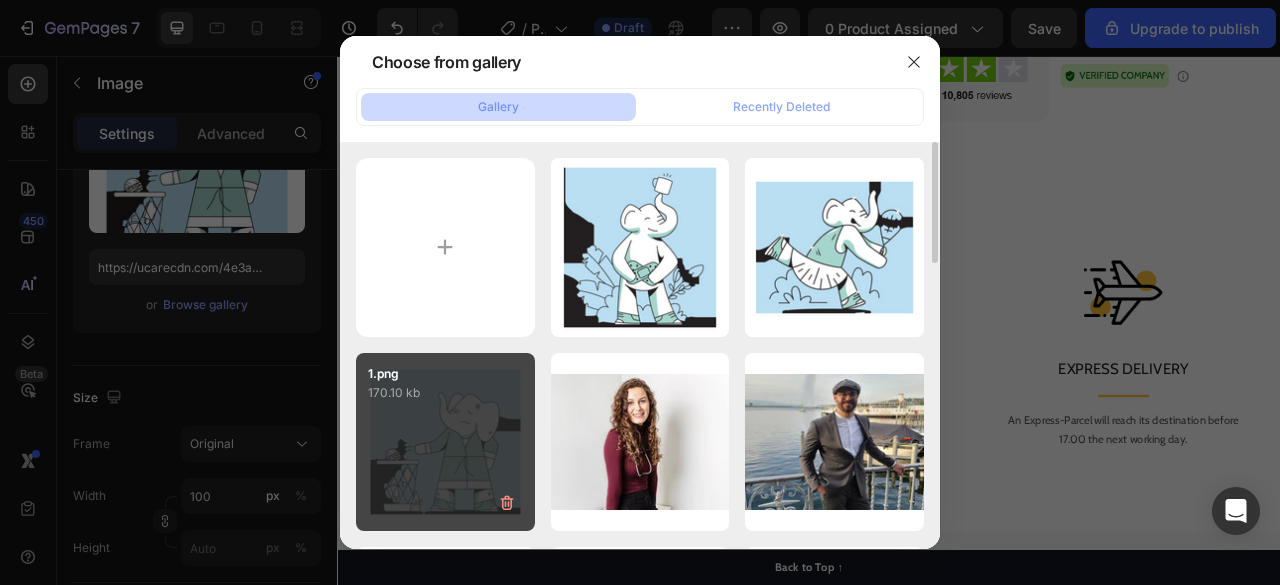 type on "https://cdn.shopify.com/s/files/1/0948/5395/5901/files/gempages_577662925980828434-2527cdcc-3bef-4ae5-944b-72155c4f22ce.png" 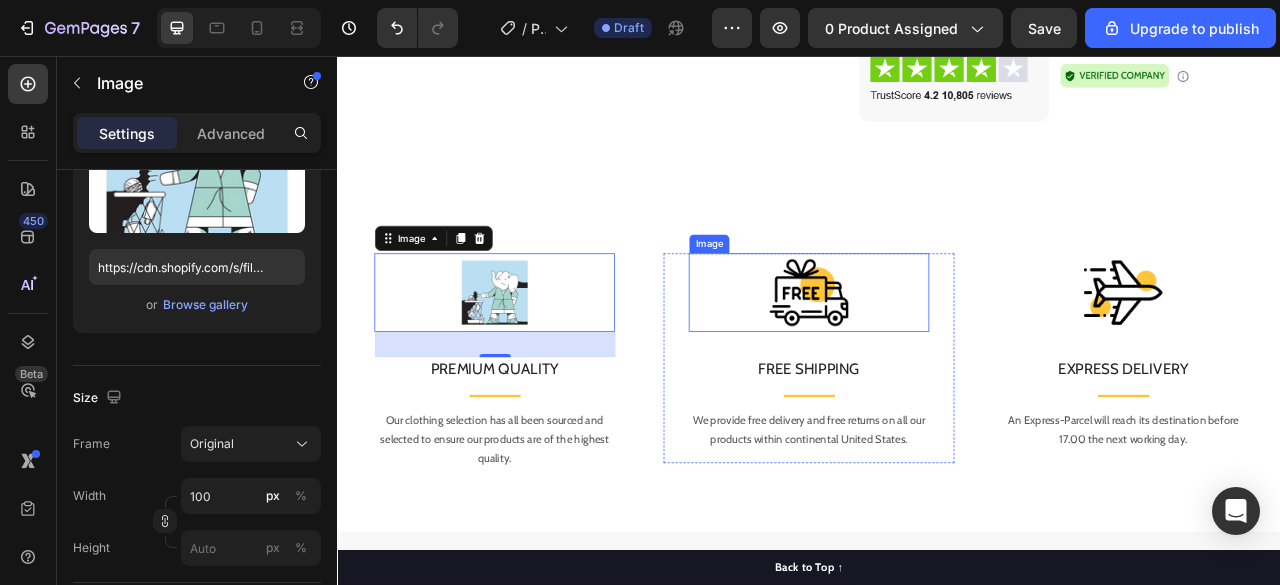 scroll, scrollTop: 280, scrollLeft: 0, axis: vertical 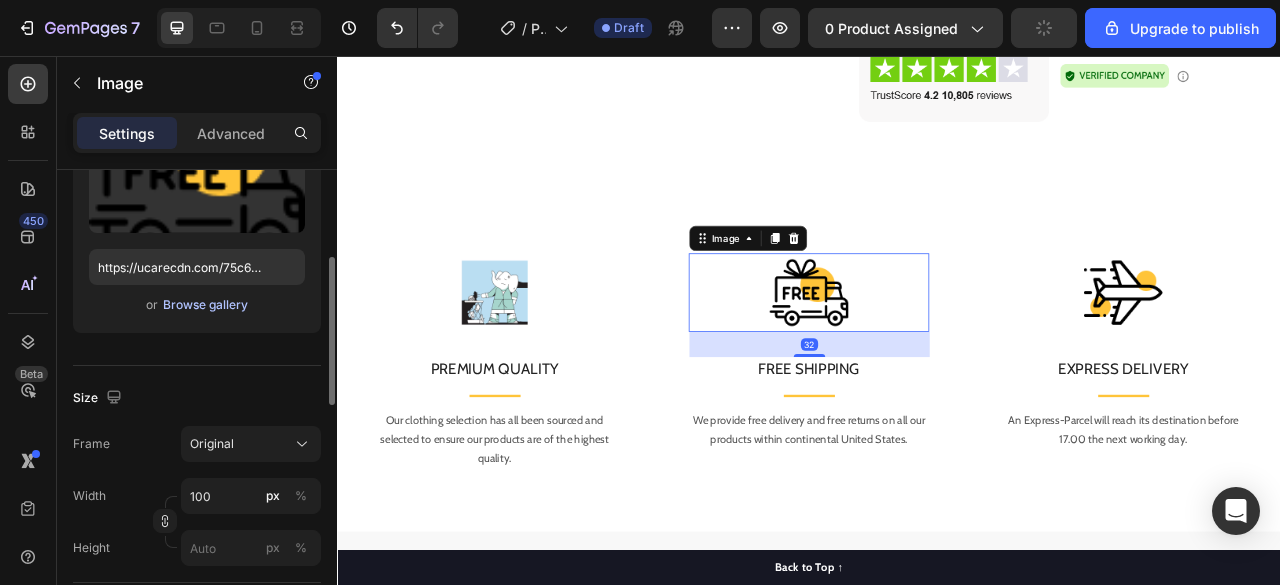 click on "Browse gallery" at bounding box center (205, 305) 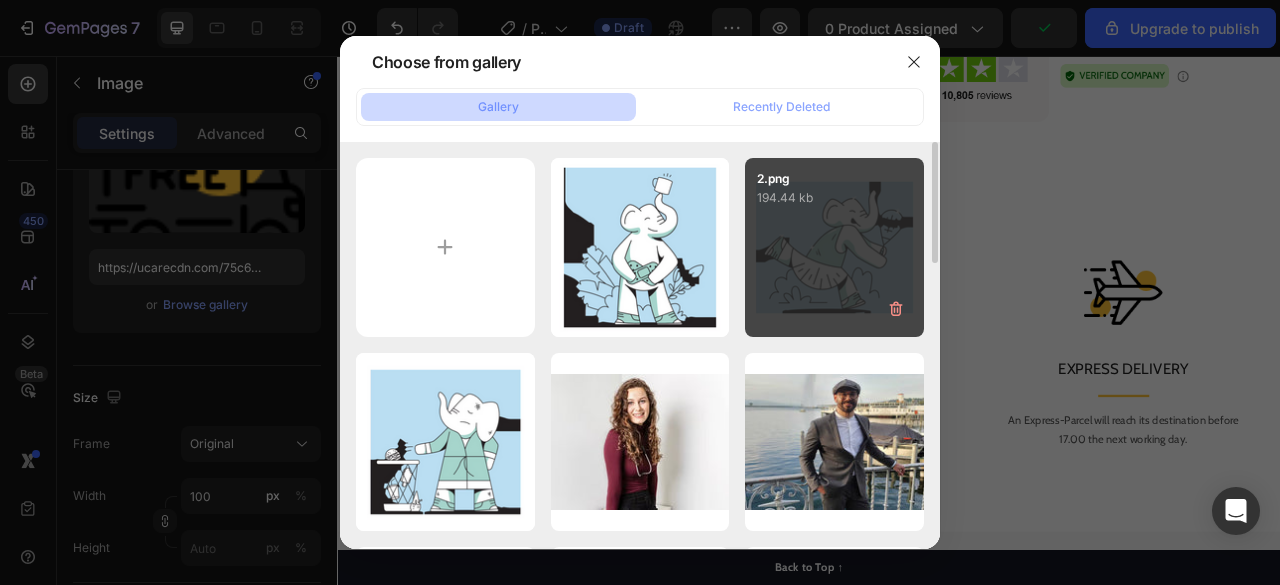 click on "2.png 194.44 kb" at bounding box center [834, 247] 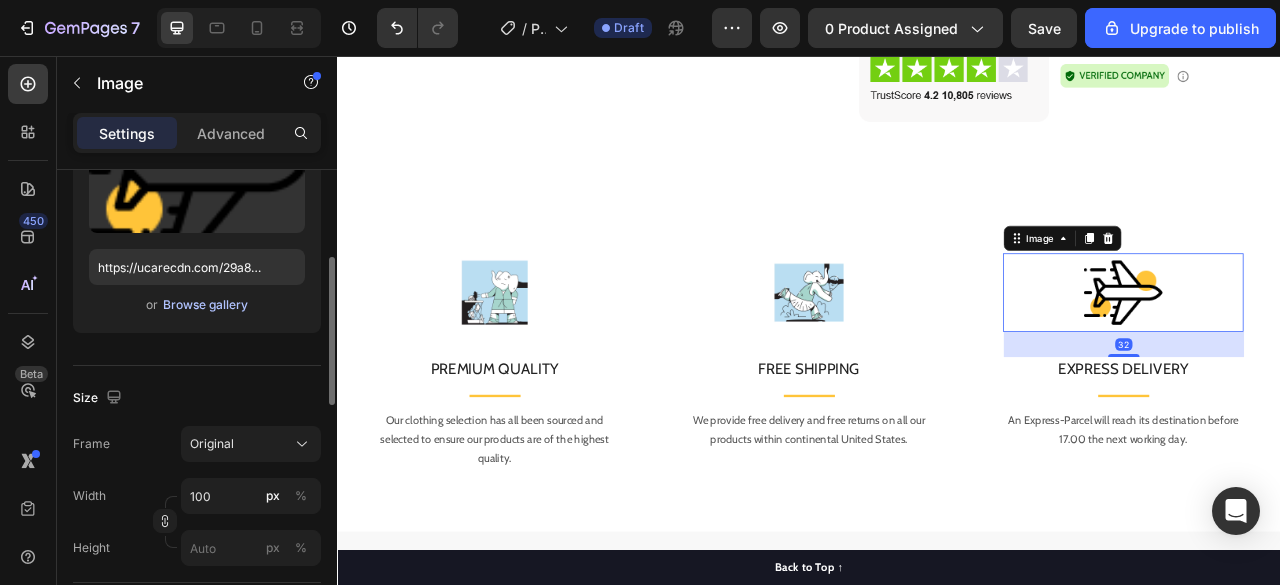 click on "Browse gallery" at bounding box center (205, 305) 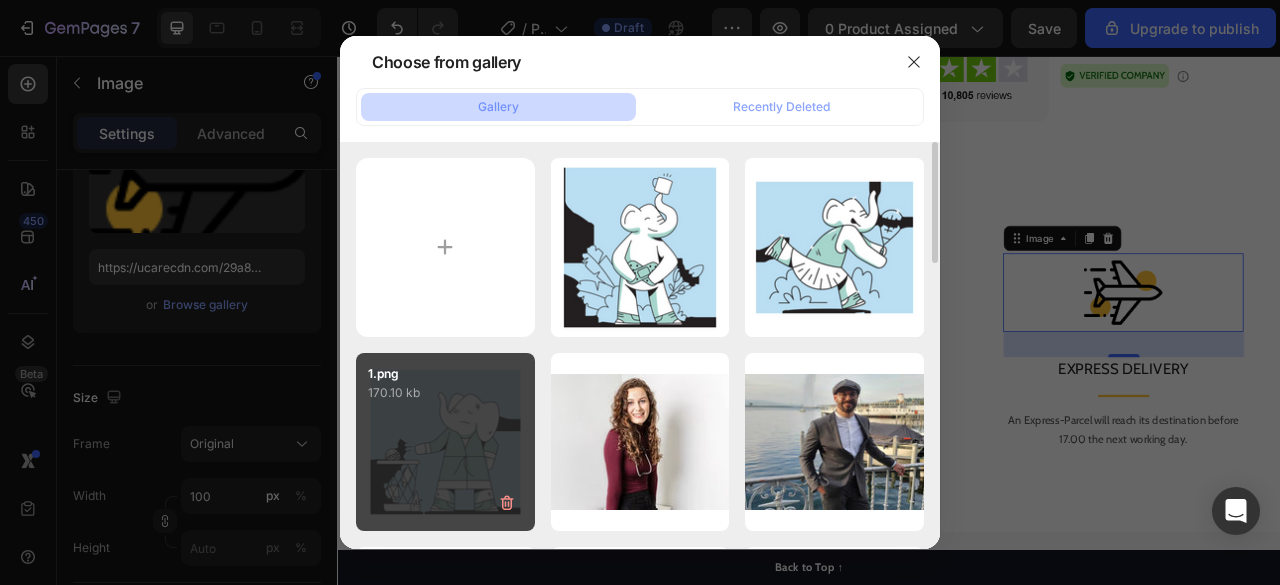 click on "1.png 170.10 kb" at bounding box center [445, 442] 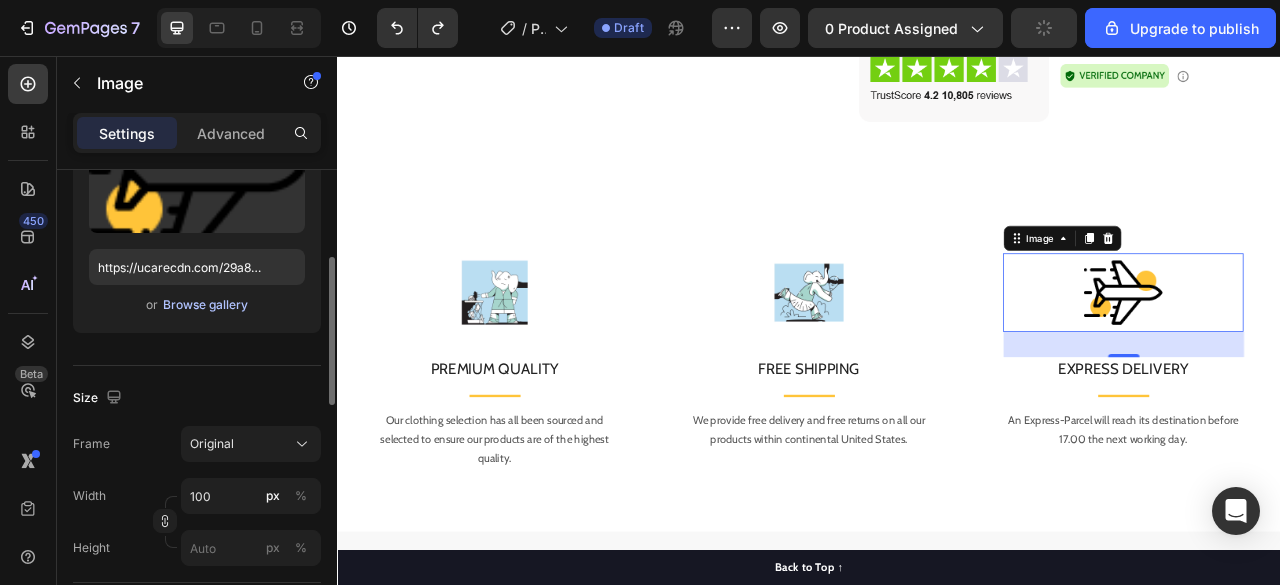 click on "Browse gallery" at bounding box center [205, 305] 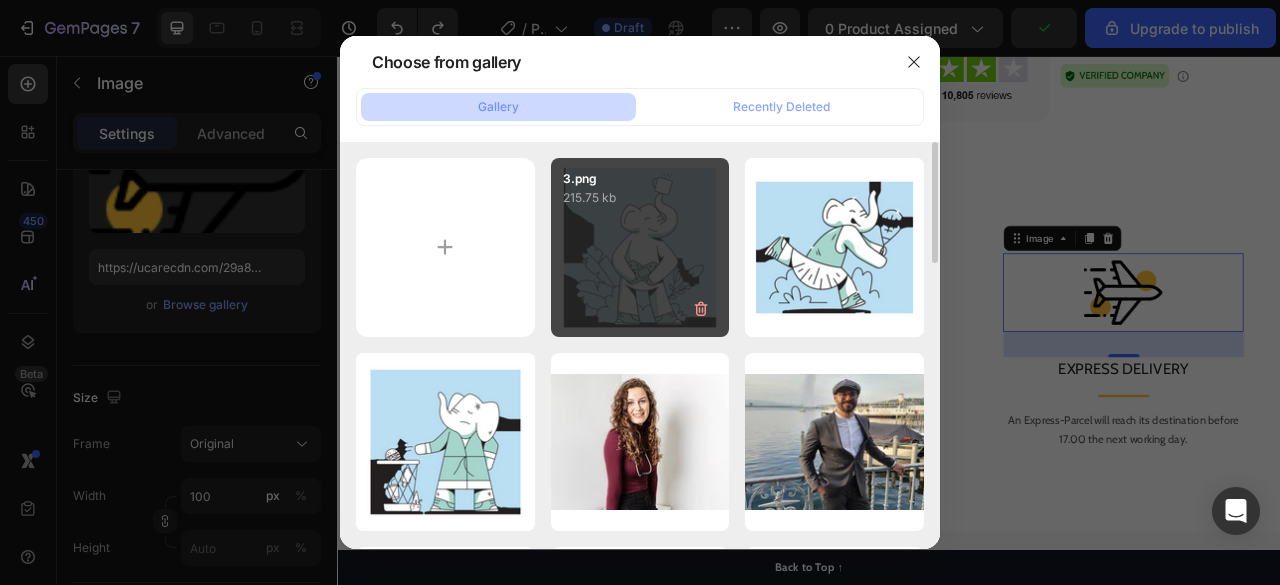 click on "3.png 215.75 kb" at bounding box center [640, 247] 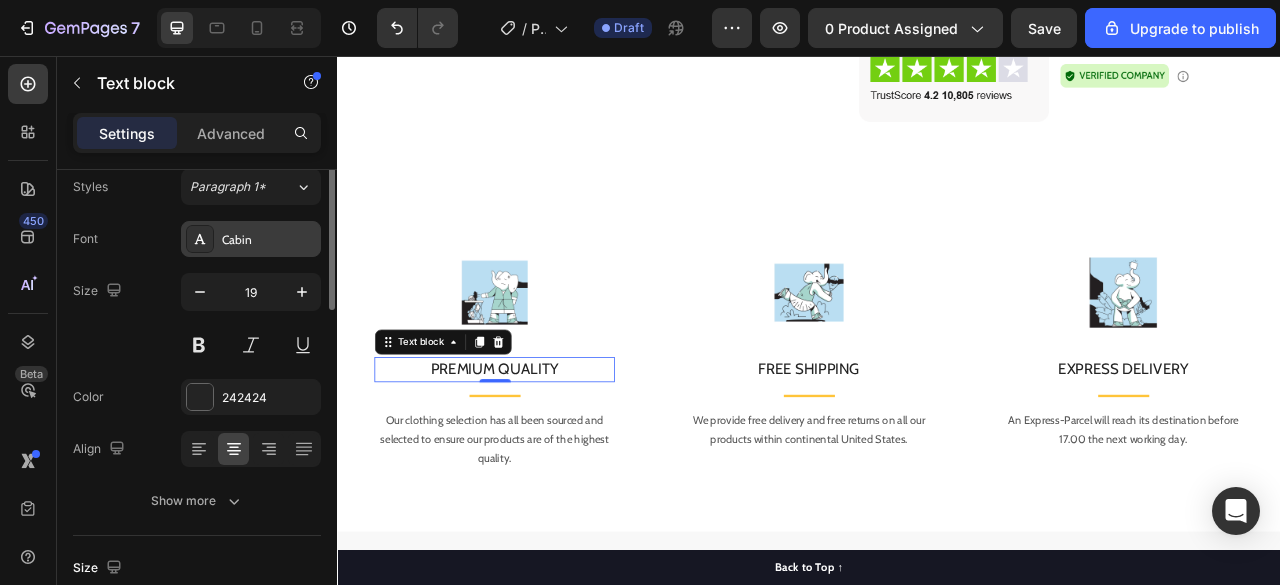 scroll, scrollTop: 0, scrollLeft: 0, axis: both 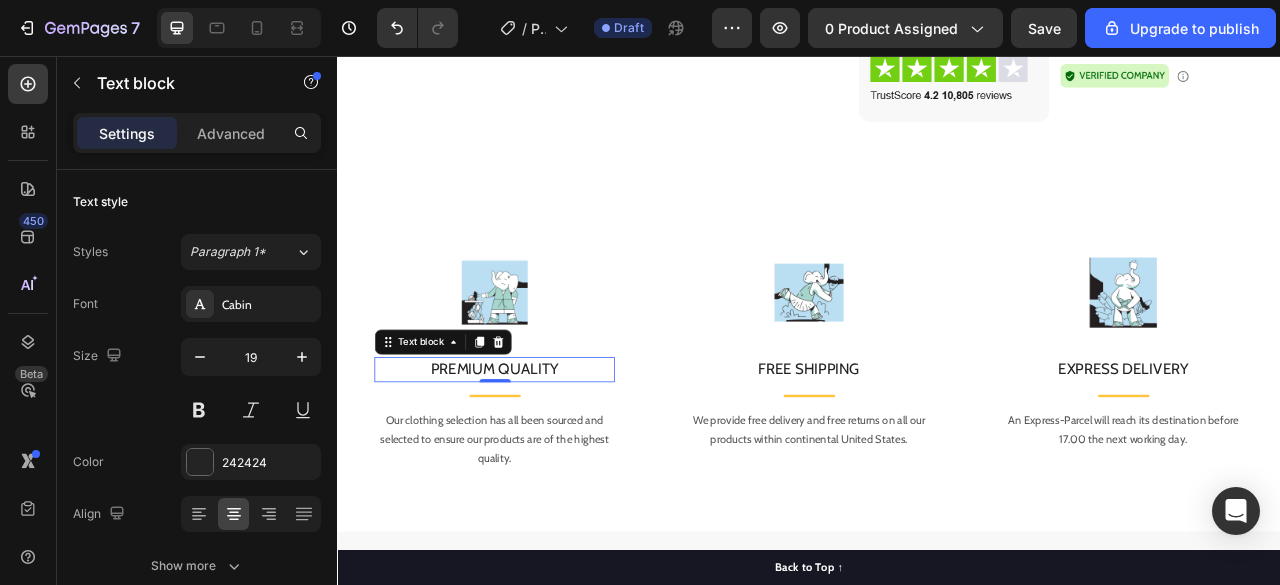click on "PREMIUM QUALITY" at bounding box center [537, 455] 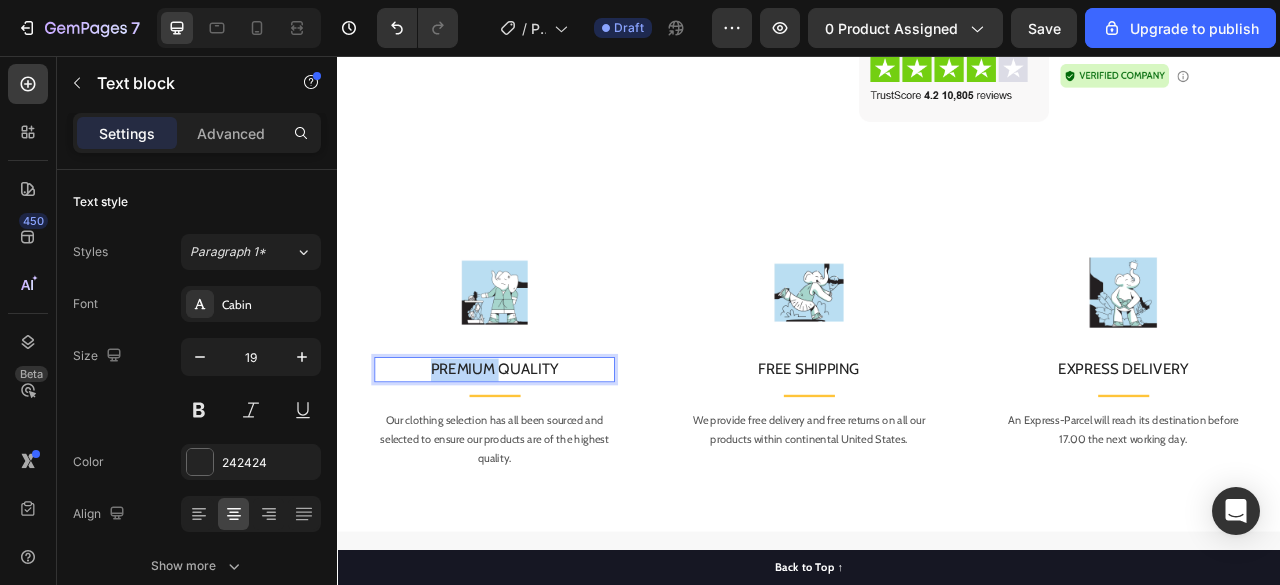 click on "PREMIUM QUALITY" at bounding box center [537, 455] 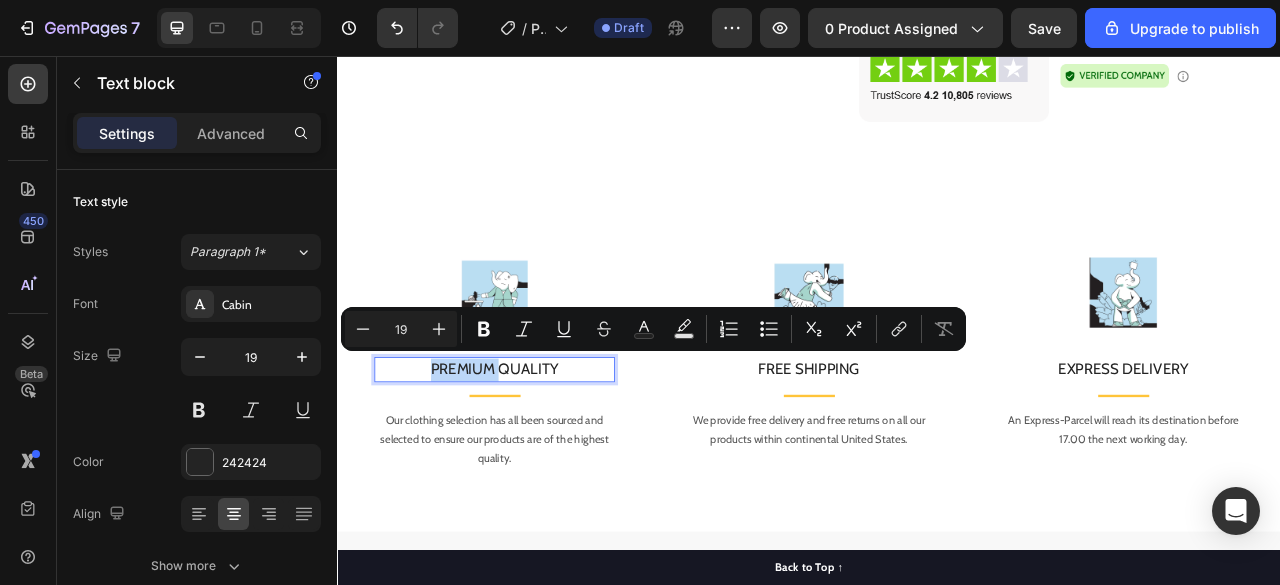 click on "PREMIUM QUALITY" at bounding box center (537, 455) 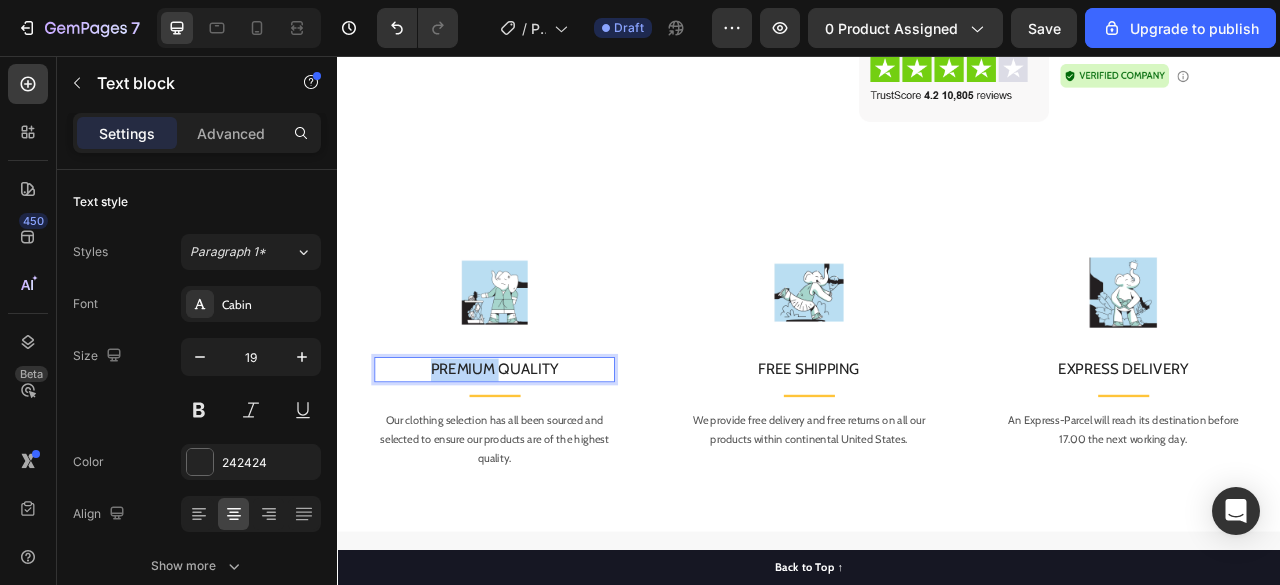 click on "PREMIUM QUALITY" at bounding box center [537, 455] 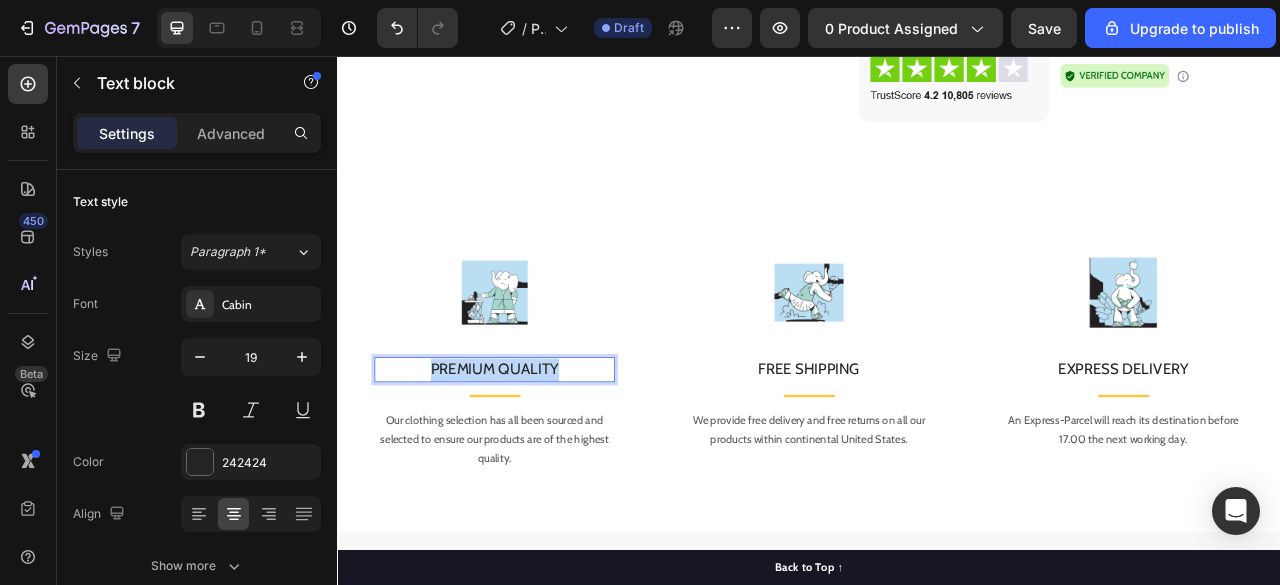 click on "PREMIUM QUALITY" at bounding box center (537, 455) 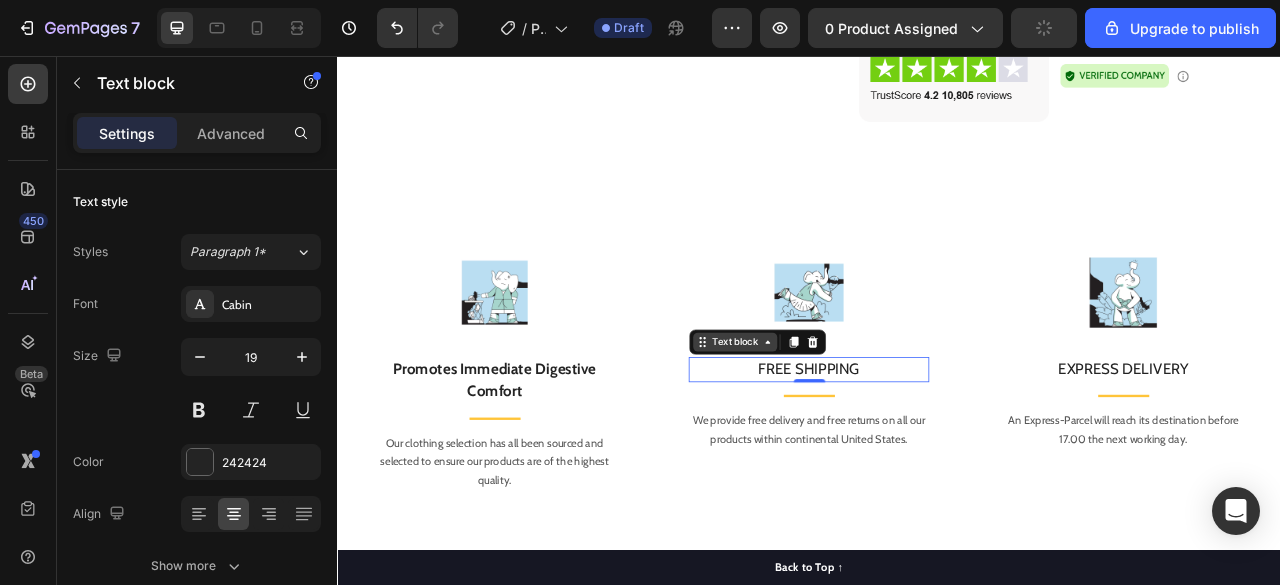 click on "Text block" at bounding box center [842, 420] 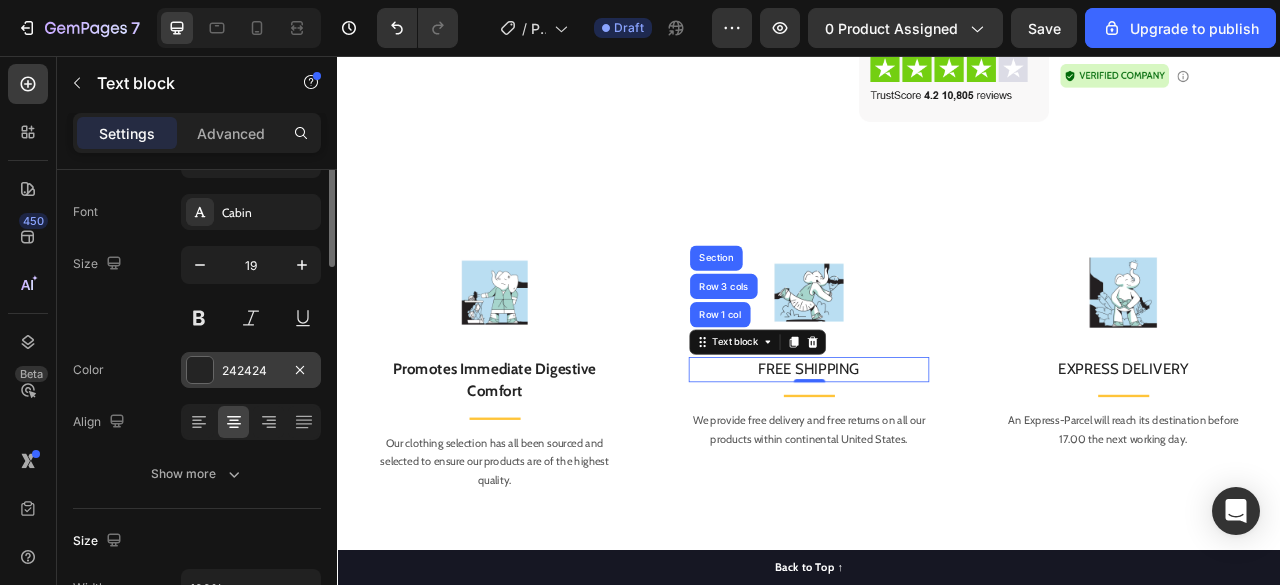 scroll, scrollTop: 0, scrollLeft: 0, axis: both 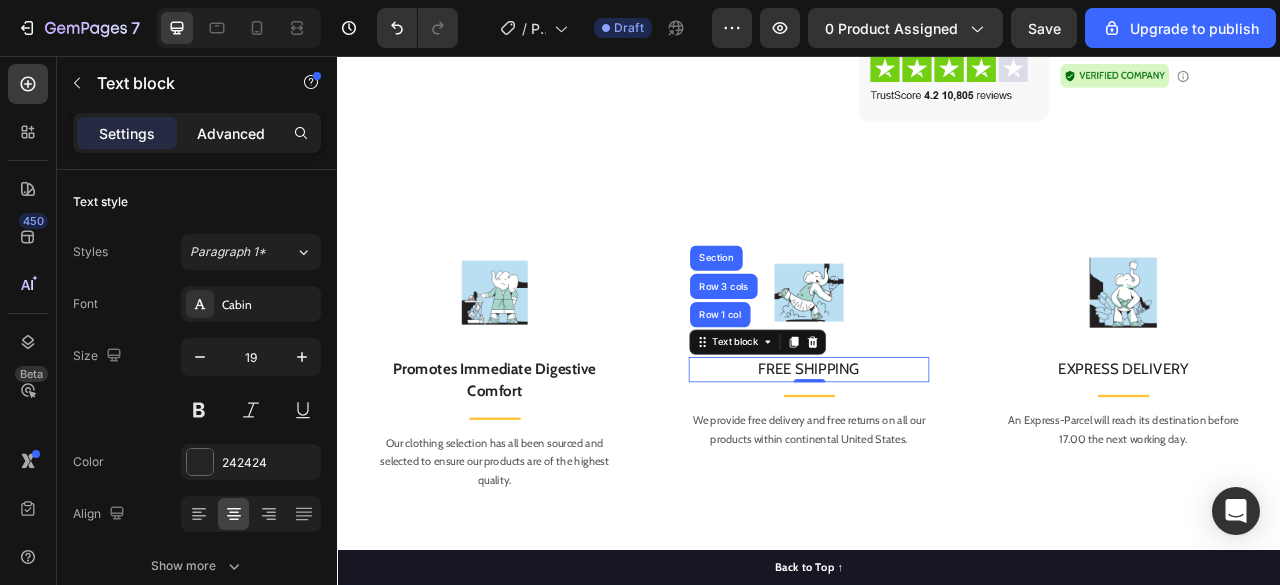 click on "Advanced" at bounding box center (231, 133) 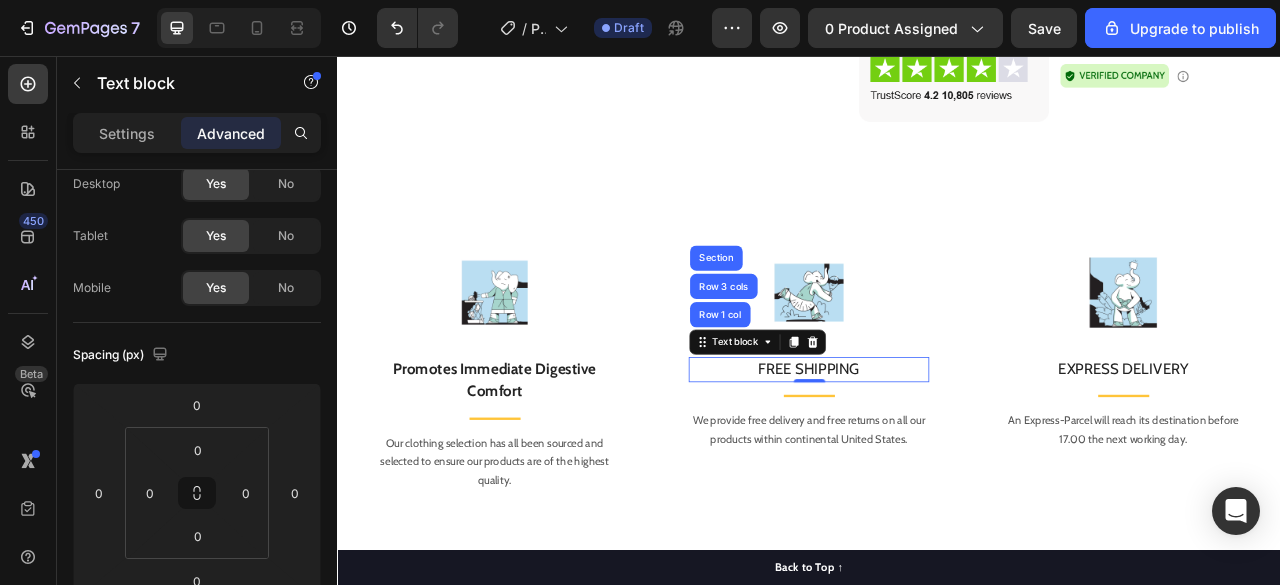 scroll, scrollTop: 0, scrollLeft: 0, axis: both 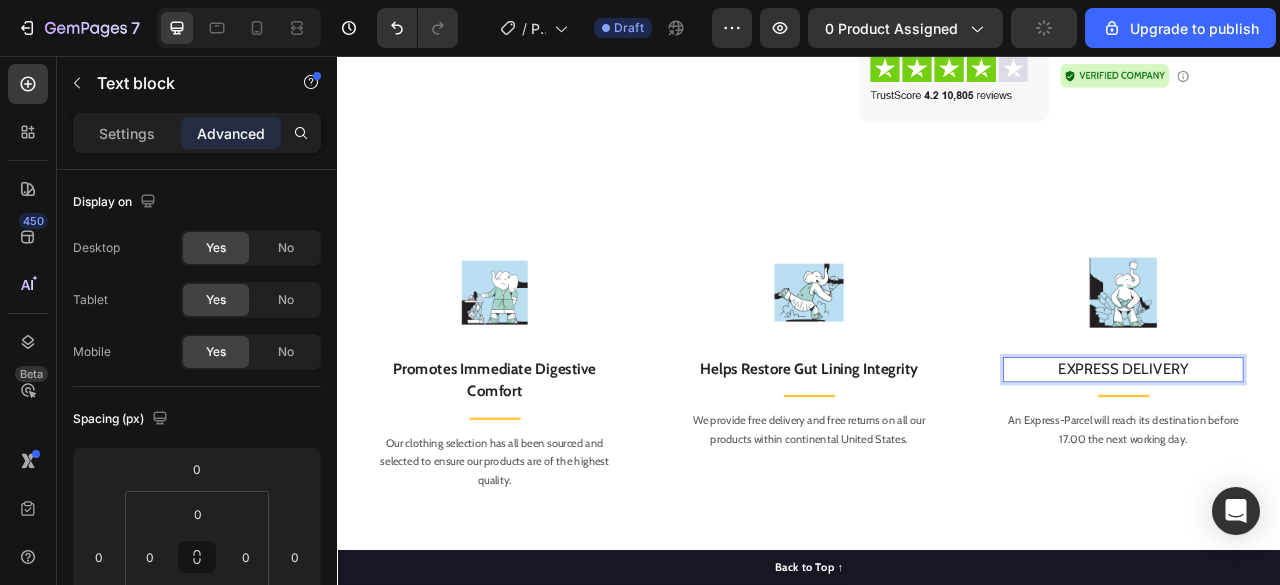 click on "EXPRESS DELIVERY" at bounding box center (1337, 455) 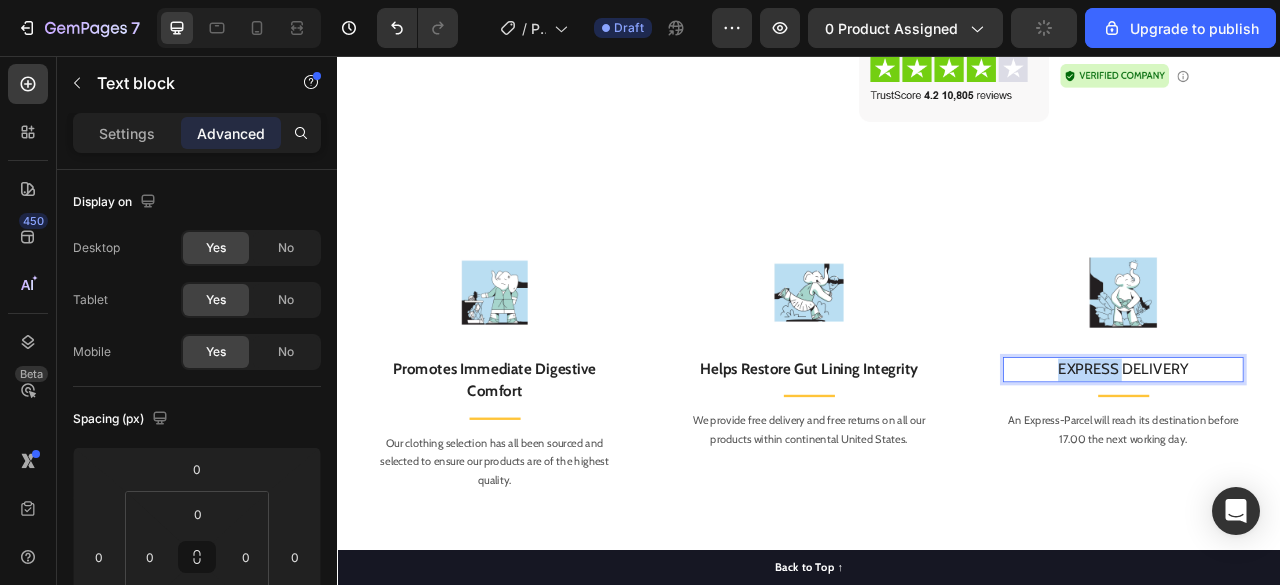 click on "EXPRESS DELIVERY" at bounding box center [1337, 455] 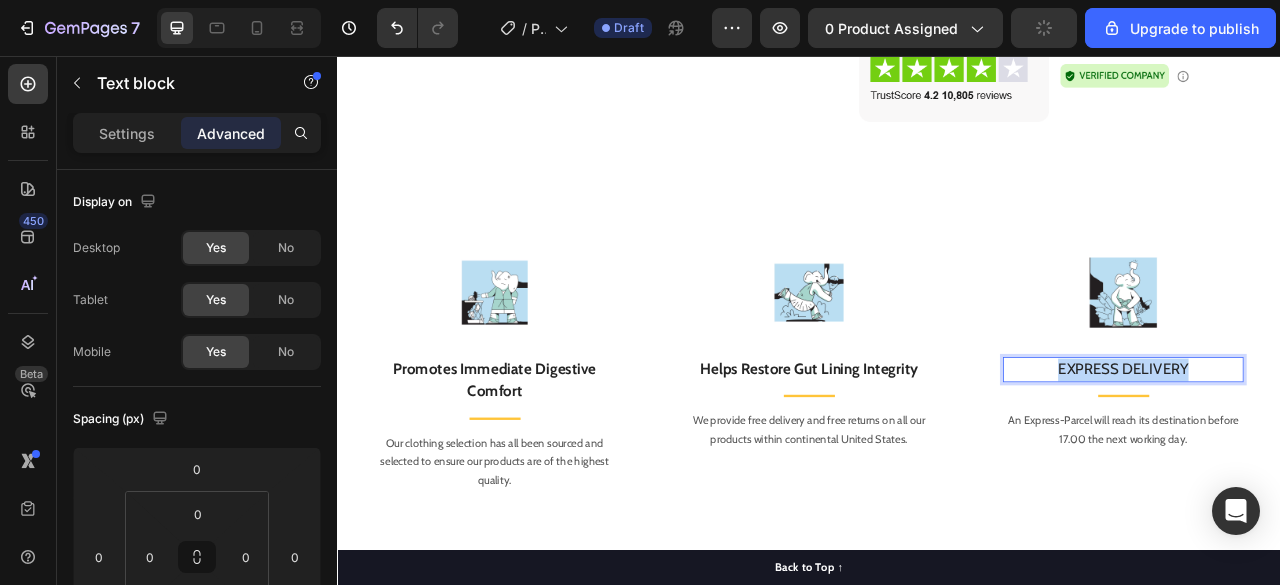 click on "EXPRESS DELIVERY" at bounding box center [1337, 455] 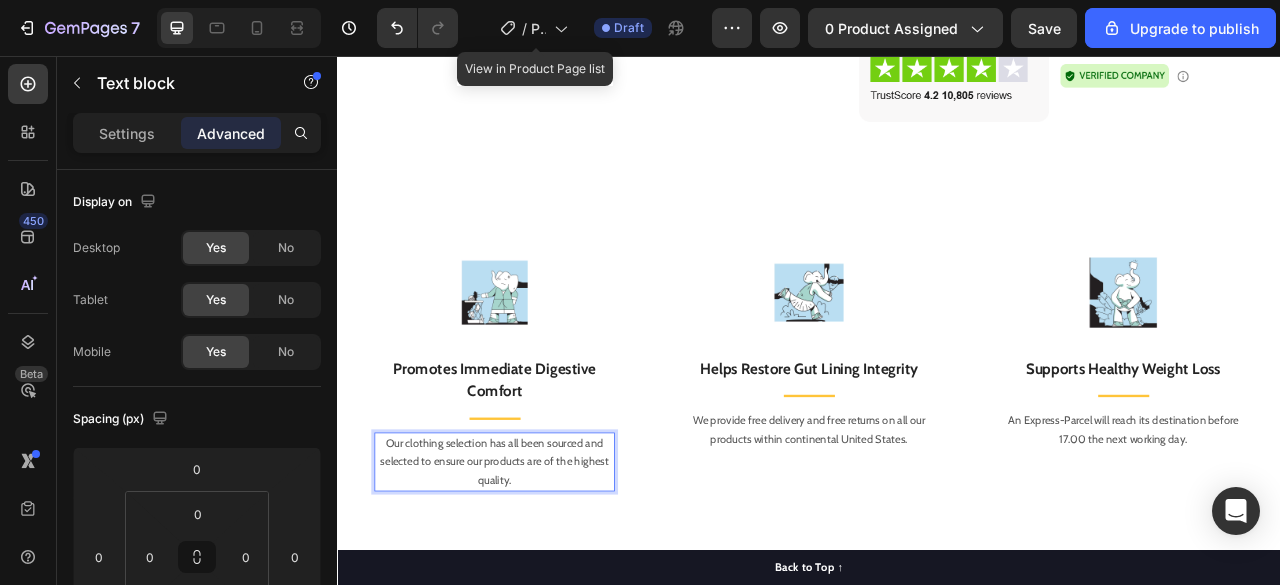 click on "Our clothing selection has all been sourced and selected to ensure our products are of the highest quality." at bounding box center [537, 572] 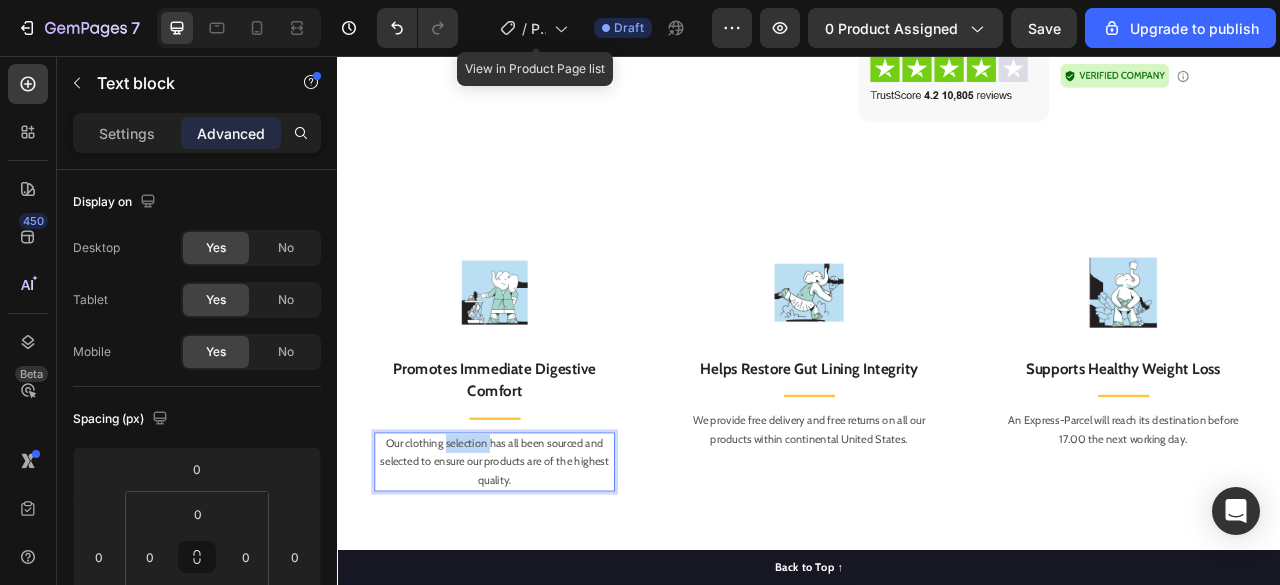 click on "Our clothing selection has all been sourced and selected to ensure our products are of the highest quality." at bounding box center [537, 572] 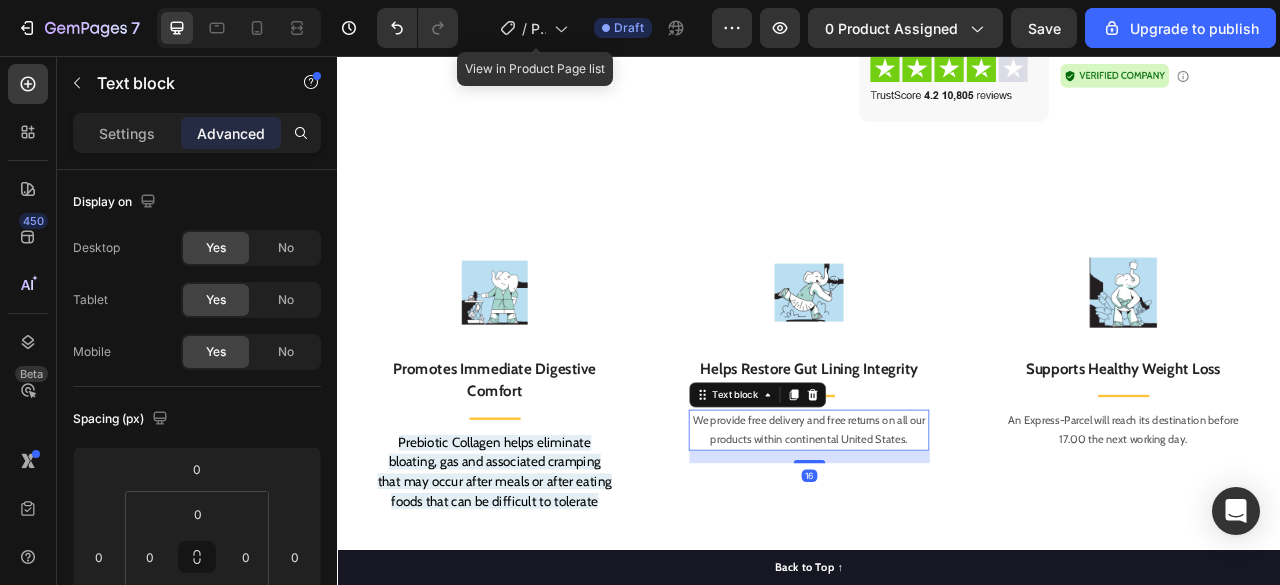 click on "We provide free delivery and free returns on all our products within continental United States." at bounding box center [937, 532] 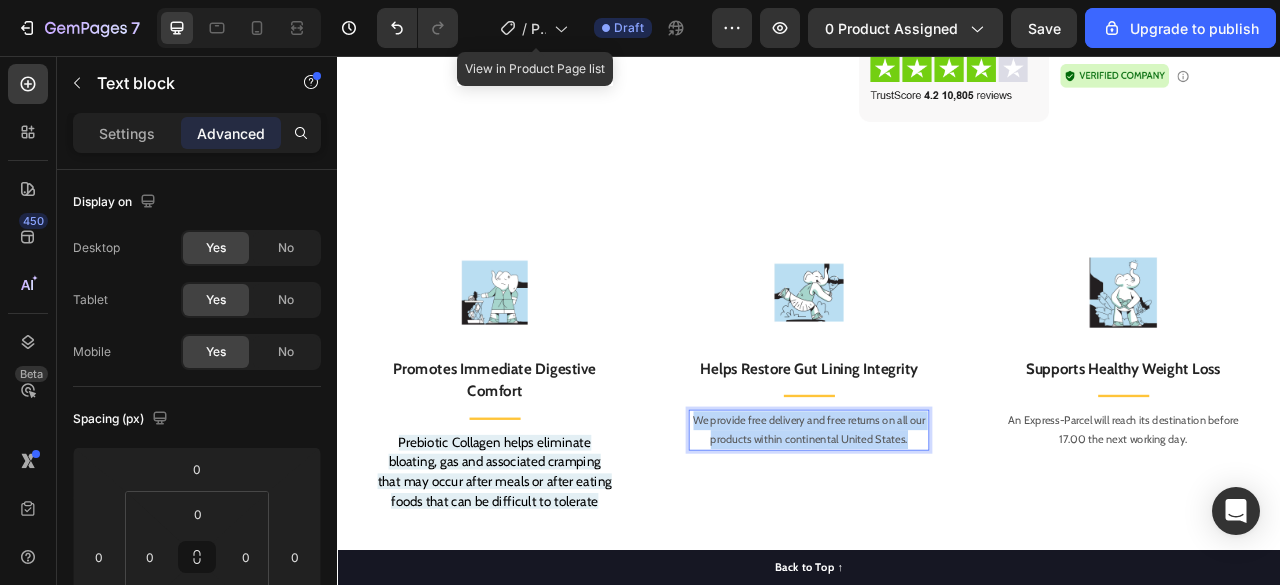 click on "We provide free delivery and free returns on all our products within continental United States." at bounding box center (937, 532) 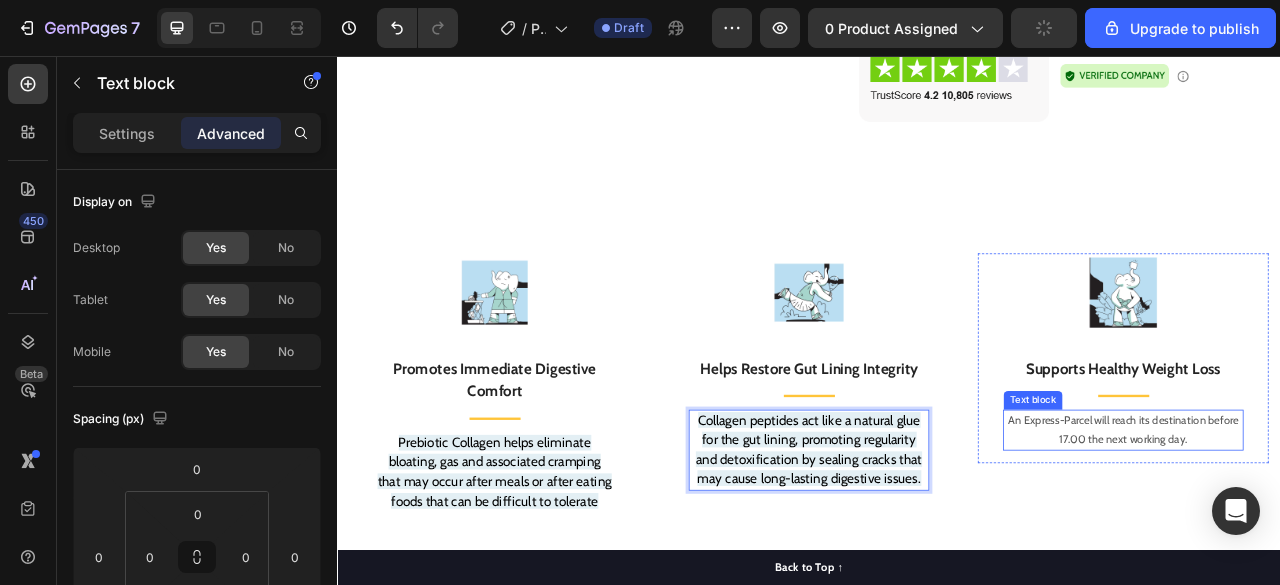 click on "An Express-Parcel will reach its destination before 17.00 the next working day." at bounding box center [1337, 532] 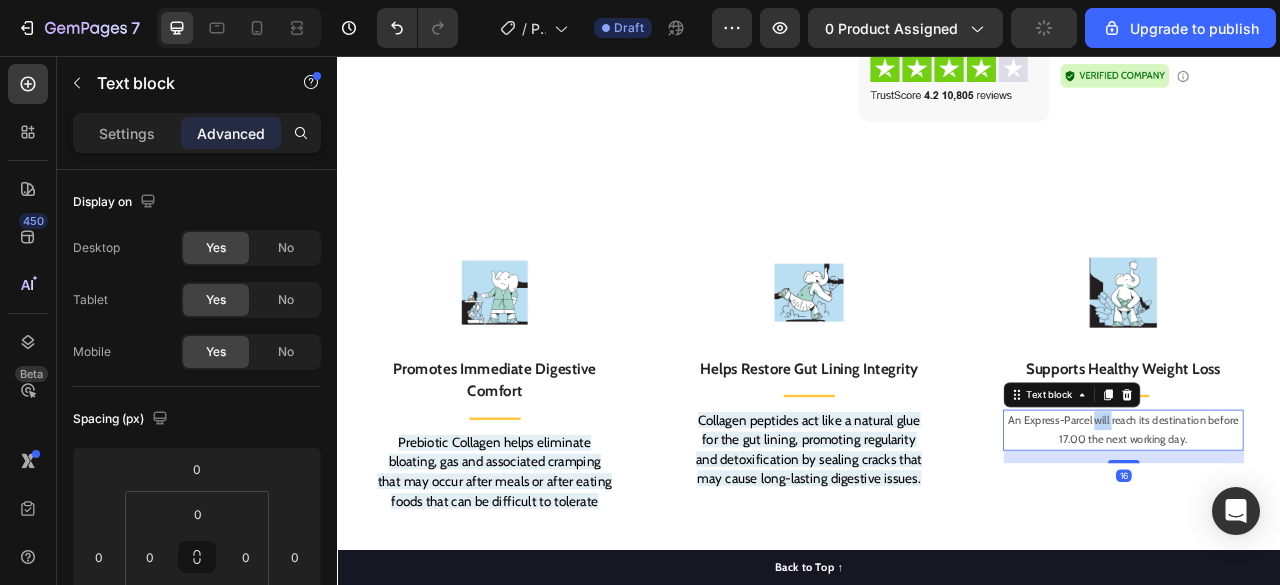 click on "An Express-Parcel will reach its destination before 17.00 the next working day." at bounding box center (1337, 532) 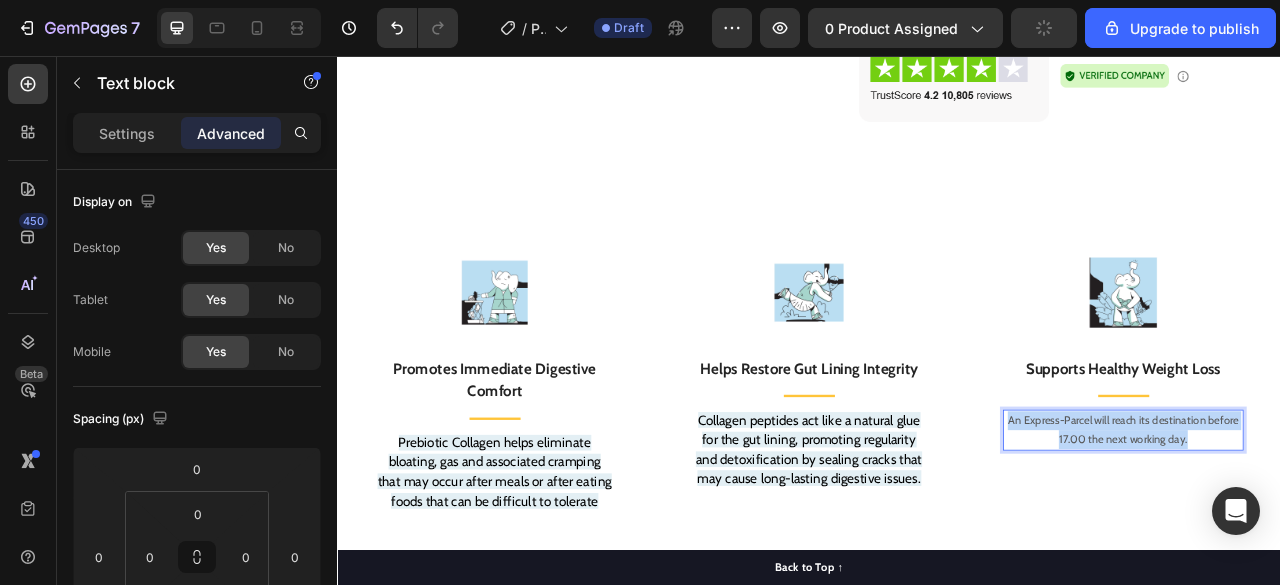 click on "An Express-Parcel will reach its destination before 17.00 the next working day." at bounding box center [1337, 532] 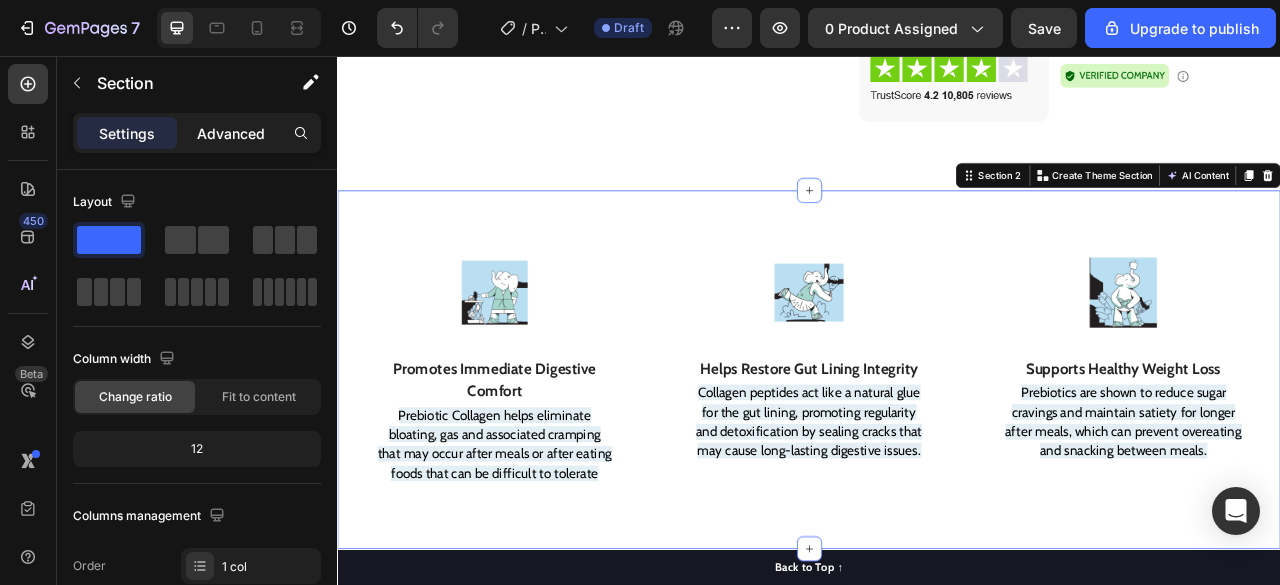 click on "Advanced" 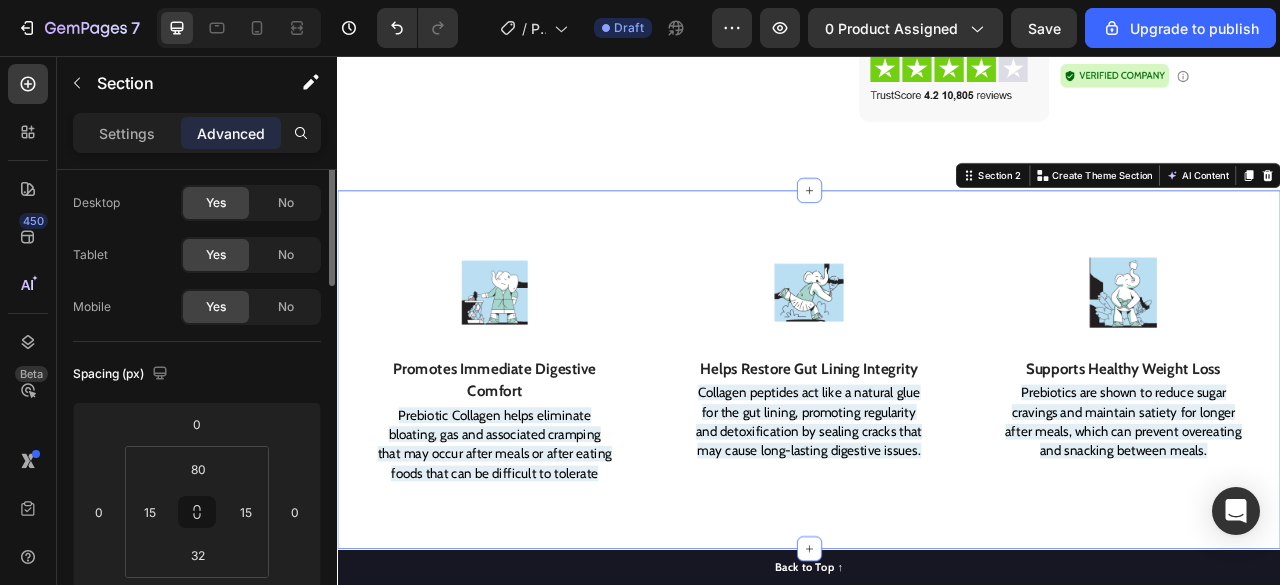 scroll, scrollTop: 0, scrollLeft: 0, axis: both 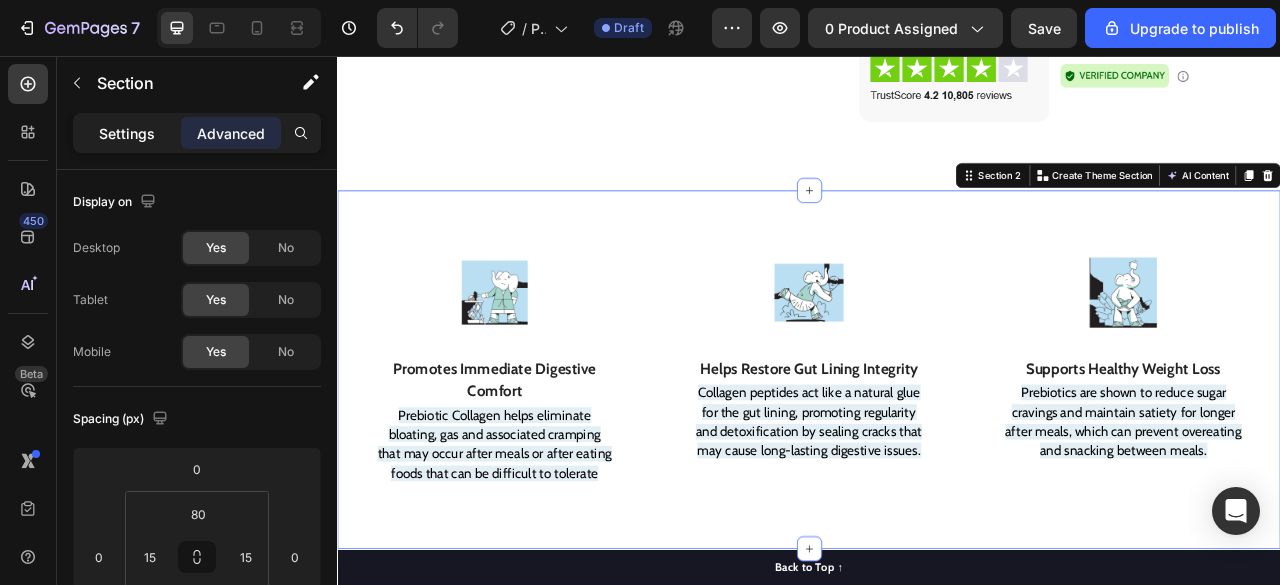 click on "Settings" at bounding box center (127, 133) 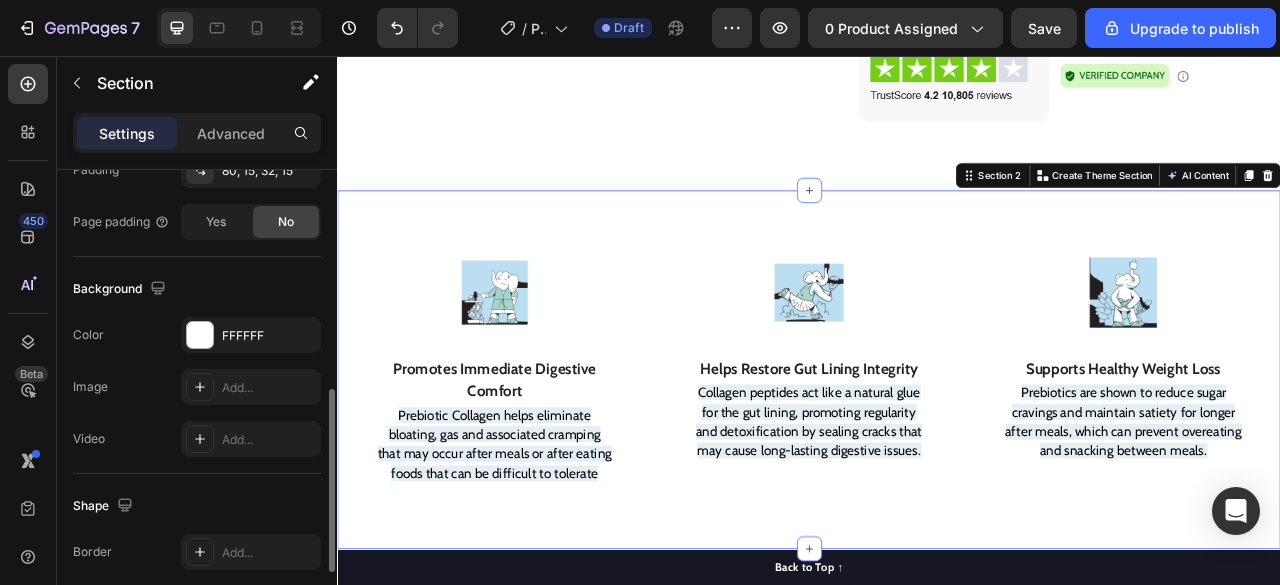 scroll, scrollTop: 564, scrollLeft: 0, axis: vertical 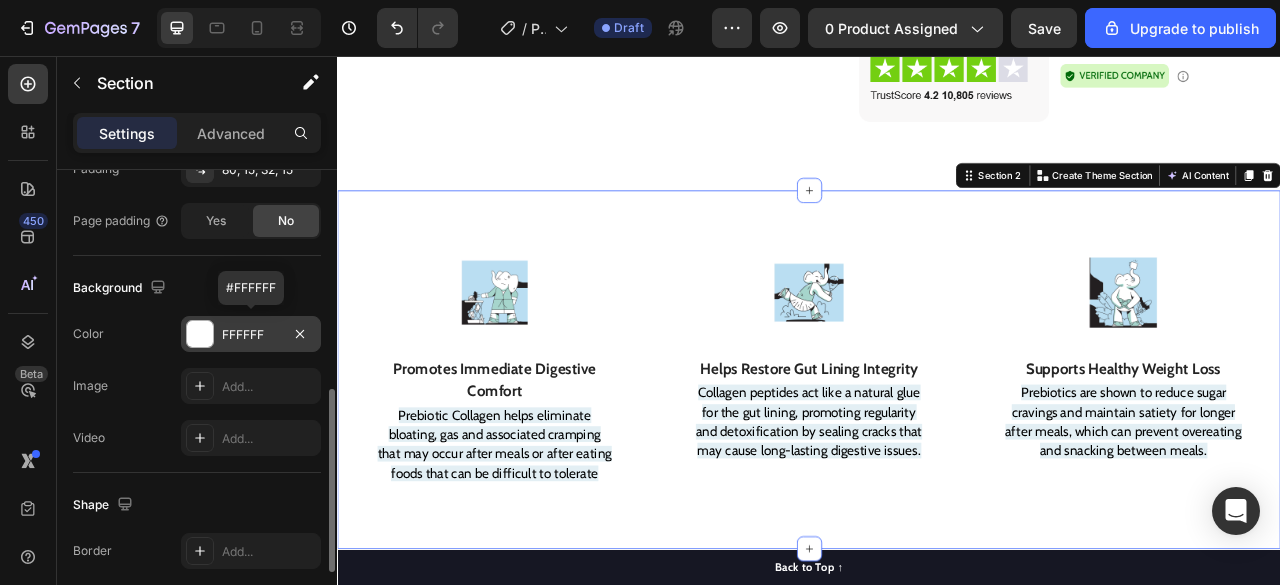 click at bounding box center [200, 334] 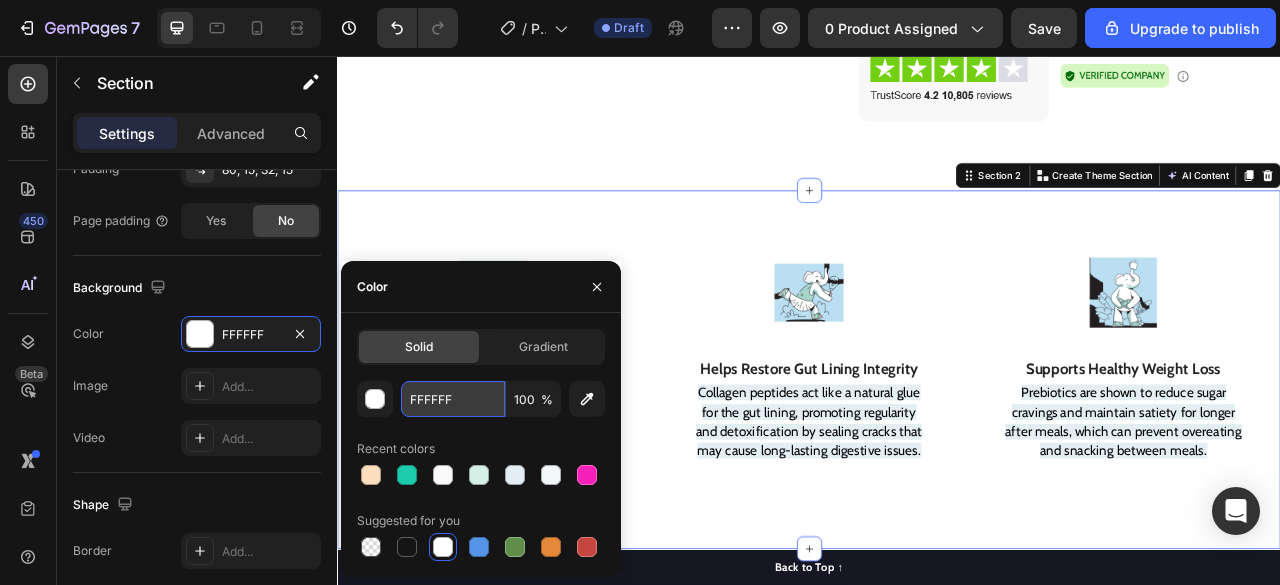click on "FFFFFF" at bounding box center (453, 399) 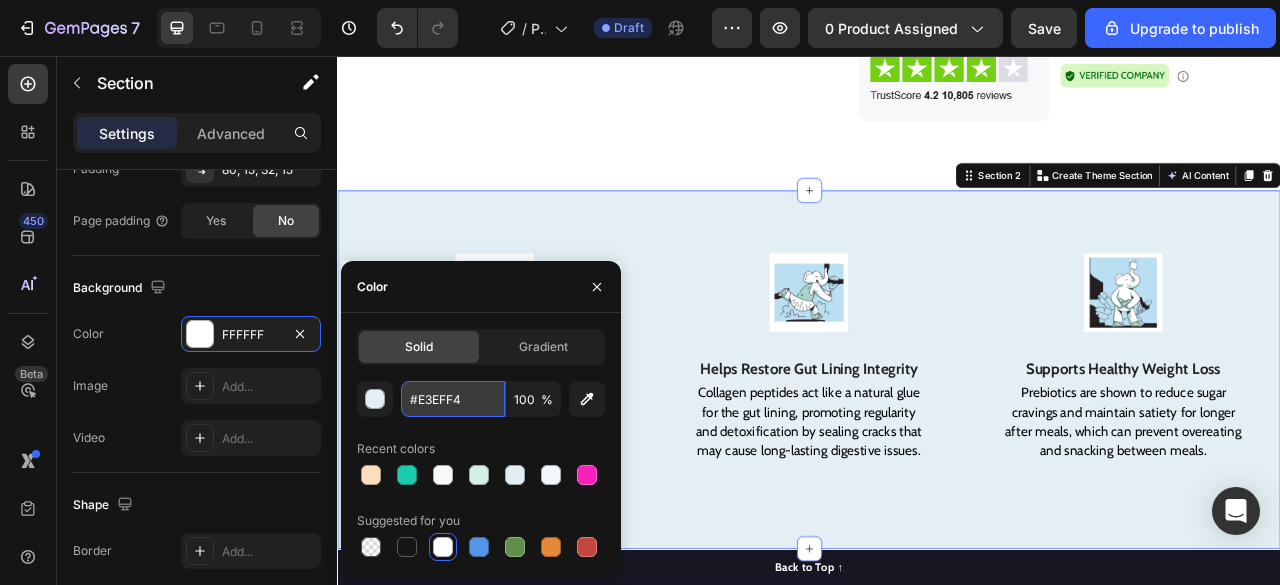 click on "#E3EFF4" at bounding box center [453, 399] 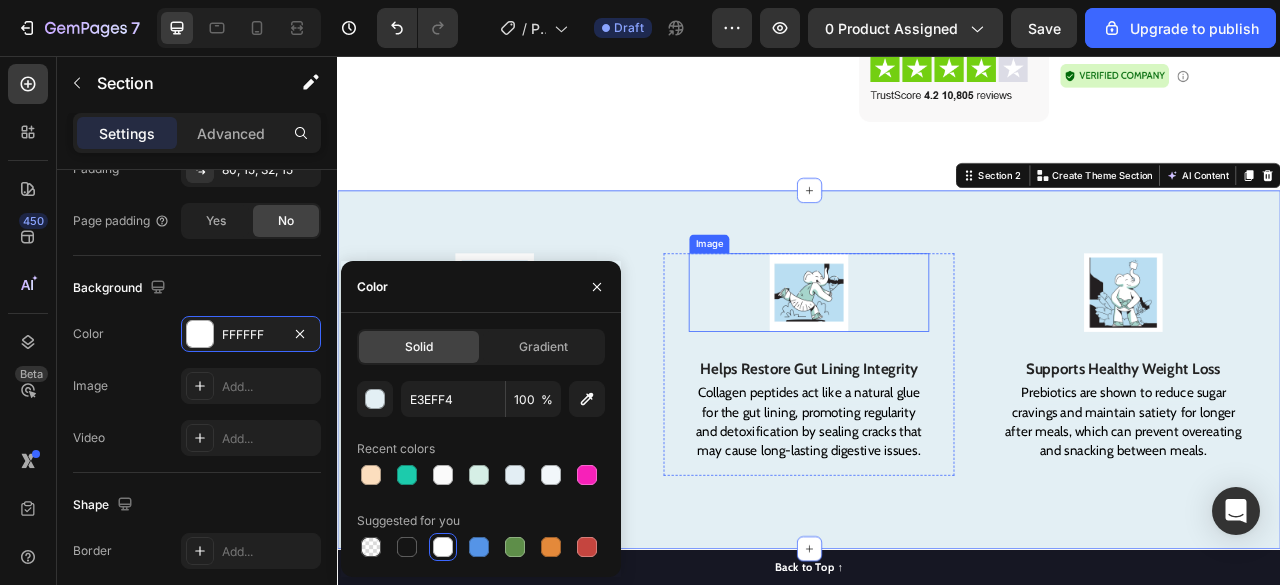 click at bounding box center [937, 357] 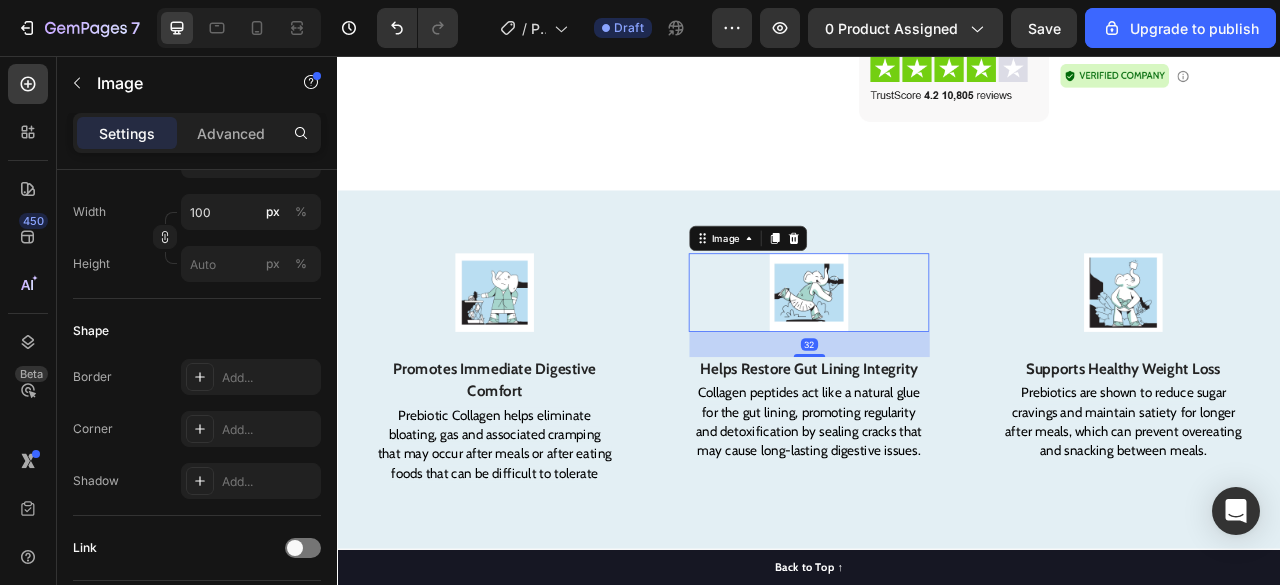 scroll, scrollTop: 0, scrollLeft: 0, axis: both 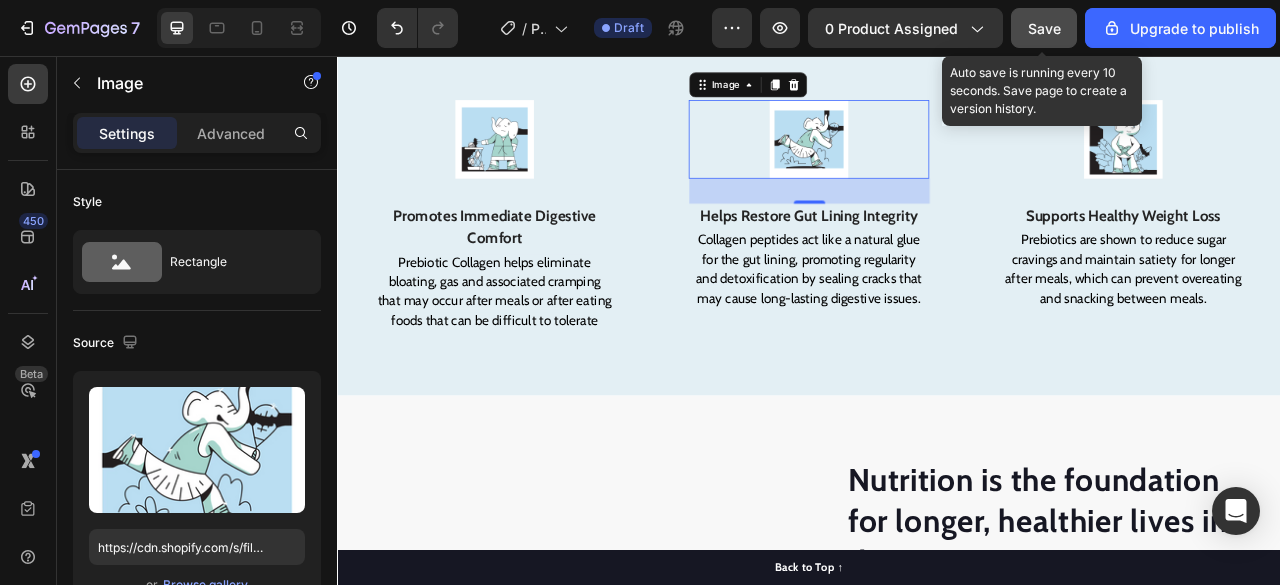 click on "Save" 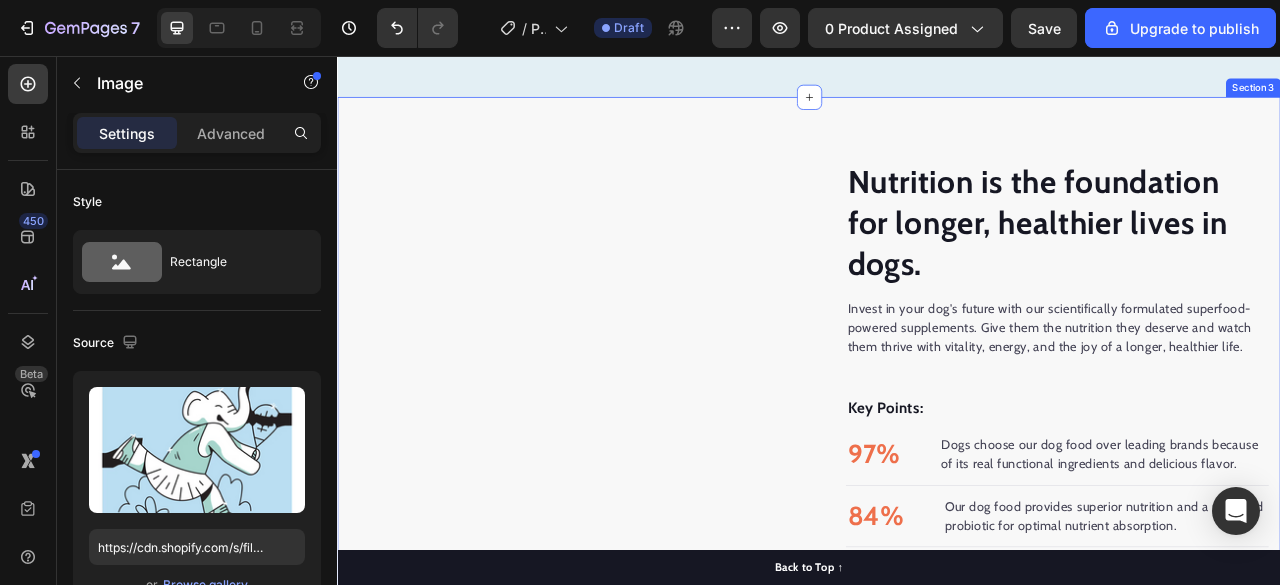 scroll, scrollTop: 1507, scrollLeft: 0, axis: vertical 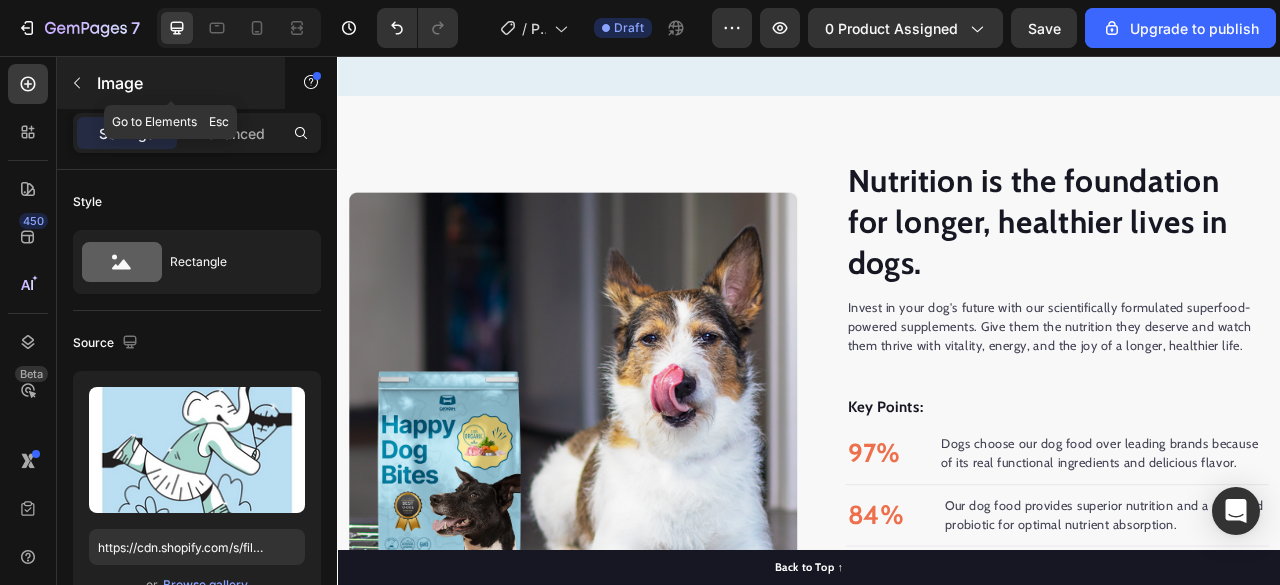 click at bounding box center (77, 83) 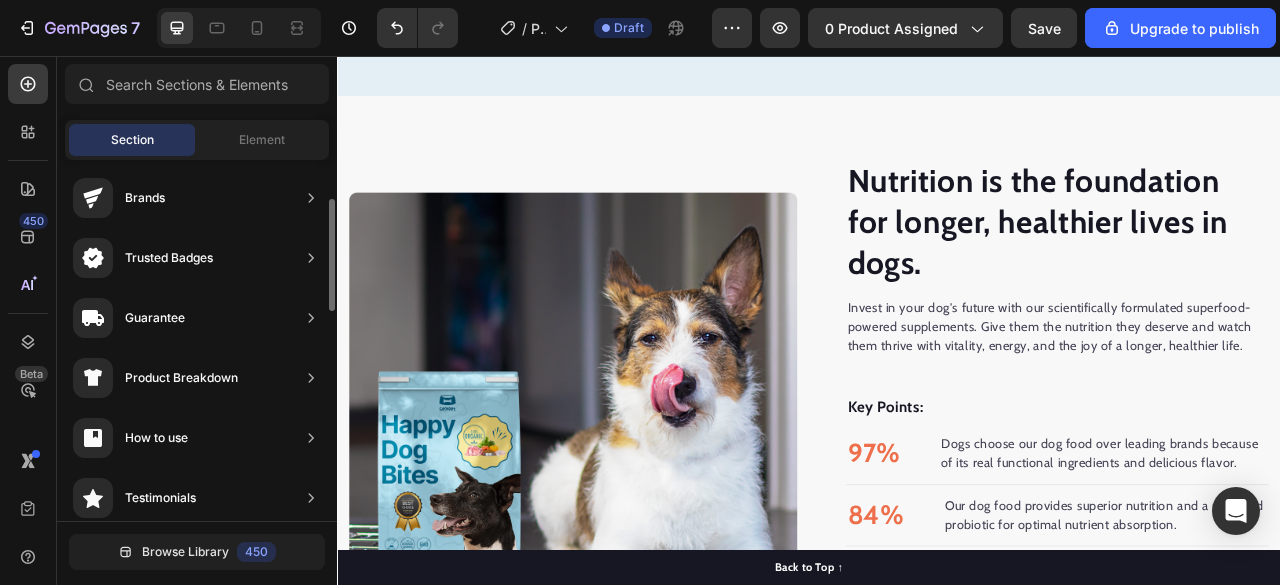 scroll, scrollTop: 478, scrollLeft: 0, axis: vertical 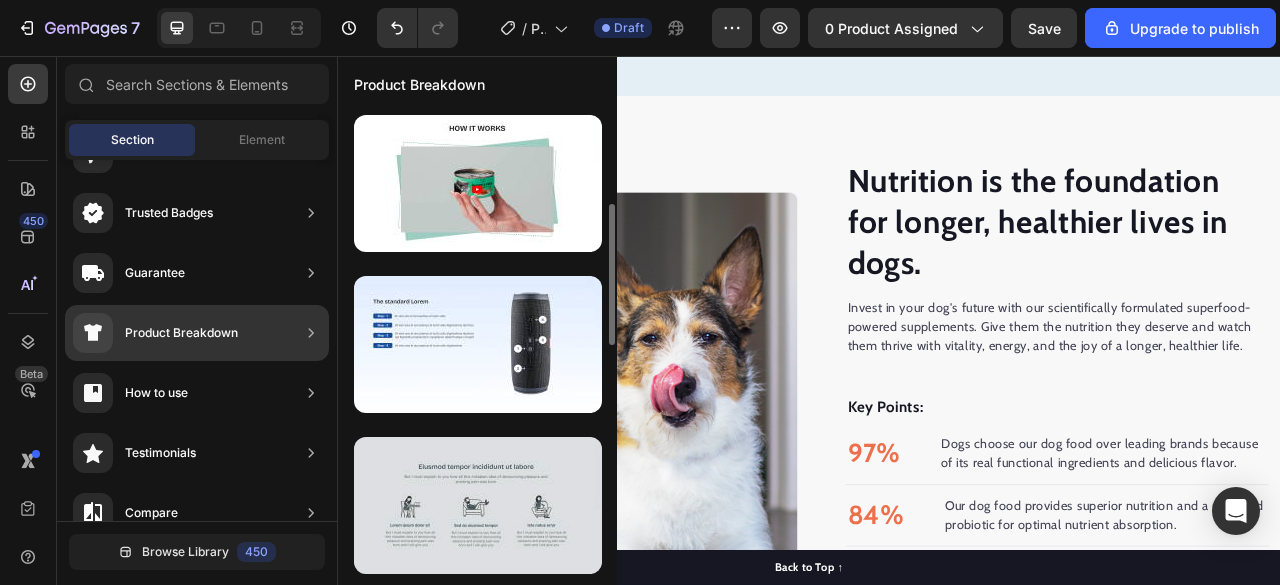 click at bounding box center [478, 505] 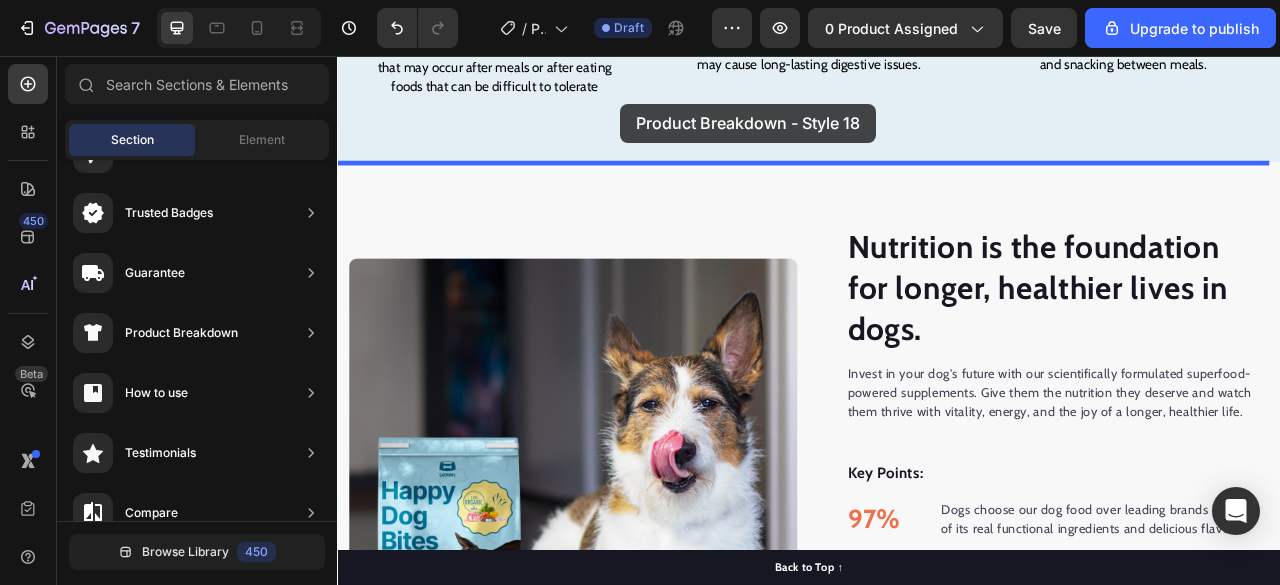 scroll, scrollTop: 1353, scrollLeft: 0, axis: vertical 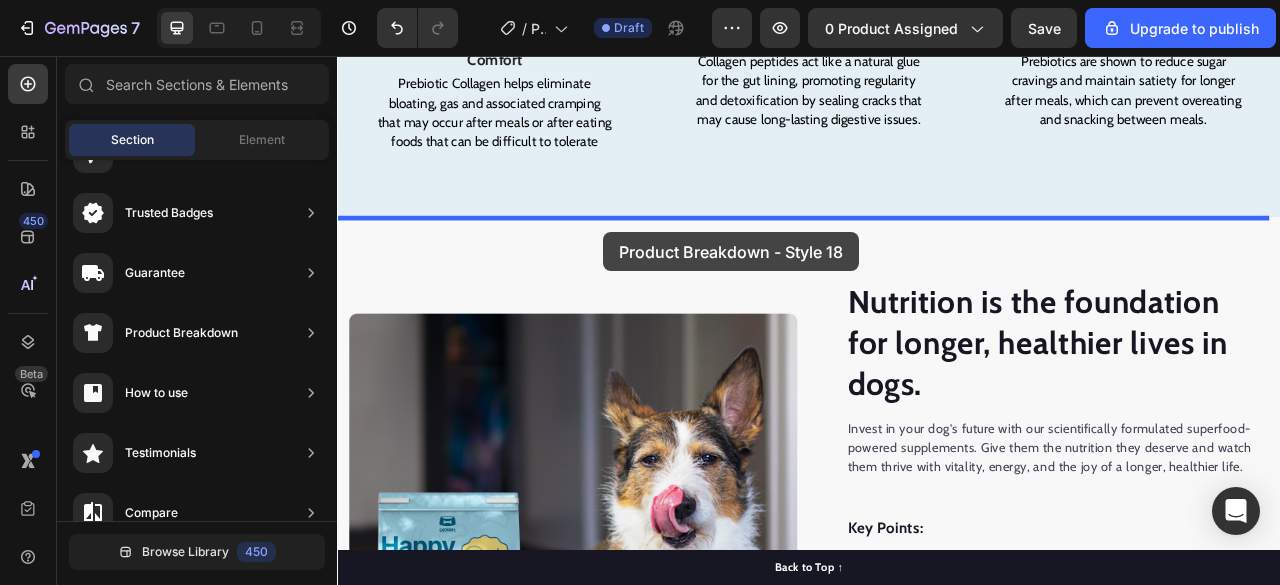 drag, startPoint x: 794, startPoint y: 530, endPoint x: 671, endPoint y: 272, distance: 285.8199 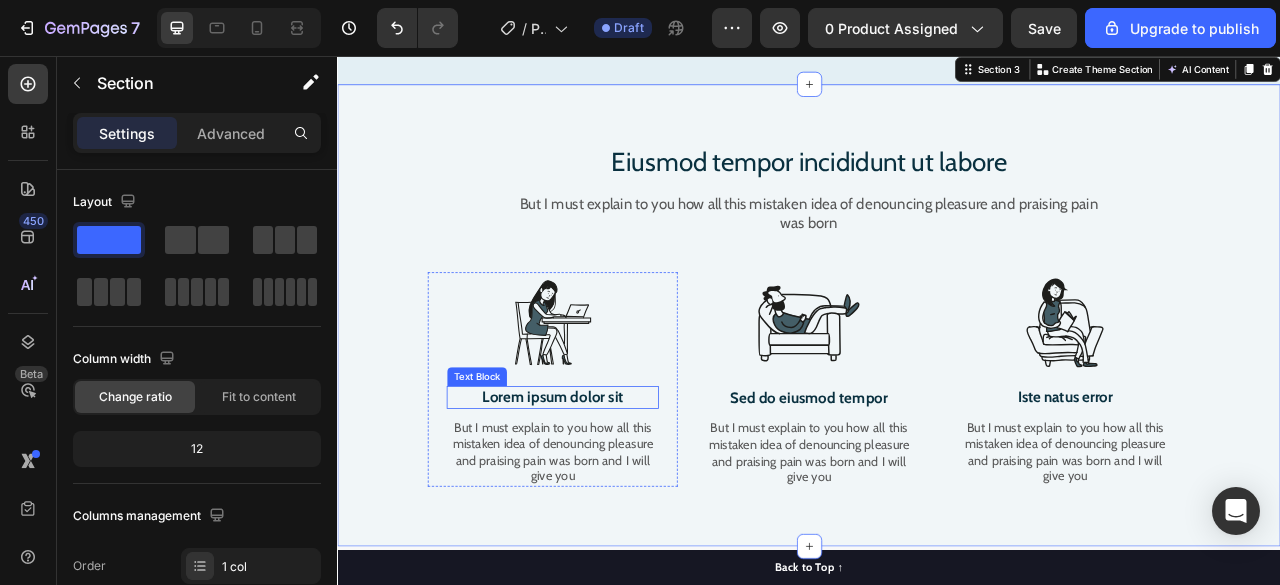 scroll, scrollTop: 1523, scrollLeft: 0, axis: vertical 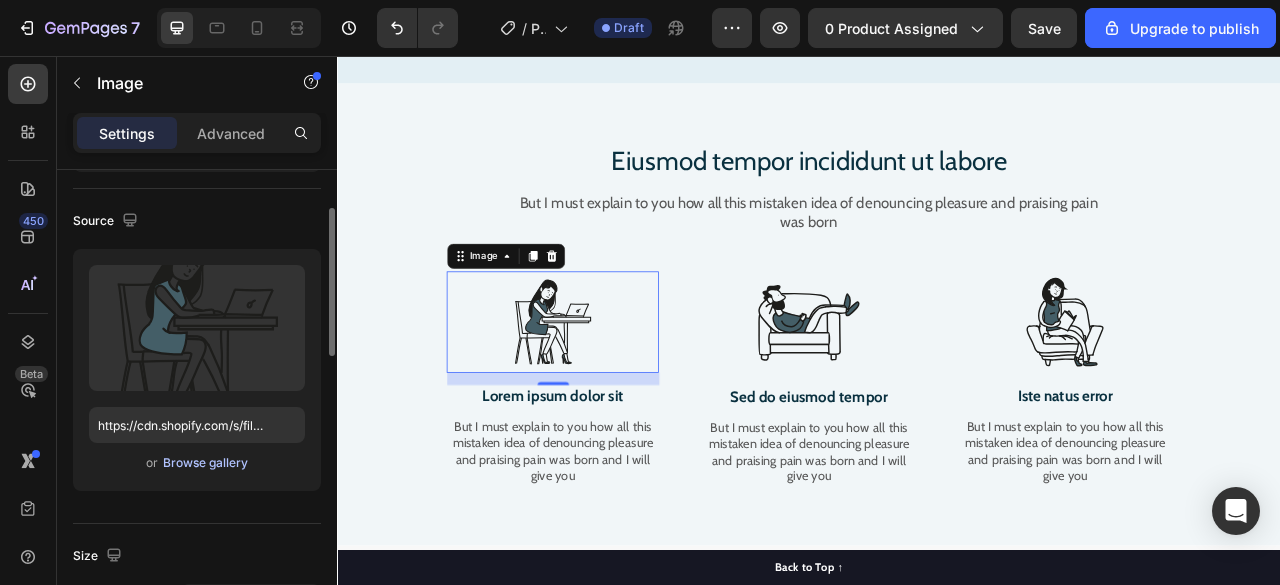 click on "Browse gallery" at bounding box center [205, 463] 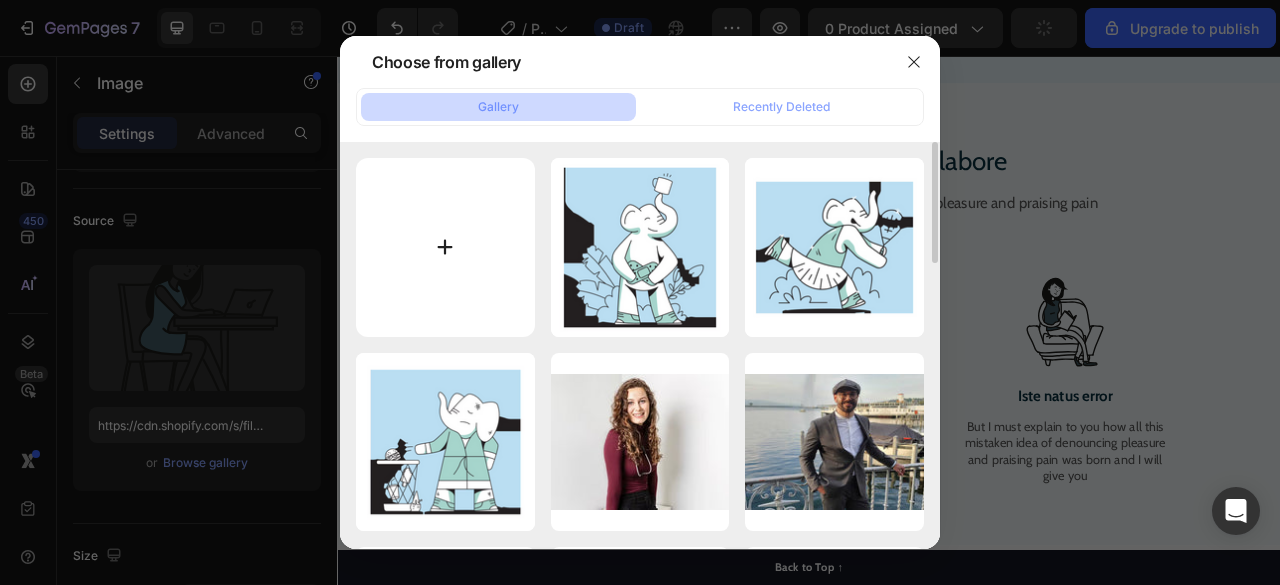 click at bounding box center [445, 247] 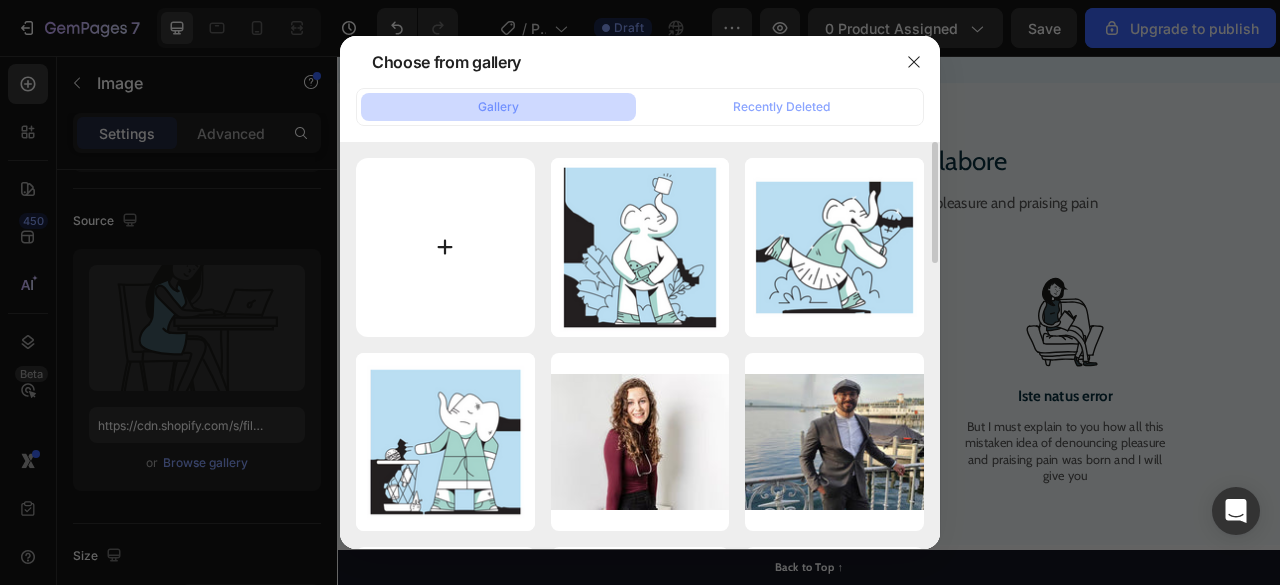 type on "C:\fakepath\1.png" 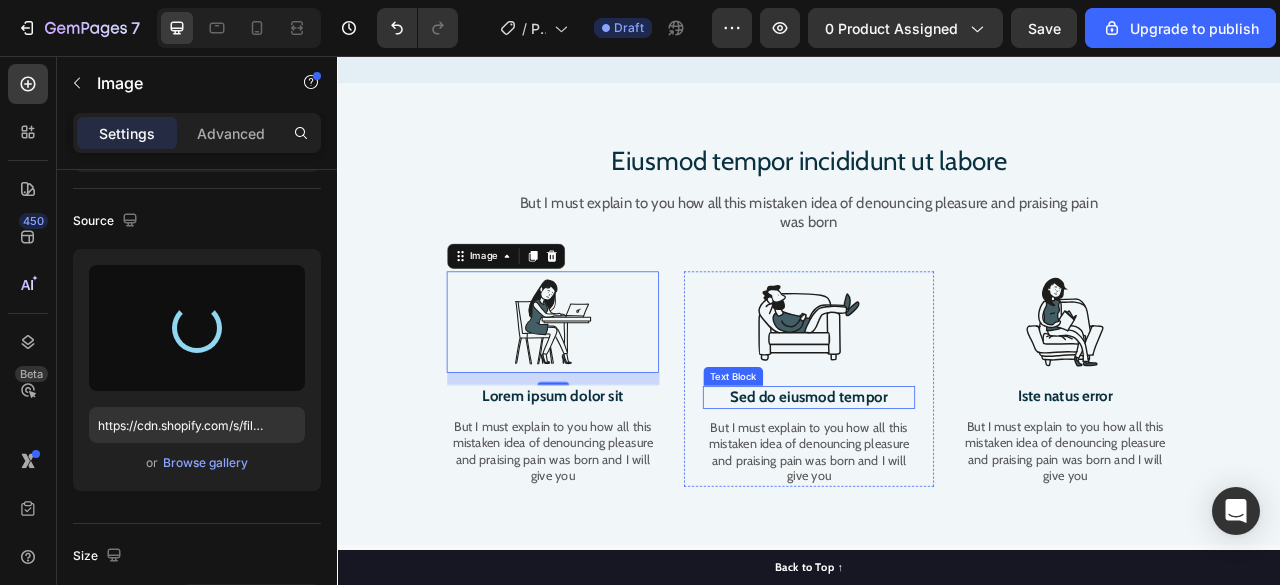 type on "https://cdn.shopify.com/s/files/1/0948/5395/5901/files/gempages_577662925980828434-2527cdcc-3bef-4ae5-944b-72155c4f22ce.png" 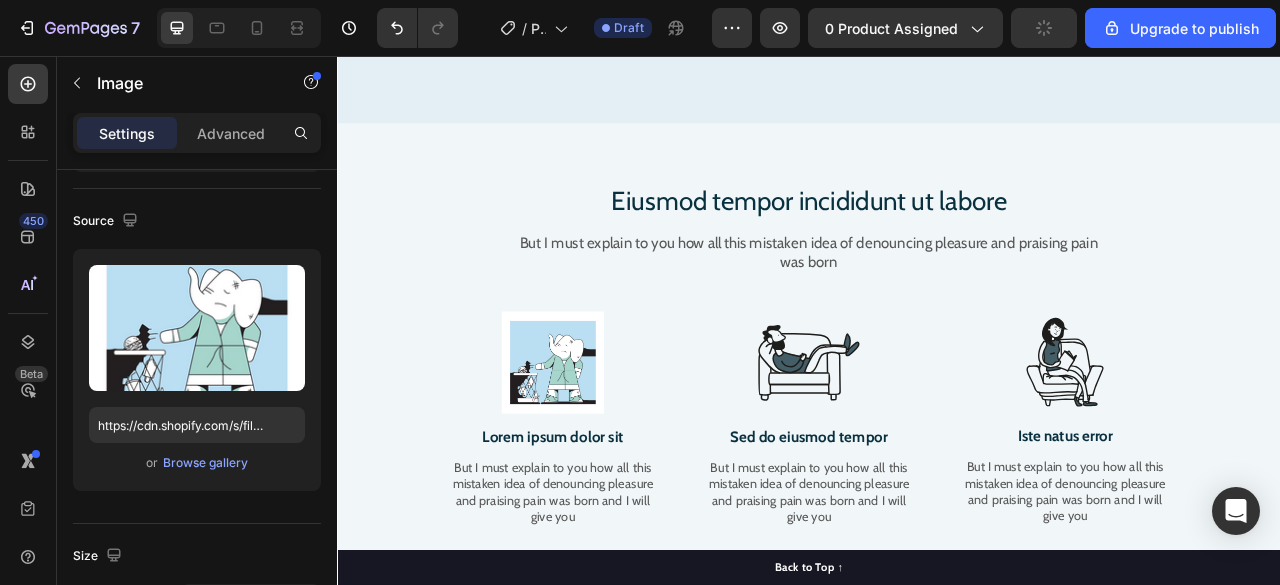 scroll, scrollTop: 1487, scrollLeft: 0, axis: vertical 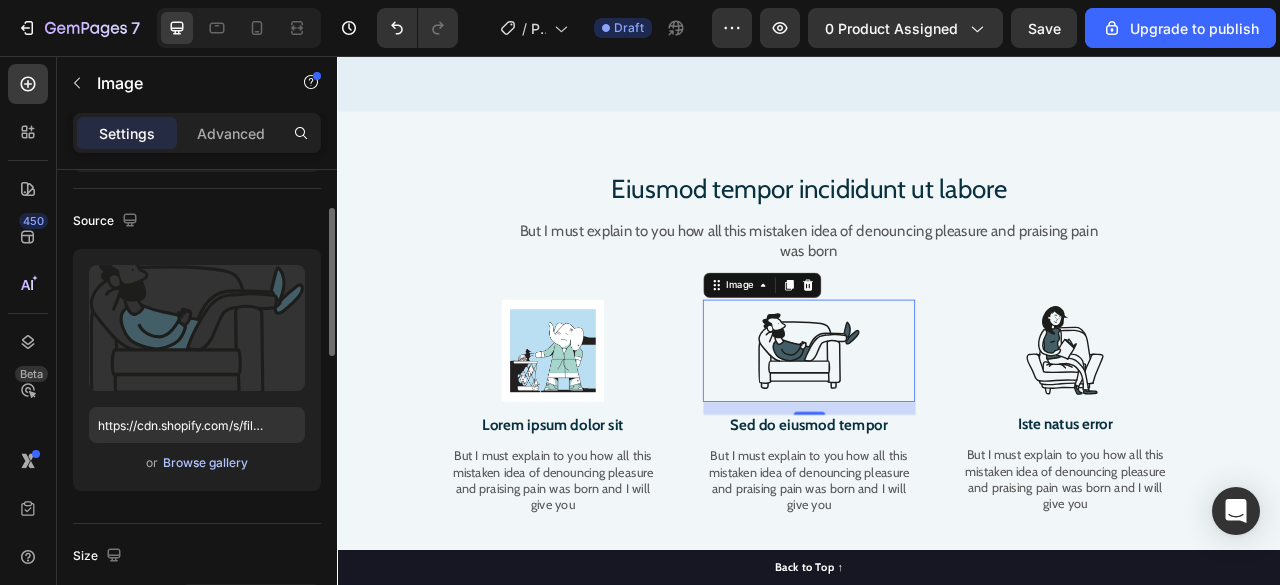 click on "Browse gallery" at bounding box center (205, 463) 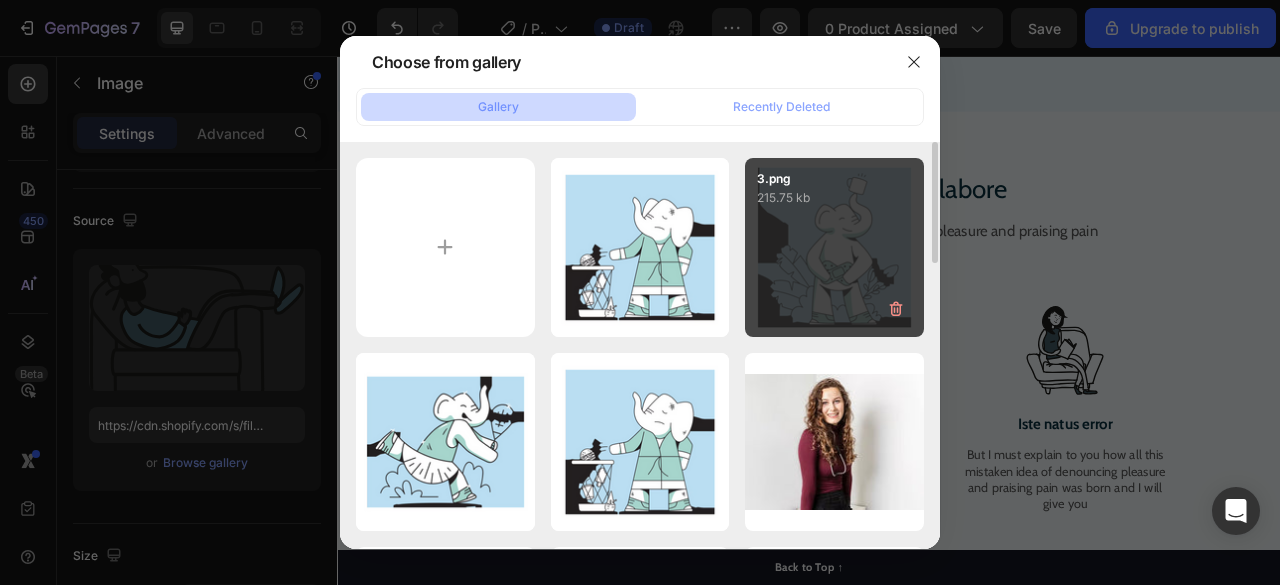 scroll, scrollTop: 54, scrollLeft: 0, axis: vertical 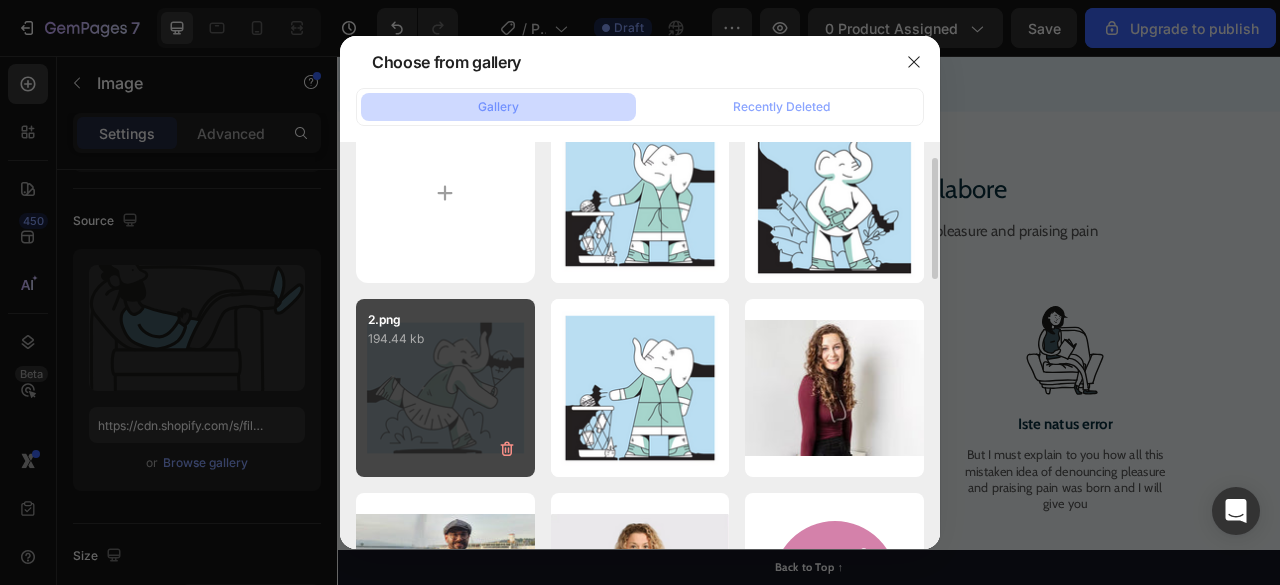 click on "194.44 kb" at bounding box center (445, 339) 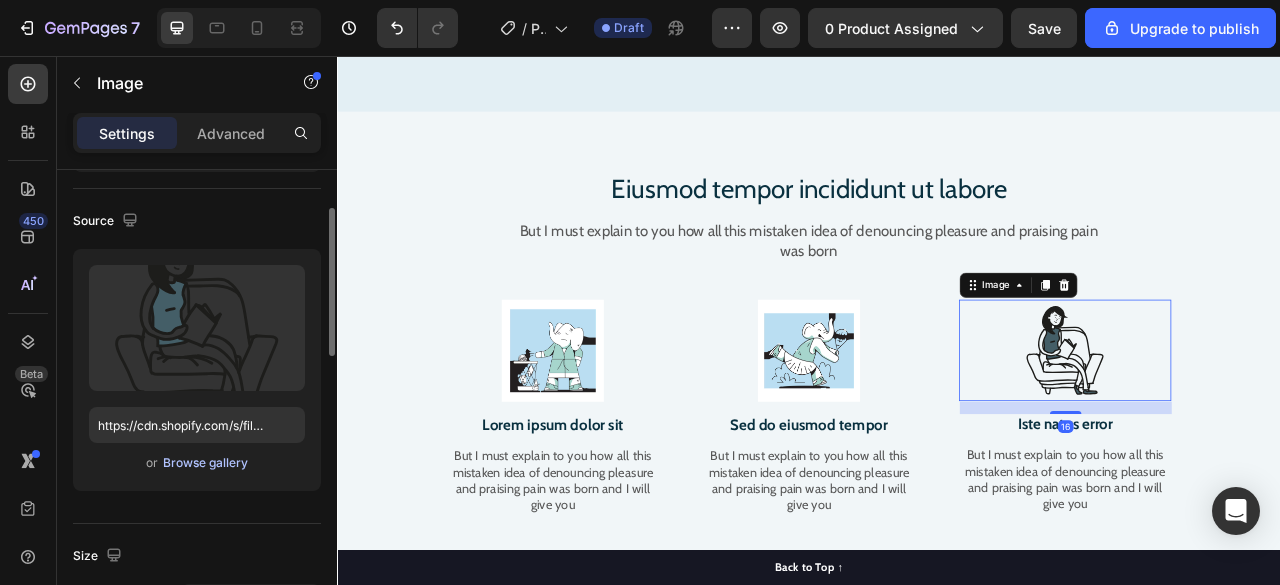 click on "Browse gallery" at bounding box center (205, 463) 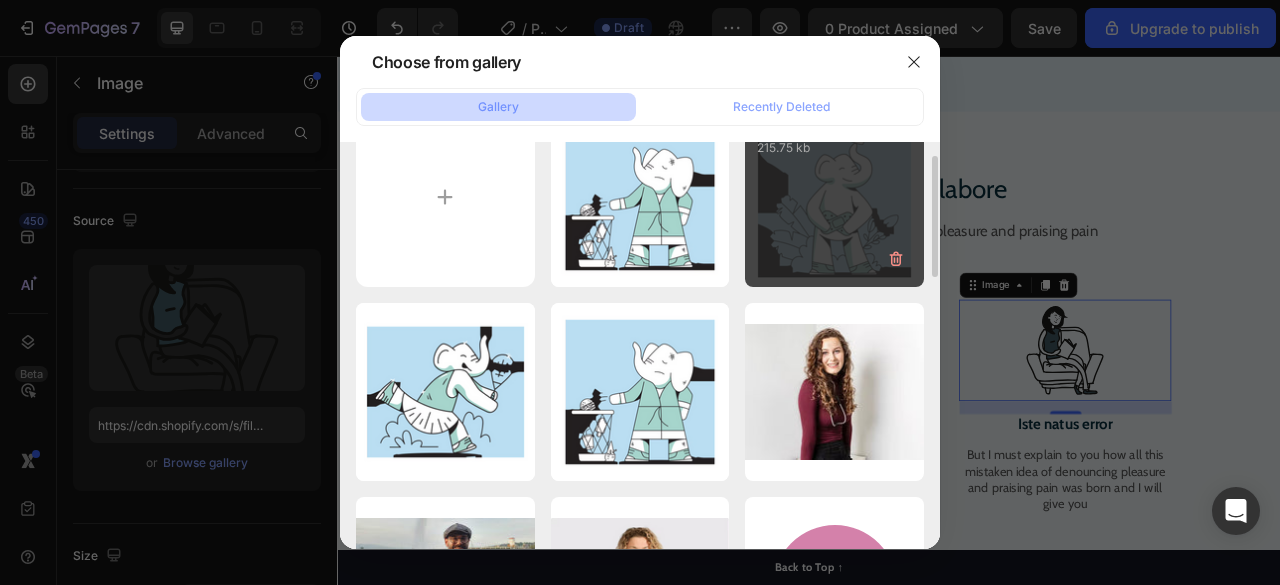 scroll, scrollTop: 0, scrollLeft: 0, axis: both 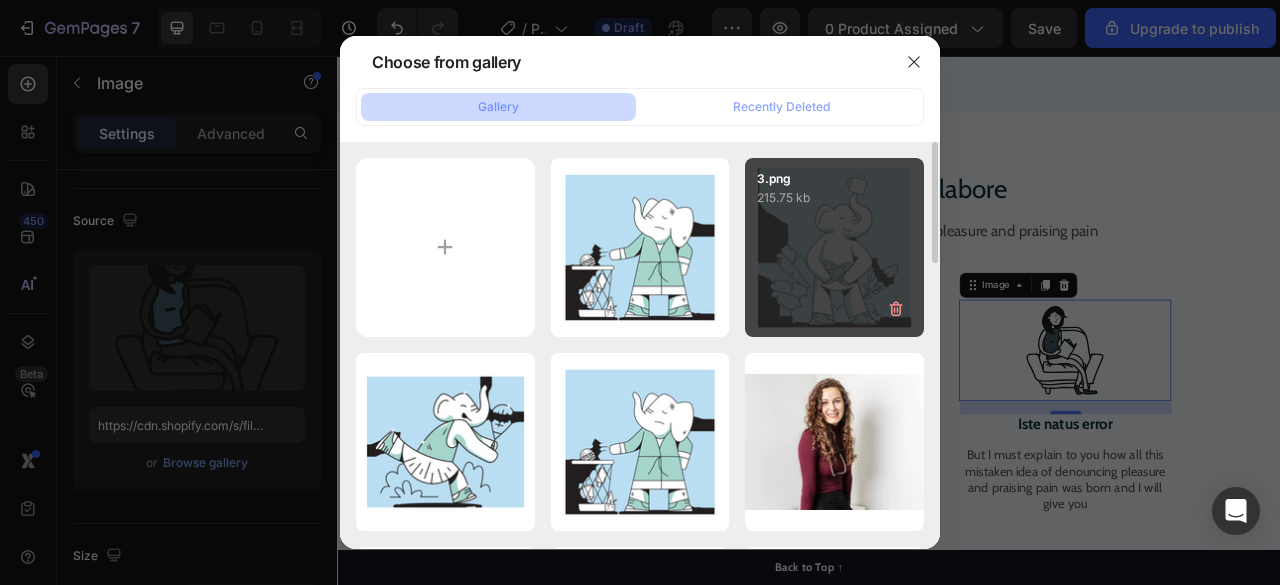 click on "3.png 215.75 kb" at bounding box center [834, 247] 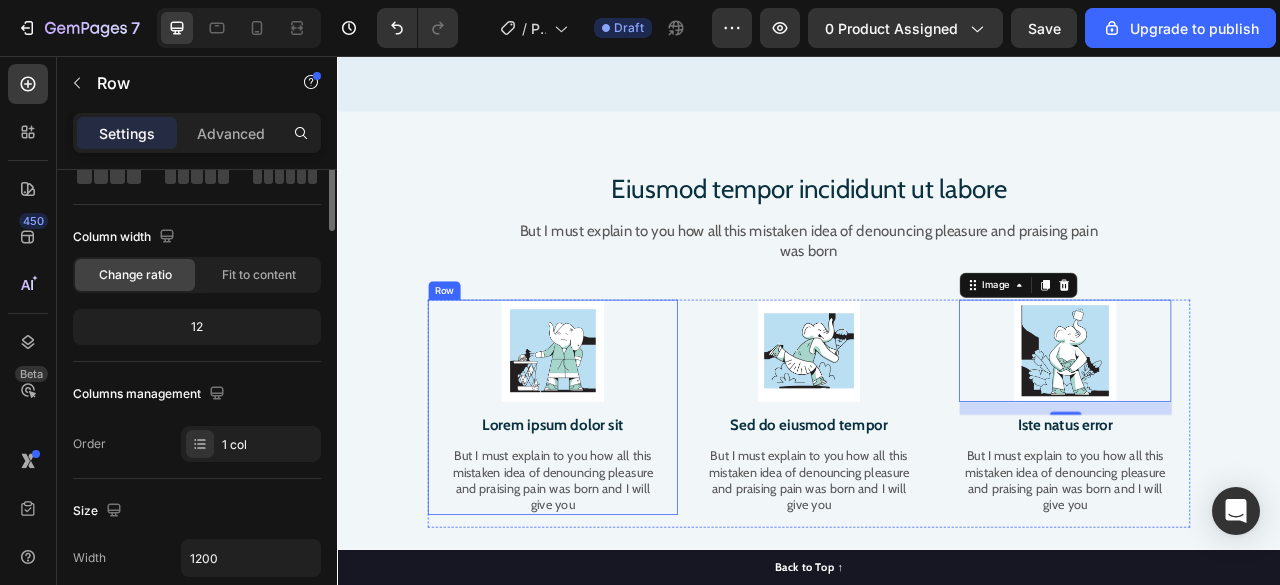 scroll, scrollTop: 0, scrollLeft: 0, axis: both 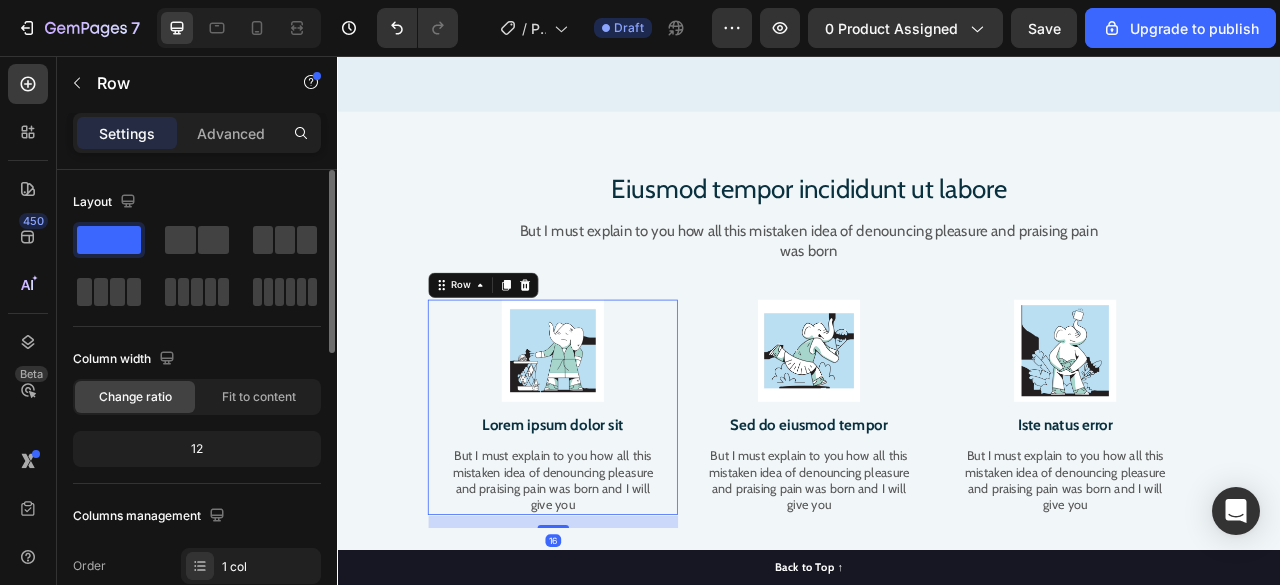 click on "Image Lorem ipsum dolor sit  Text Block But I must explain to you how all this mistaken idea of denouncing pleasure and praising pain was born and I will give you Text Block" at bounding box center (611, 503) 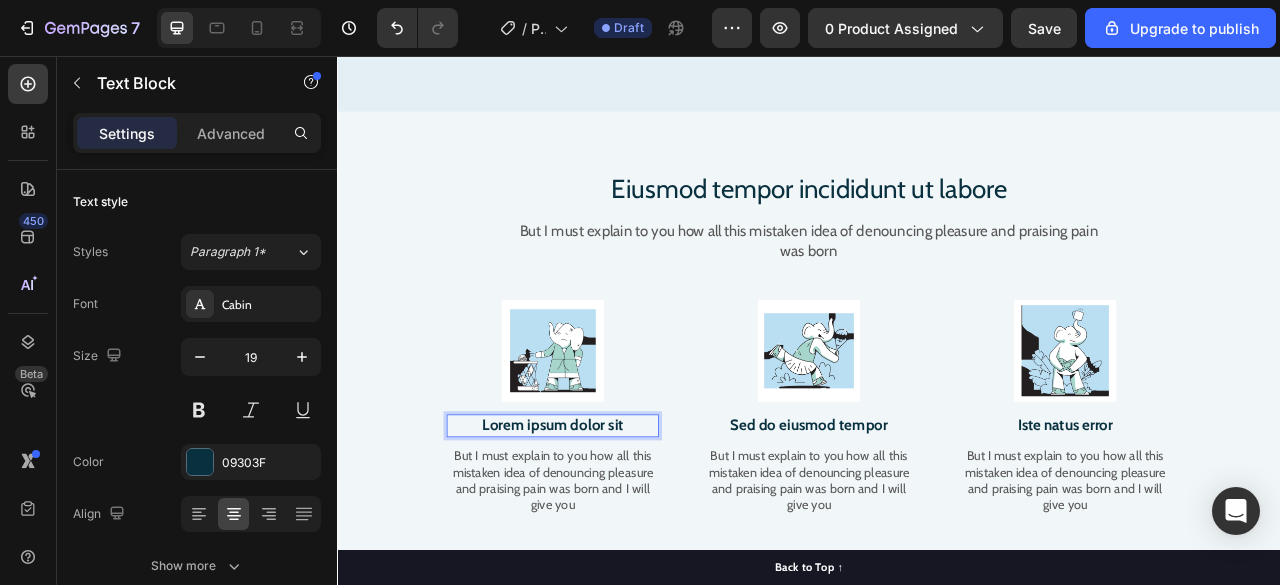 click on "Lorem ipsum dolor sit" at bounding box center [611, 526] 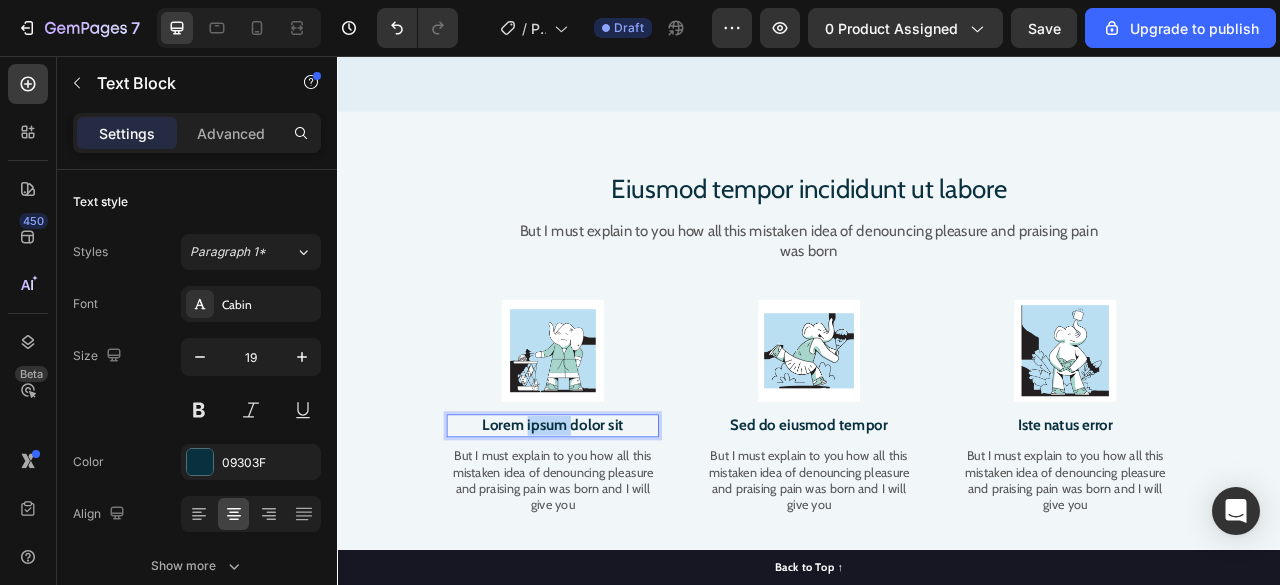 click on "Lorem ipsum dolor sit" at bounding box center [611, 526] 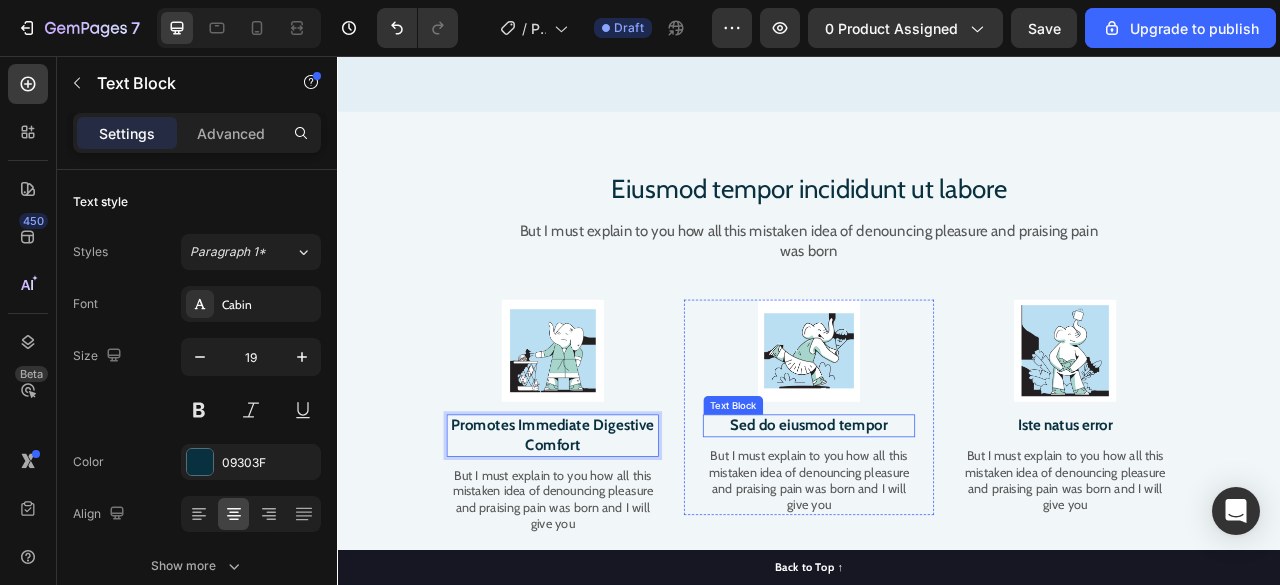 click on "Sed do eiusmod tempor" at bounding box center (937, 526) 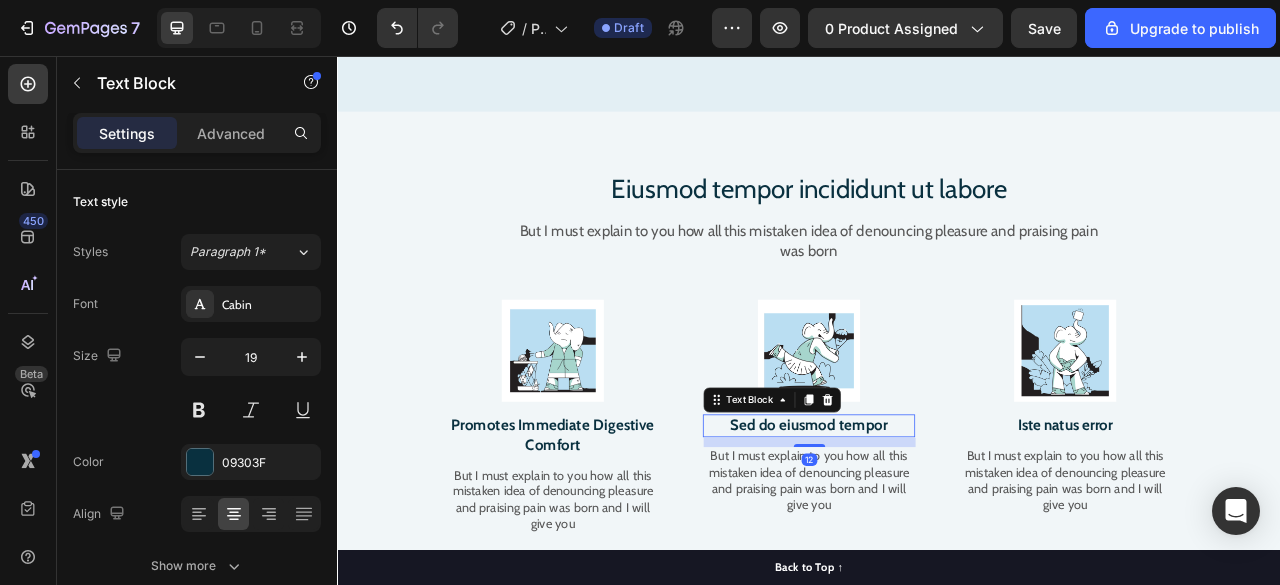 click on "Sed do eiusmod tempor" at bounding box center (937, 526) 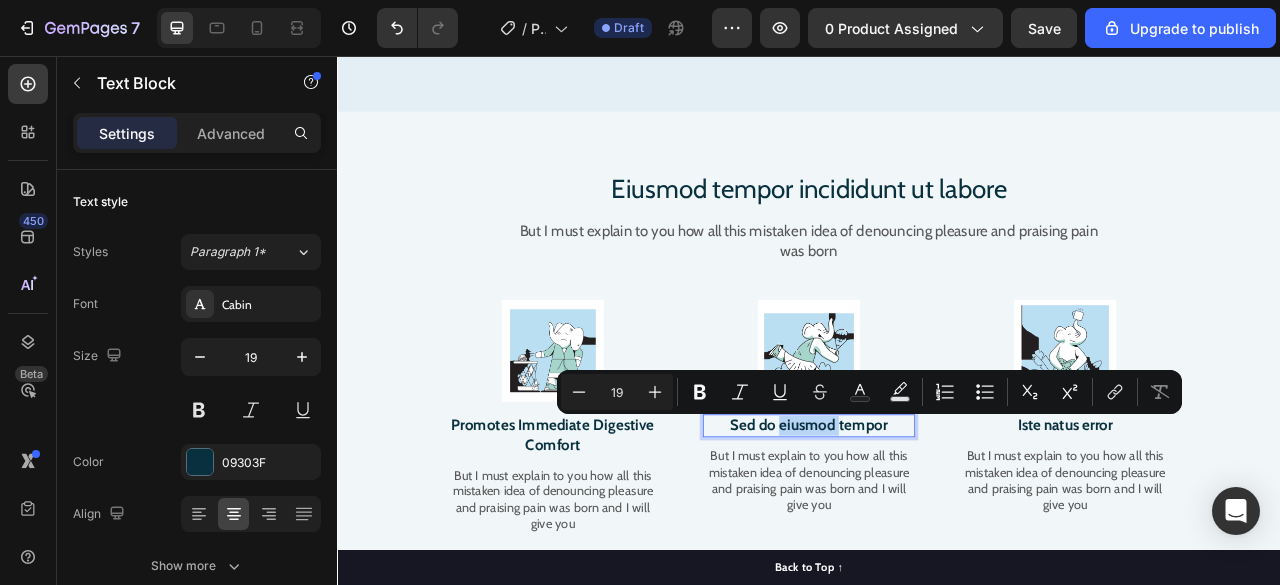 click on "Sed do eiusmod tempor" at bounding box center (937, 526) 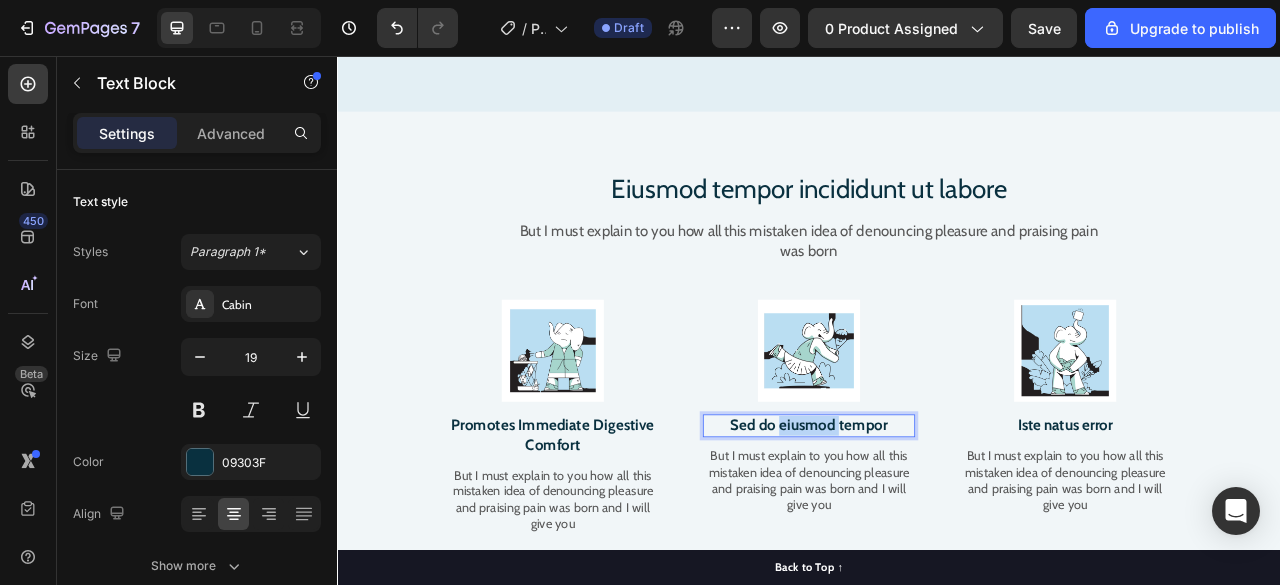 click on "Sed do eiusmod tempor" at bounding box center [937, 526] 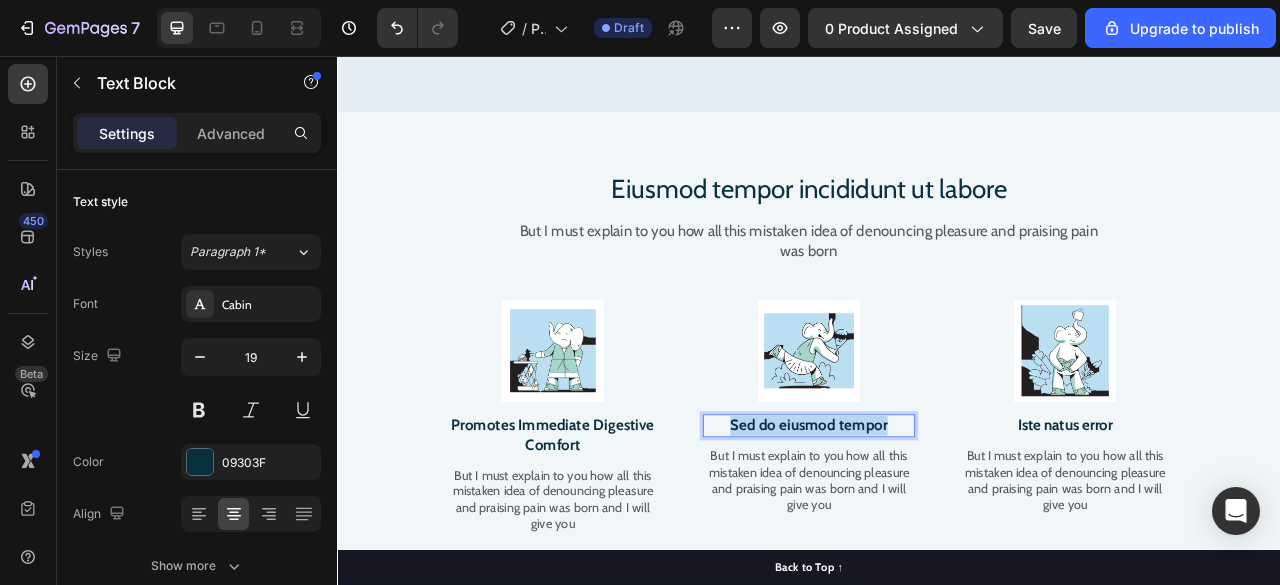 click on "Sed do eiusmod tempor" at bounding box center [937, 526] 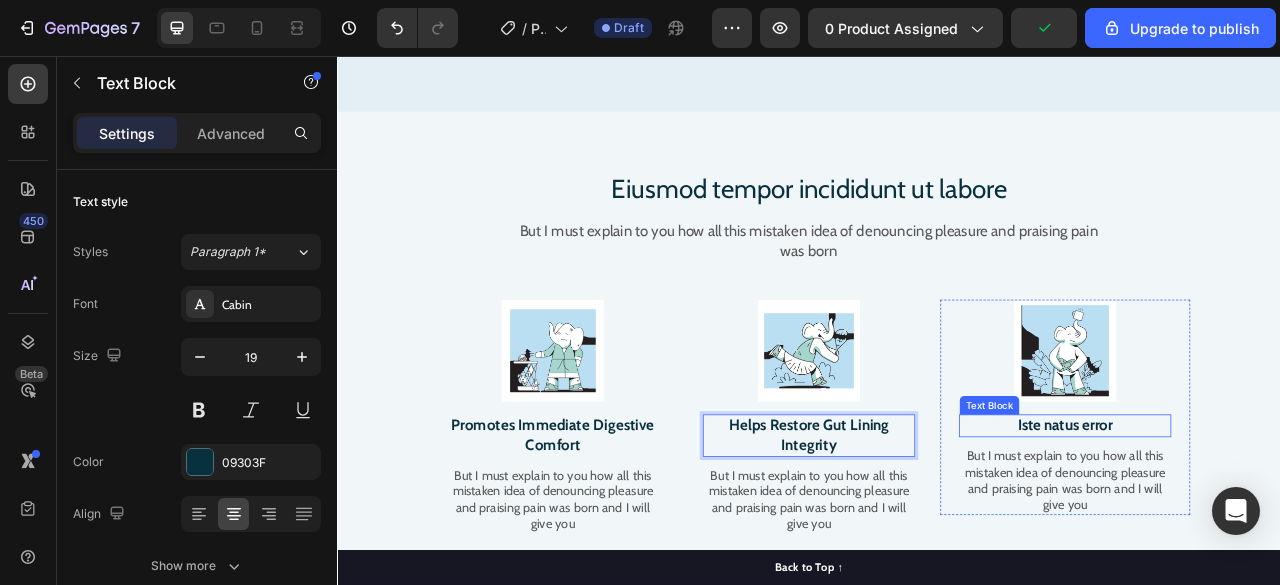 click on "Iste natus error" at bounding box center (1263, 526) 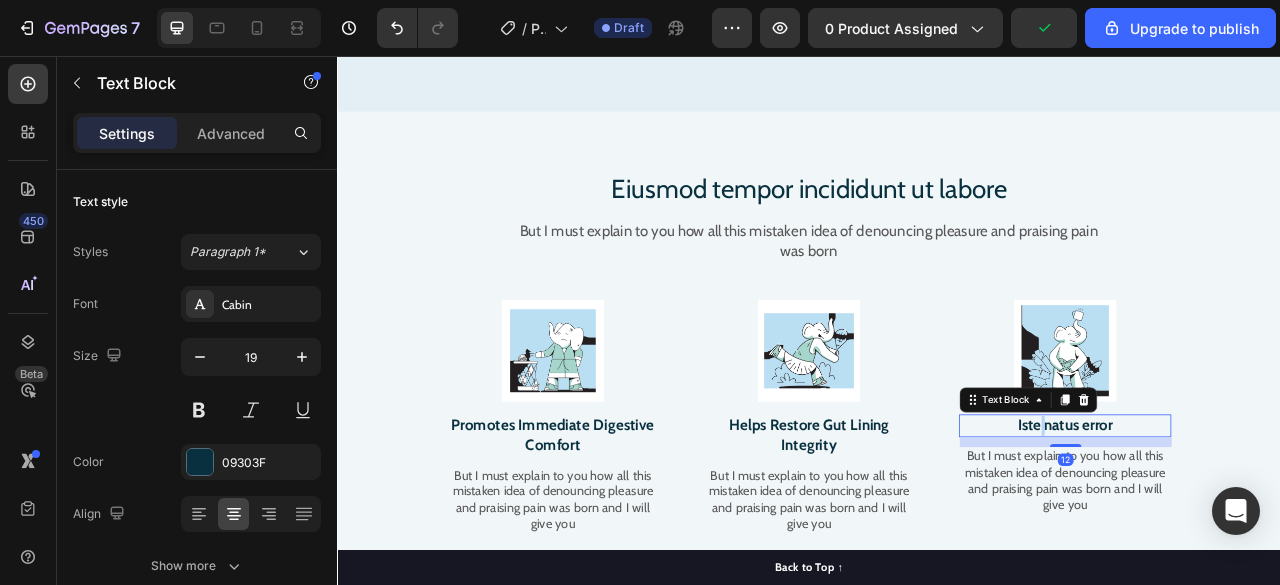 click on "Iste natus error" at bounding box center (1263, 526) 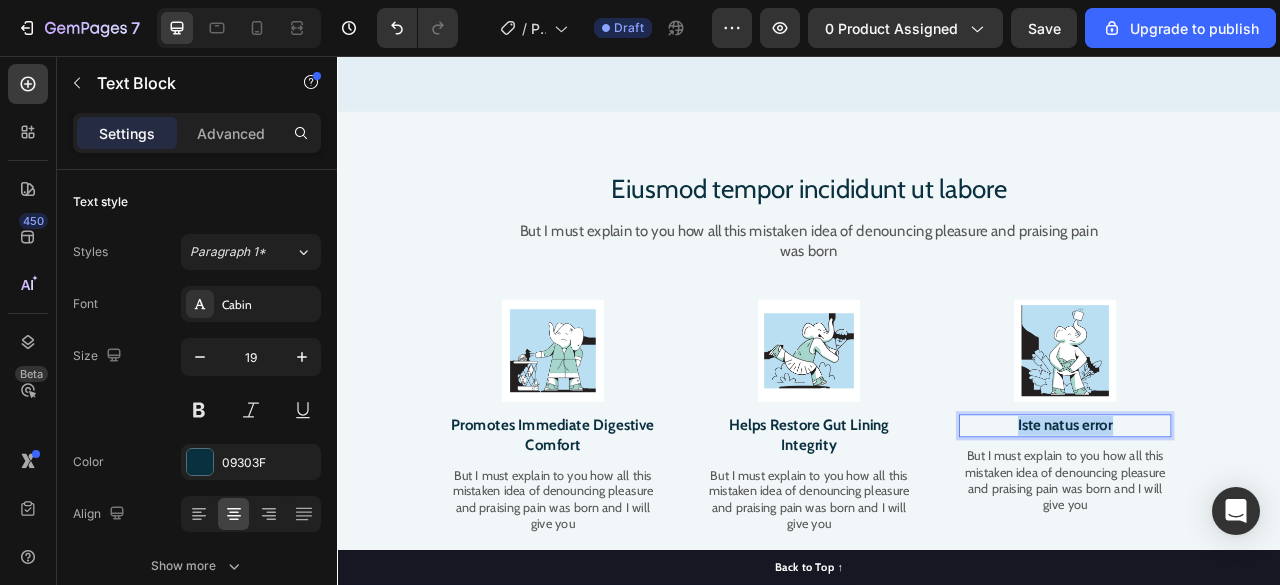 click on "Iste natus error" at bounding box center (1263, 526) 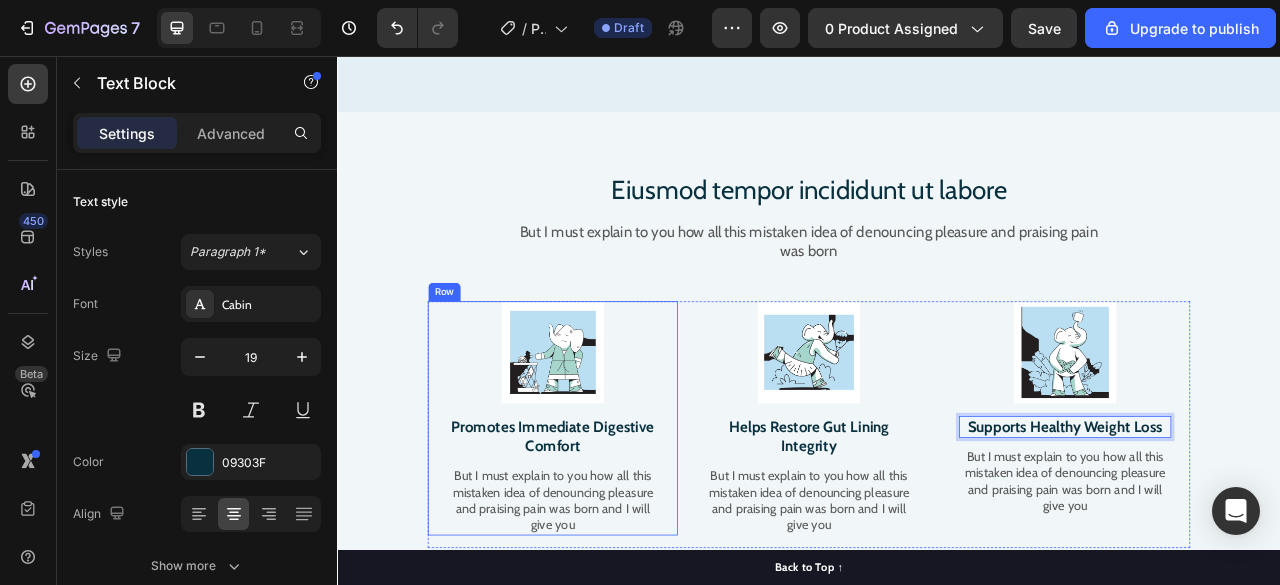 scroll, scrollTop: 1623, scrollLeft: 0, axis: vertical 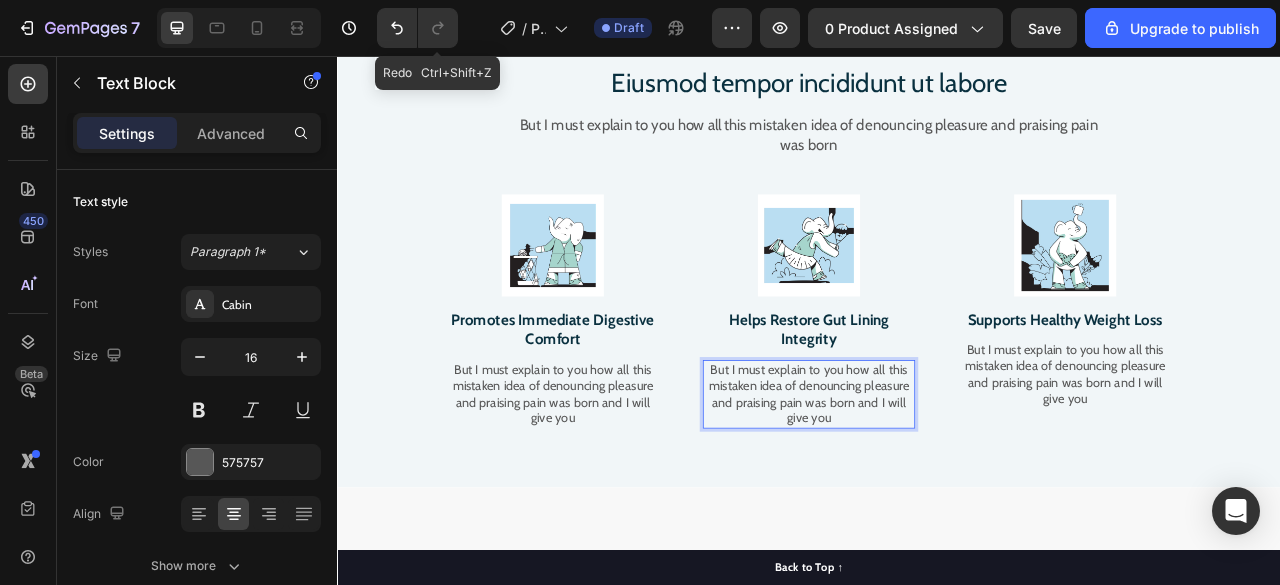 click on "But I must explain to you how all this mistaken idea of denouncing pleasure and praising pain was born and I will give you" at bounding box center (937, 486) 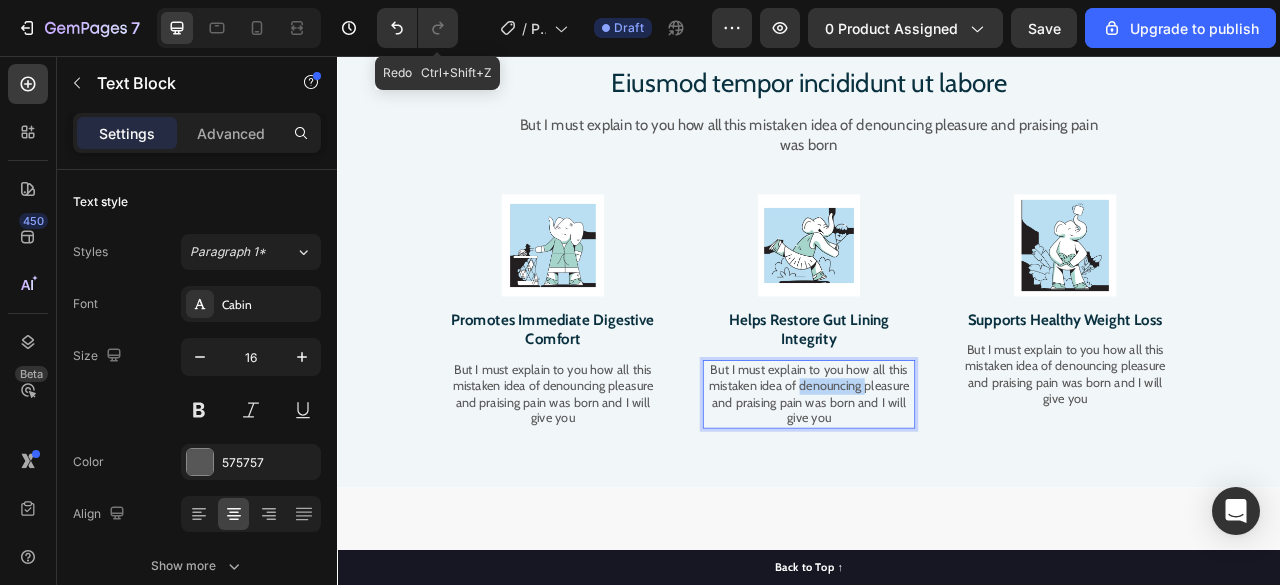 click on "But I must explain to you how all this mistaken idea of denouncing pleasure and praising pain was born and I will give you" at bounding box center (937, 486) 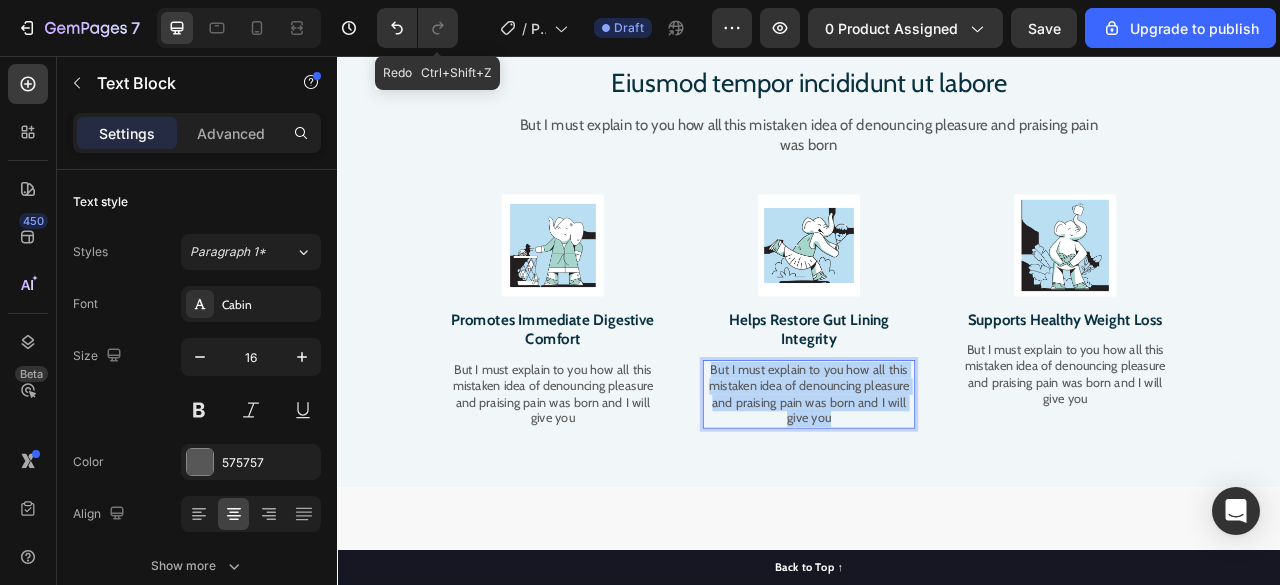 click on "But I must explain to you how all this mistaken idea of denouncing pleasure and praising pain was born and I will give you" at bounding box center (937, 486) 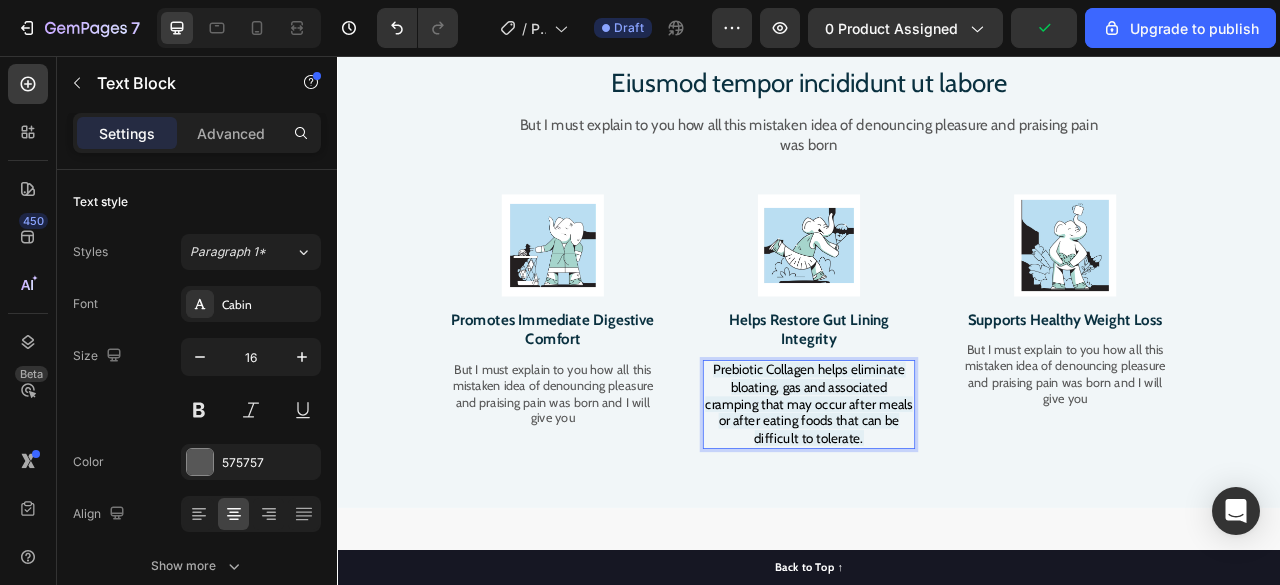 click on "Prebiotic Collagen helps eliminate bloating, gas and associated cramping that may occur after meals or after eating foods that can be difficult to tolerate." at bounding box center (937, 498) 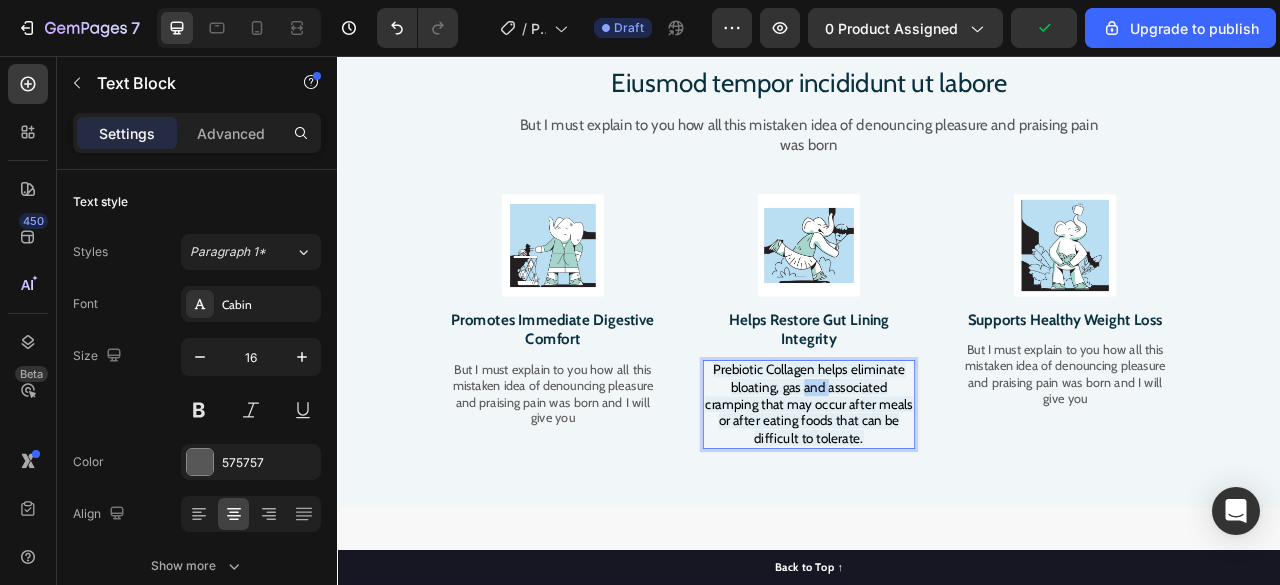 click on "Prebiotic Collagen helps eliminate bloating, gas and associated cramping that may occur after meals or after eating foods that can be difficult to tolerate." at bounding box center [937, 498] 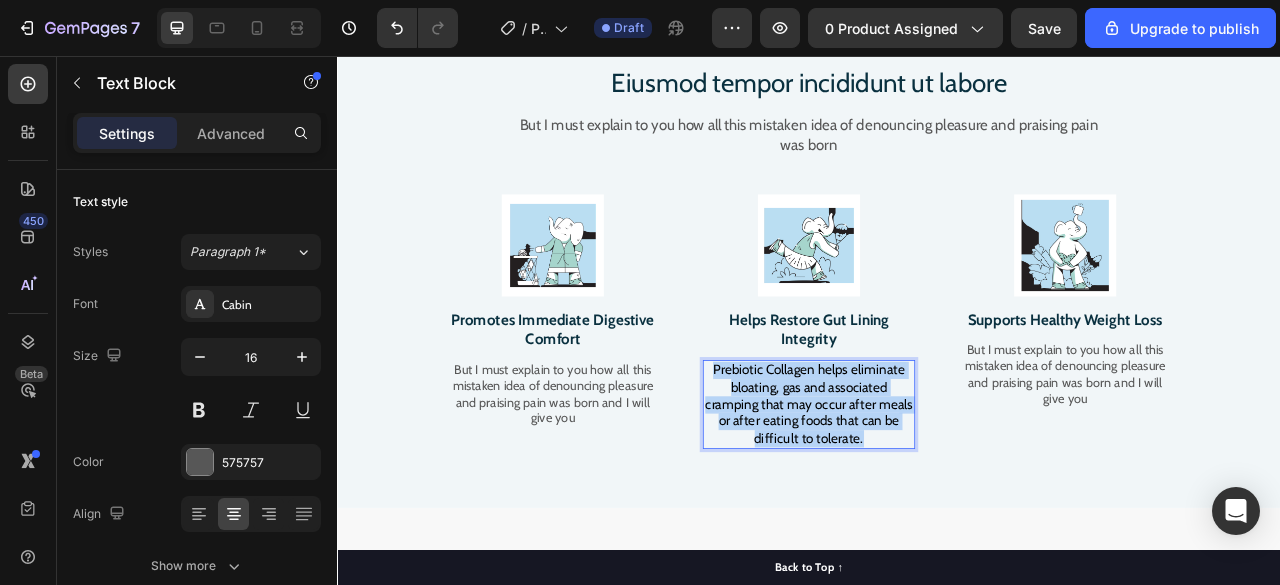 click on "Prebiotic Collagen helps eliminate bloating, gas and associated cramping that may occur after meals or after eating foods that can be difficult to tolerate." at bounding box center [937, 498] 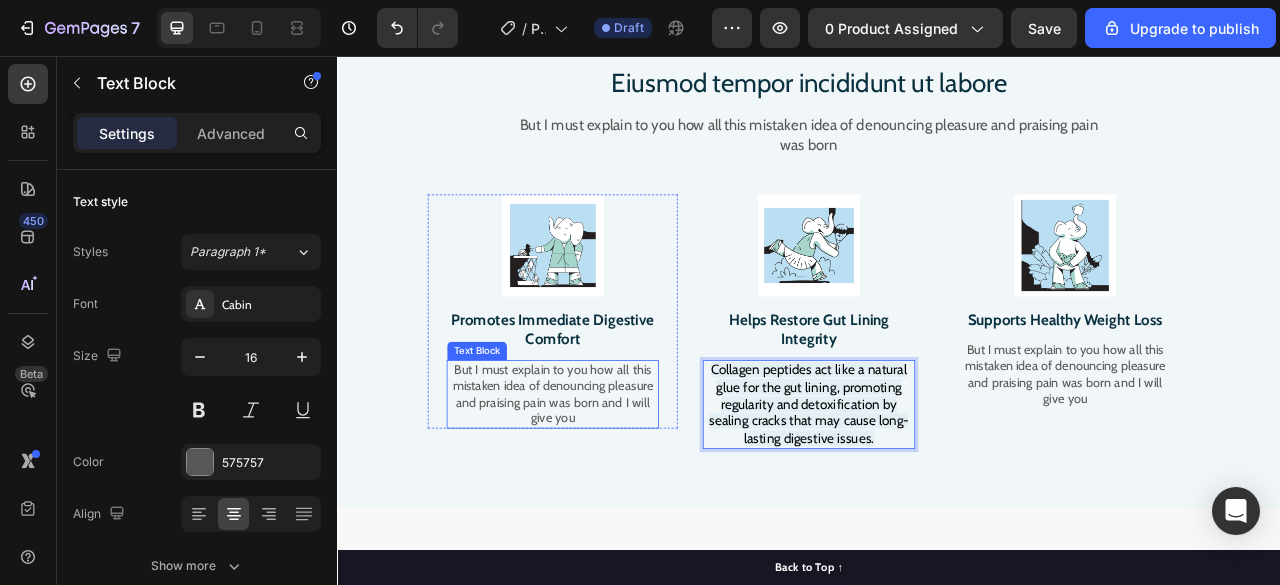 click on "But I must explain to you how all this mistaken idea of denouncing pleasure and praising pain was born and I will give you" at bounding box center (611, 486) 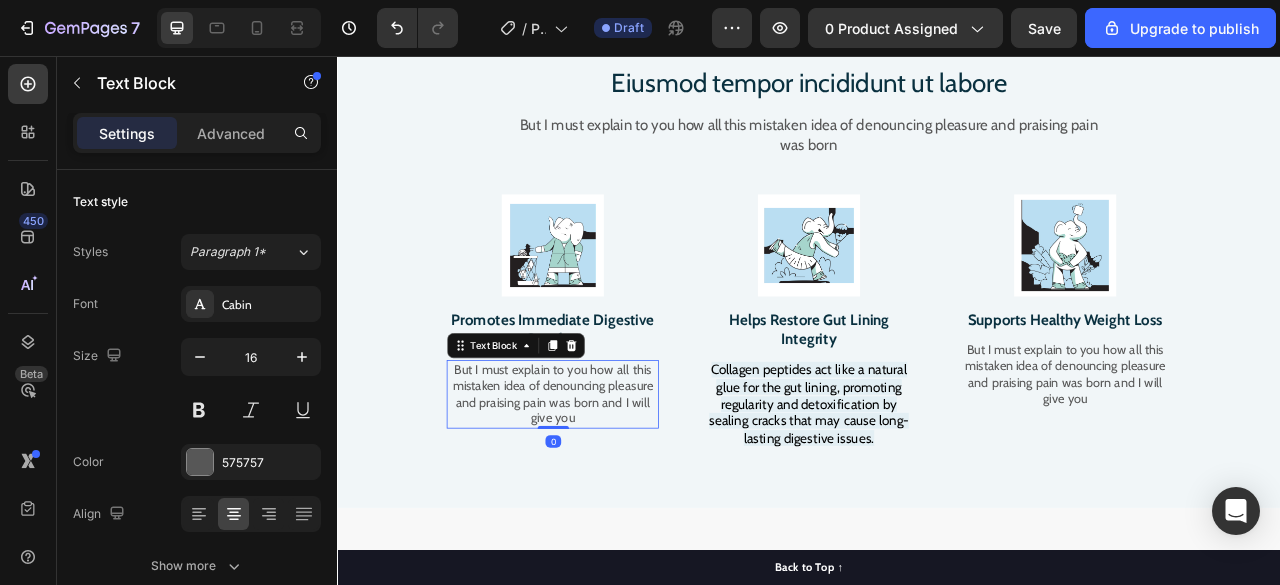click on "But I must explain to you how all this mistaken idea of denouncing pleasure and praising pain was born and I will give you" at bounding box center (611, 486) 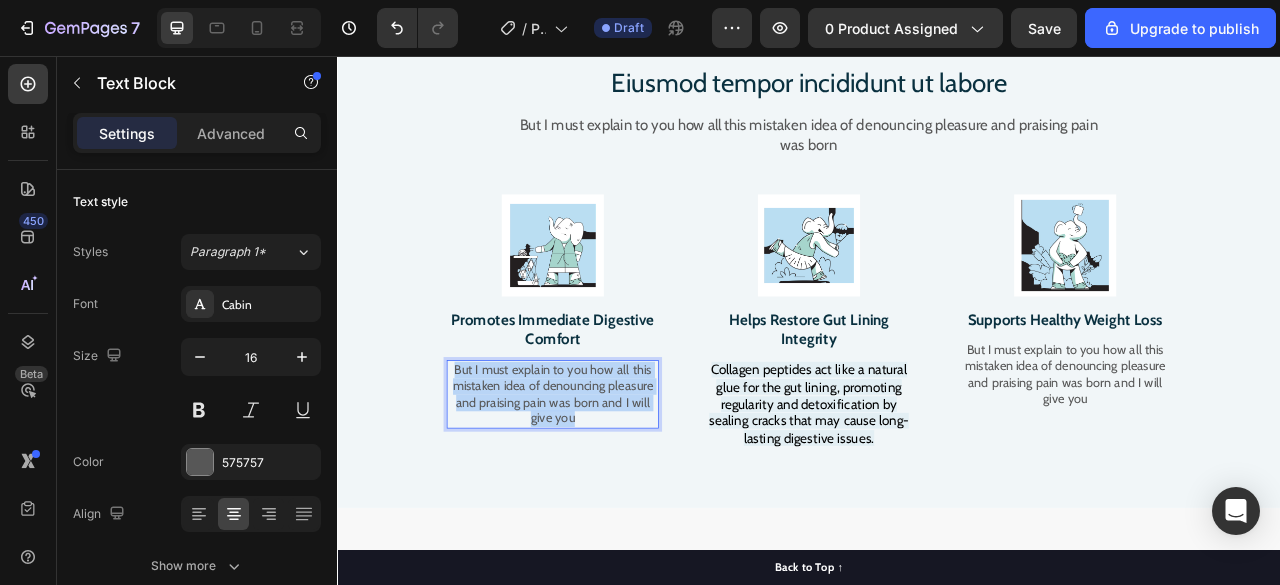 click on "But I must explain to you how all this mistaken idea of denouncing pleasure and praising pain was born and I will give you" at bounding box center [611, 486] 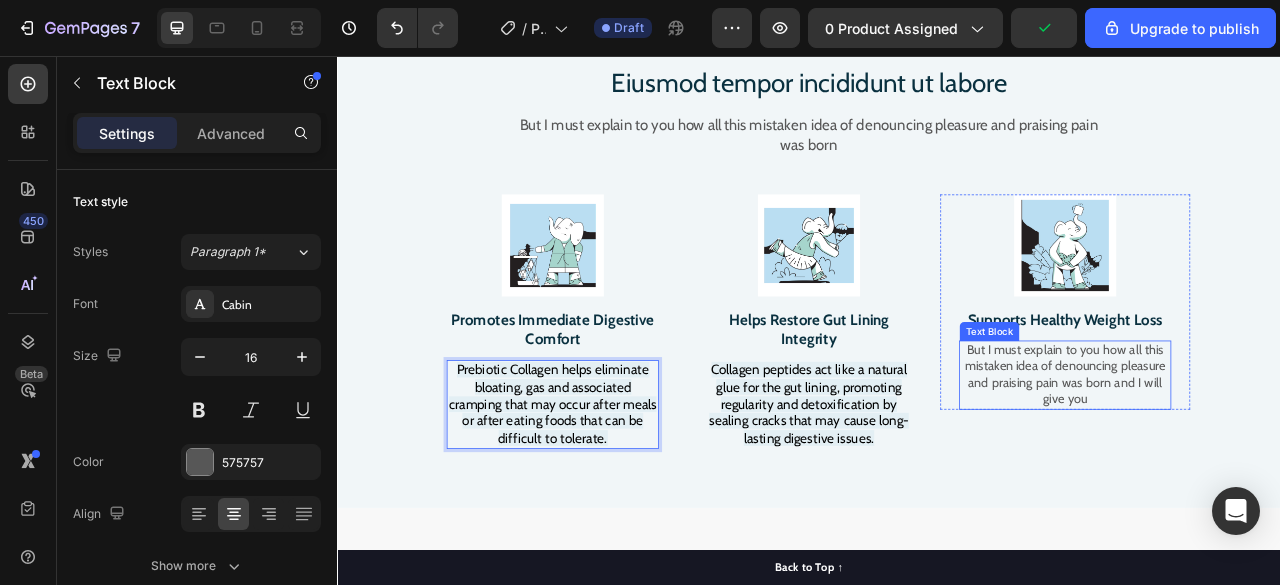 click on "But I must explain to you how all this mistaken idea of denouncing pleasure and praising pain was born and I will give you" at bounding box center (1263, 461) 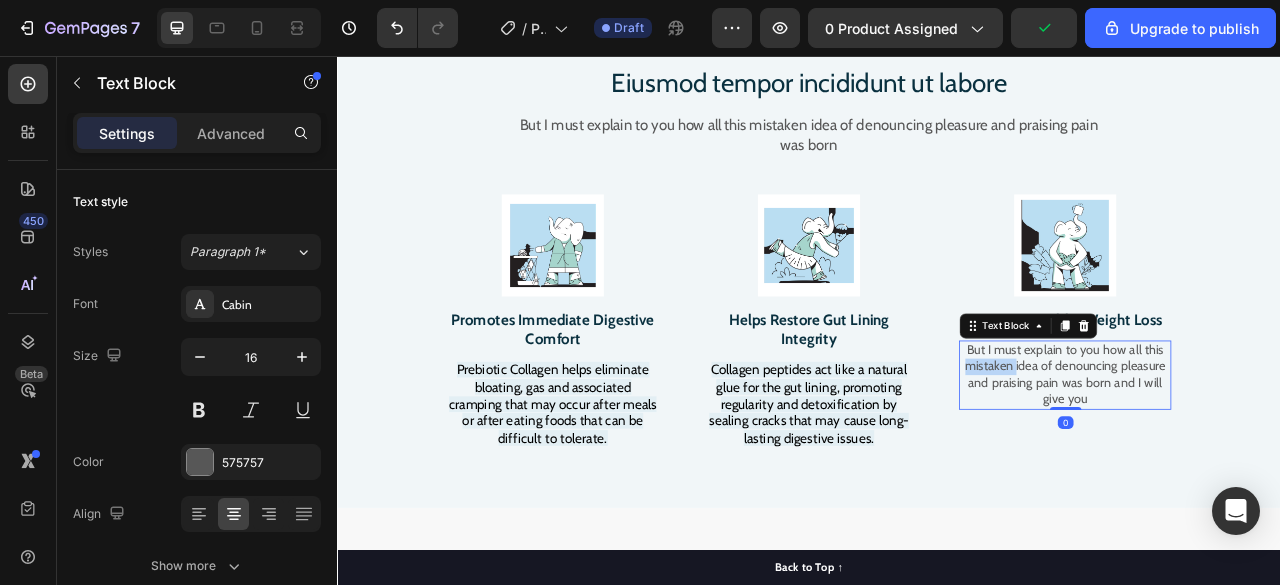 click on "But I must explain to you how all this mistaken idea of denouncing pleasure and praising pain was born and I will give you" at bounding box center (1263, 461) 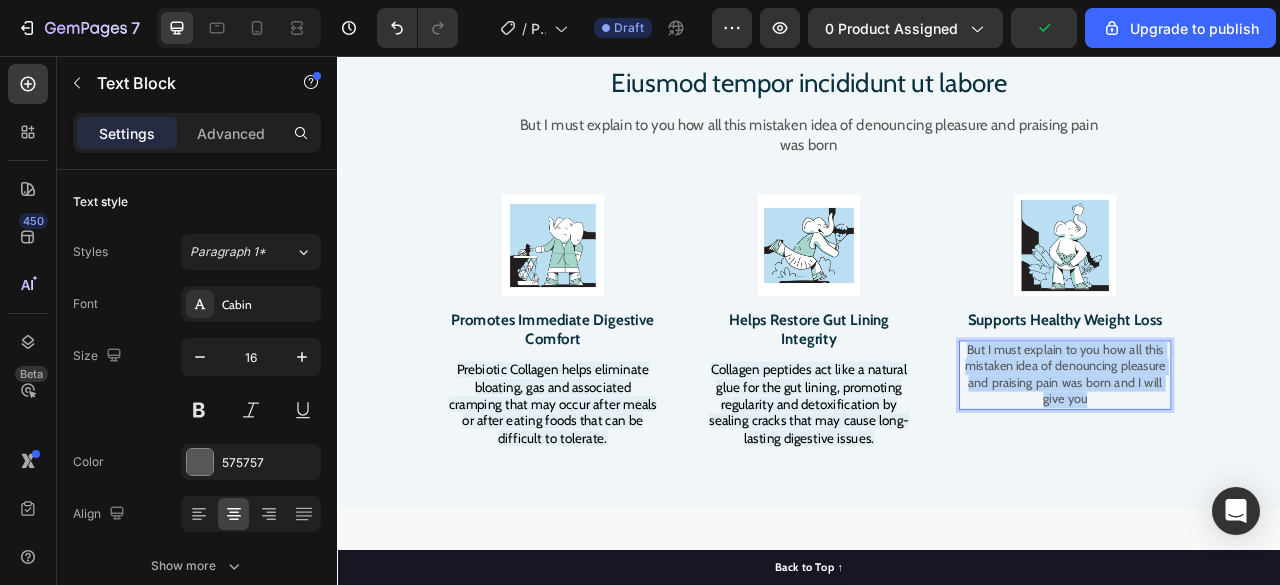 click on "But I must explain to you how all this mistaken idea of denouncing pleasure and praising pain was born and I will give you" at bounding box center (1263, 461) 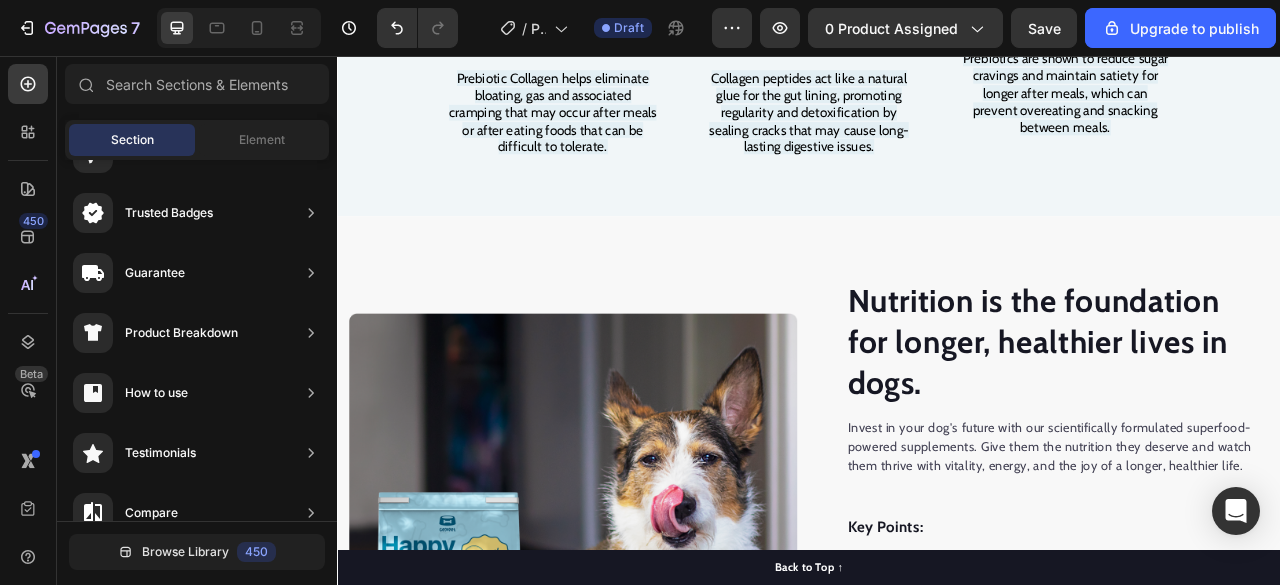 scroll, scrollTop: 1364, scrollLeft: 0, axis: vertical 